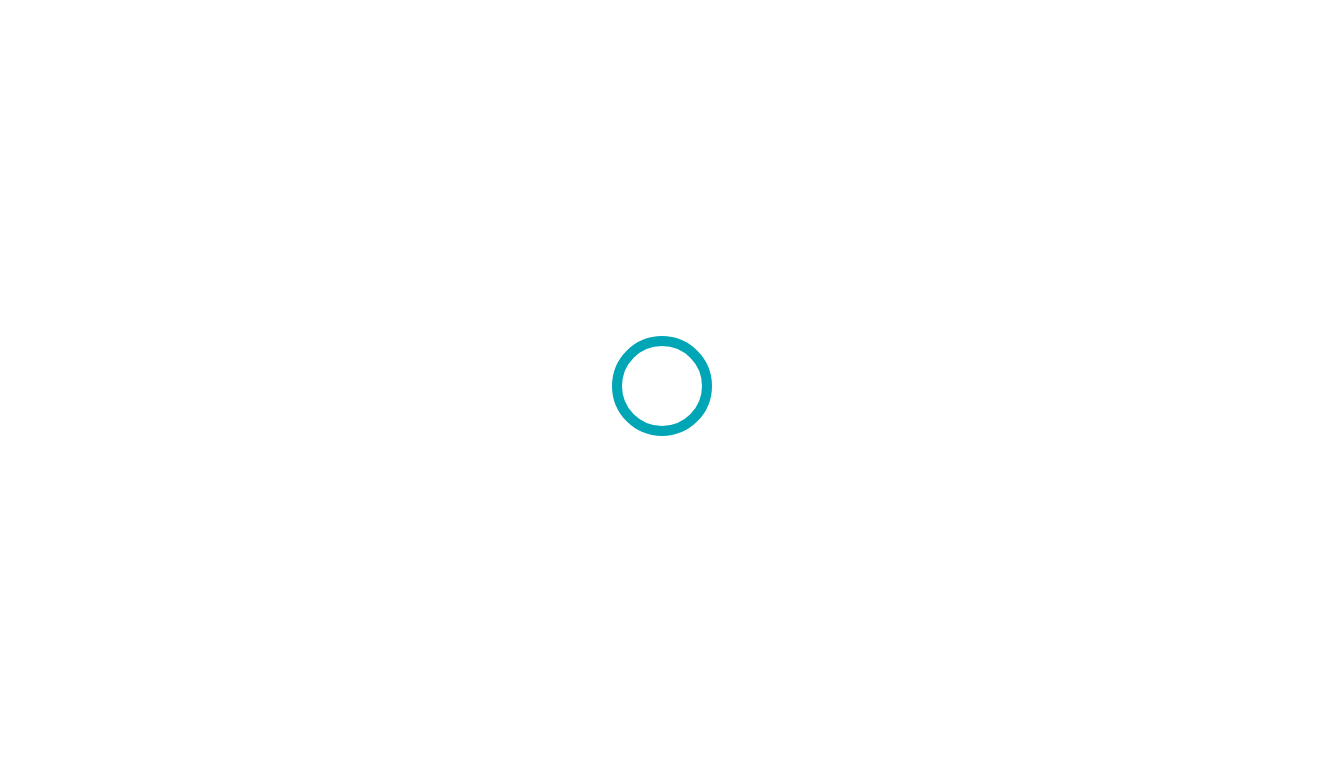 scroll, scrollTop: 0, scrollLeft: 0, axis: both 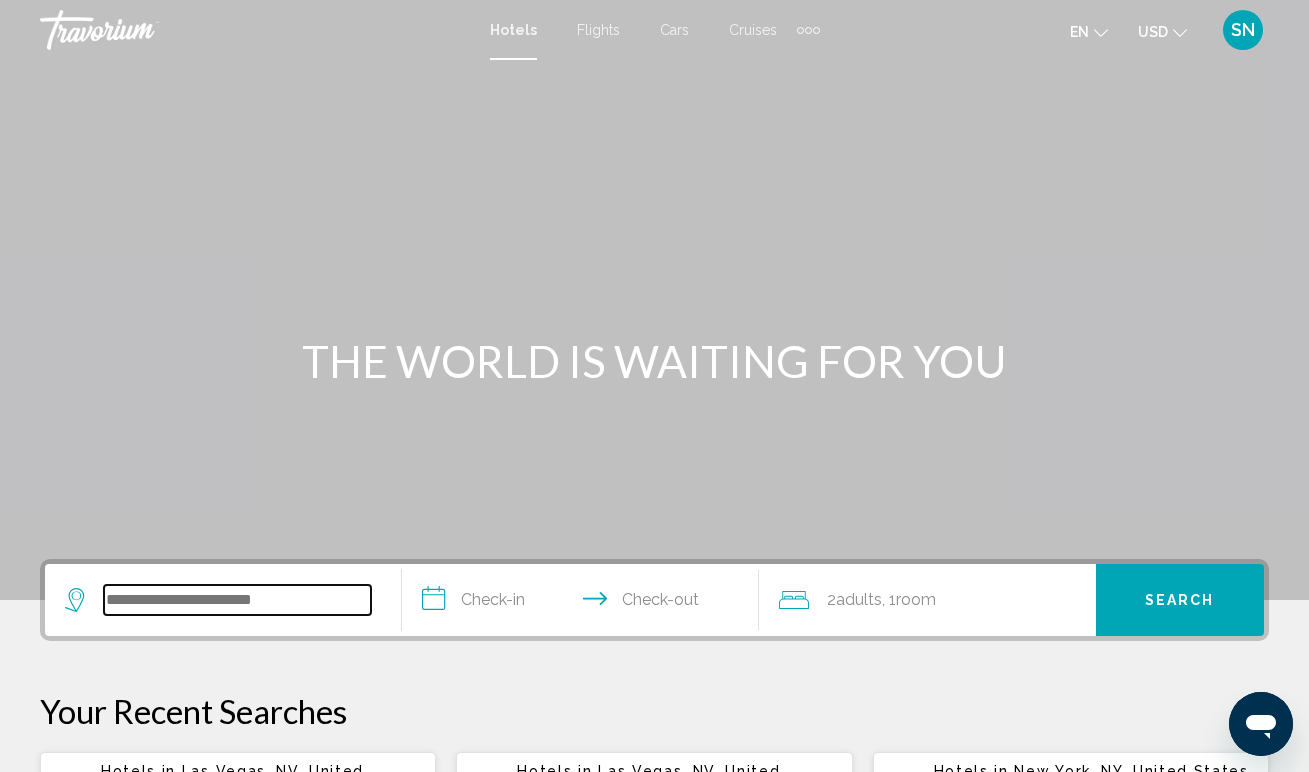 click at bounding box center [237, 600] 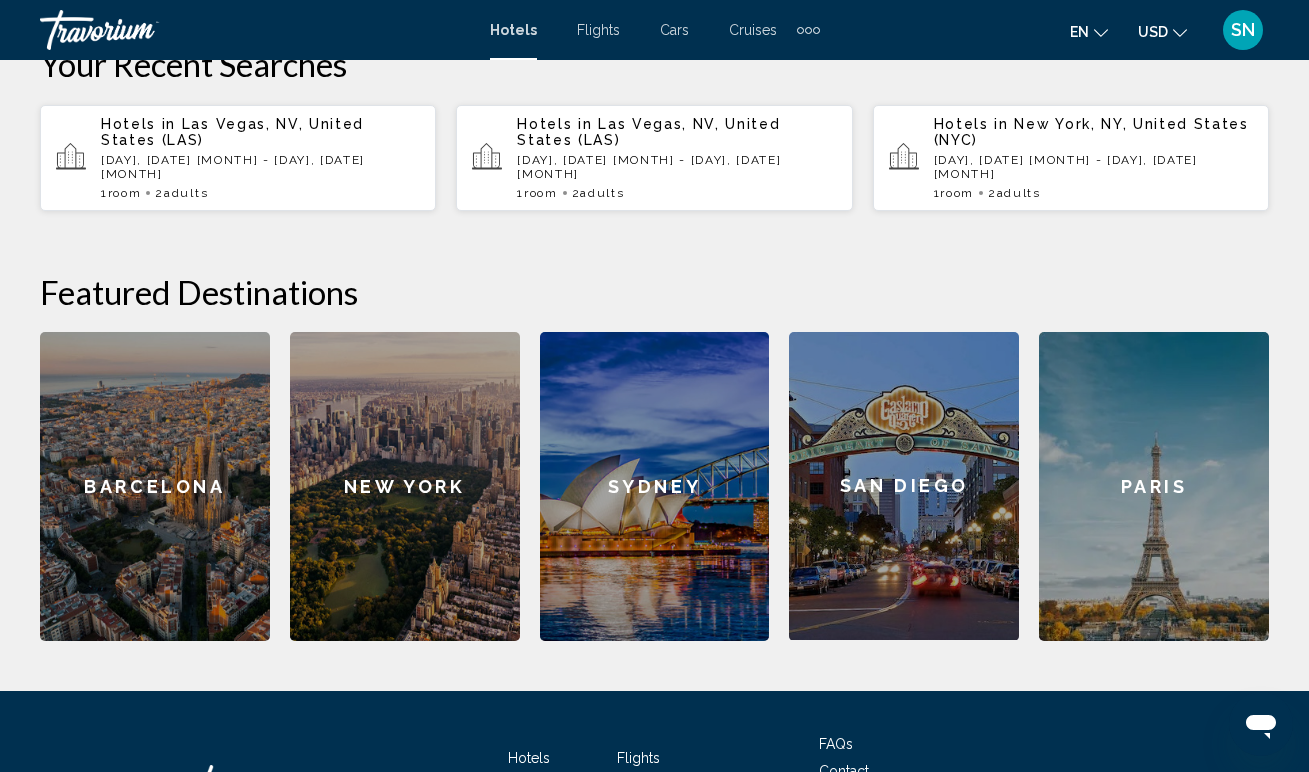 scroll, scrollTop: 320, scrollLeft: 0, axis: vertical 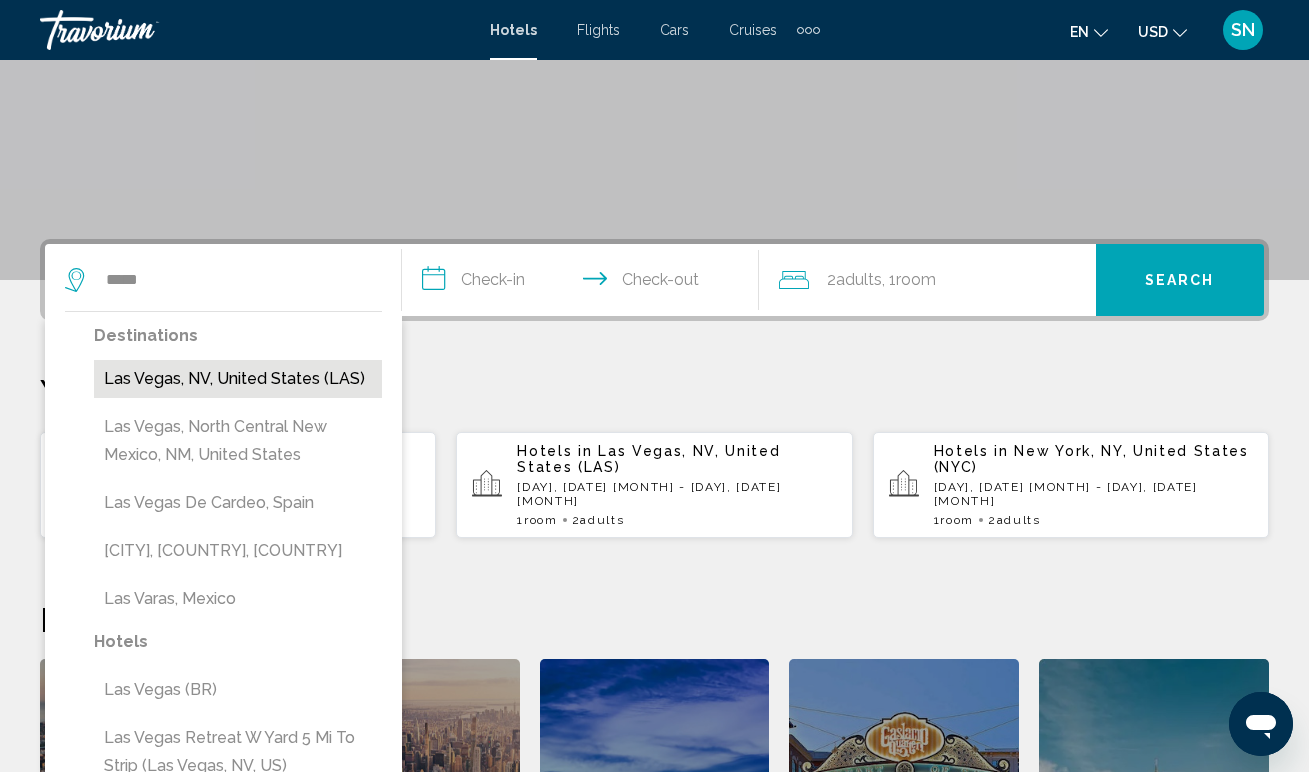 click on "Las Vegas, NV, United States (LAS)" at bounding box center [238, 379] 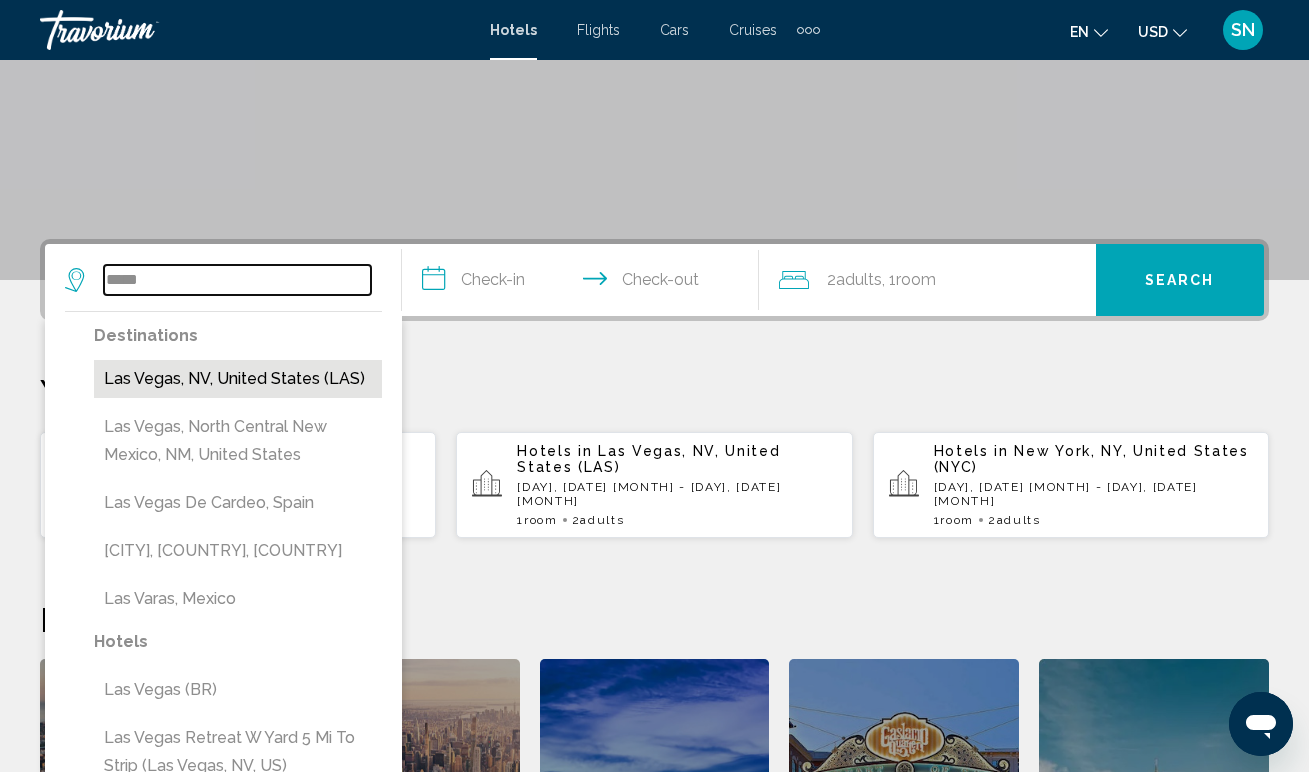 type on "**********" 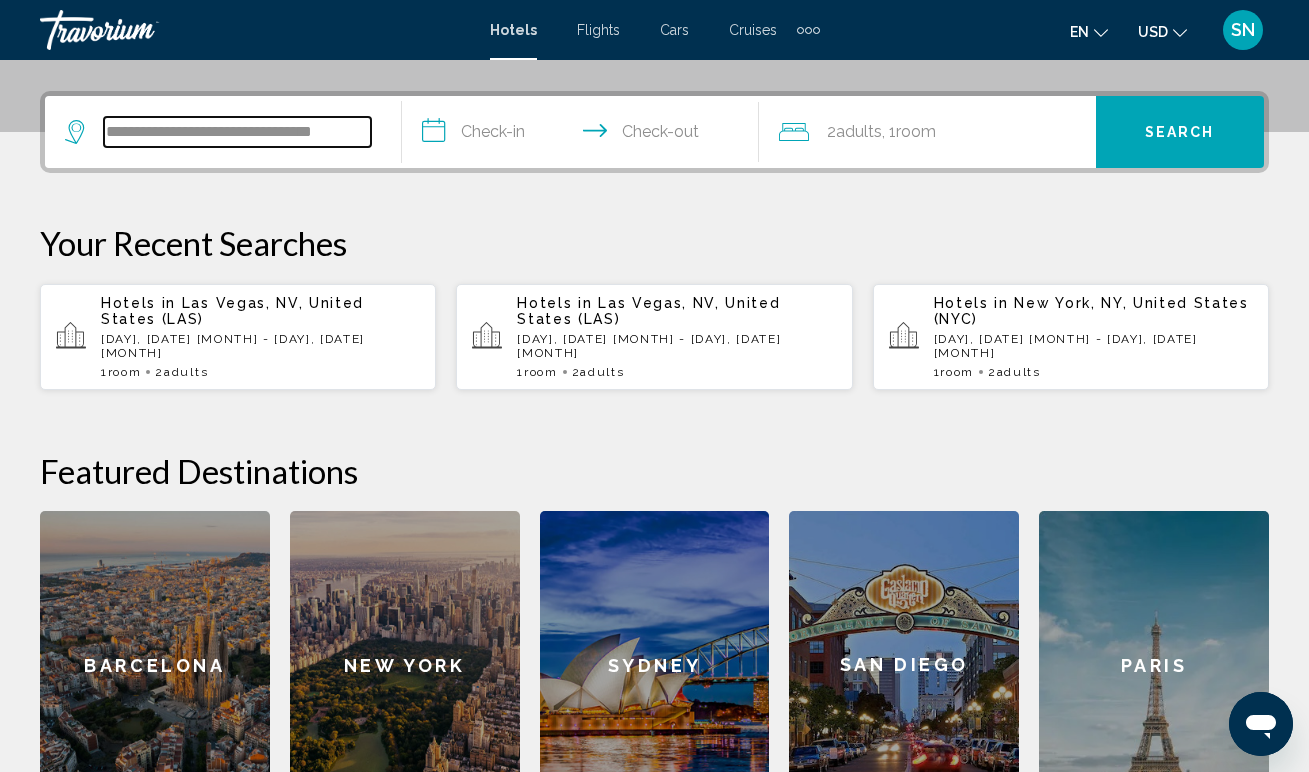 scroll, scrollTop: 494, scrollLeft: 0, axis: vertical 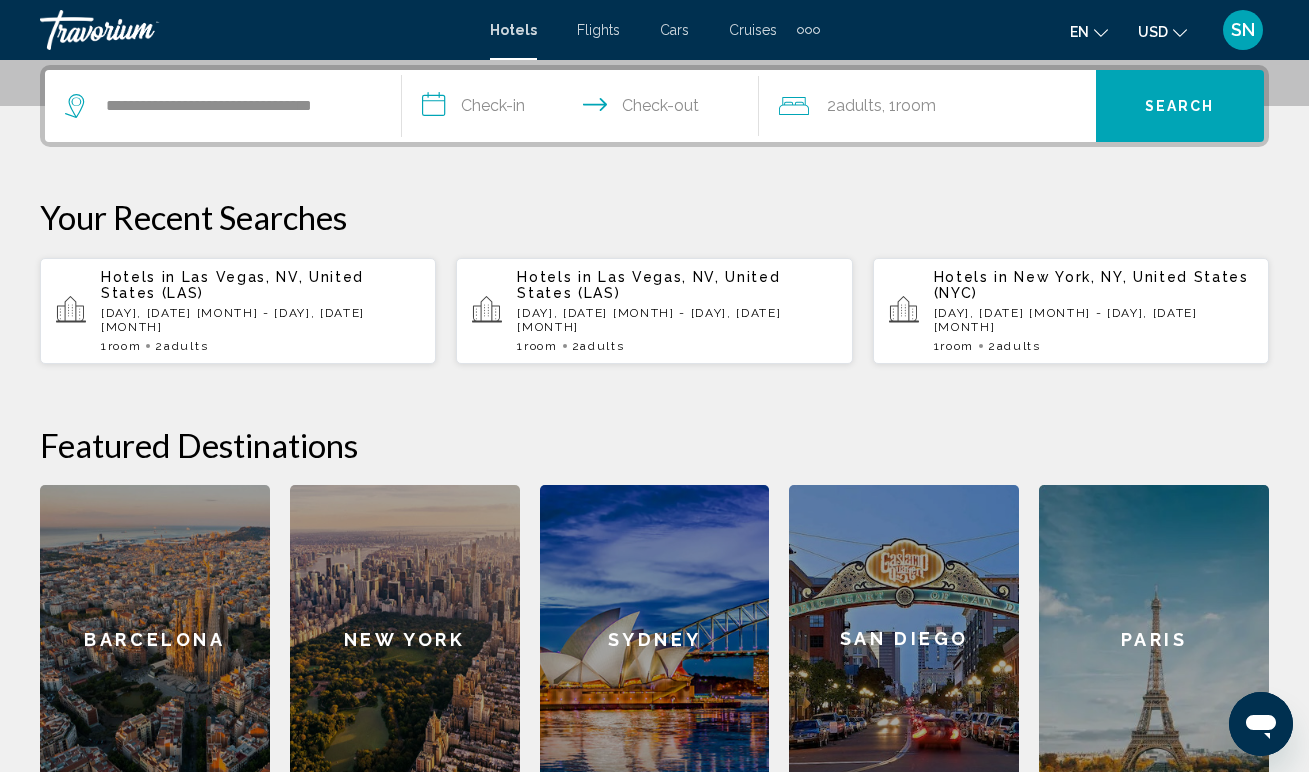click on "**********" at bounding box center (584, 109) 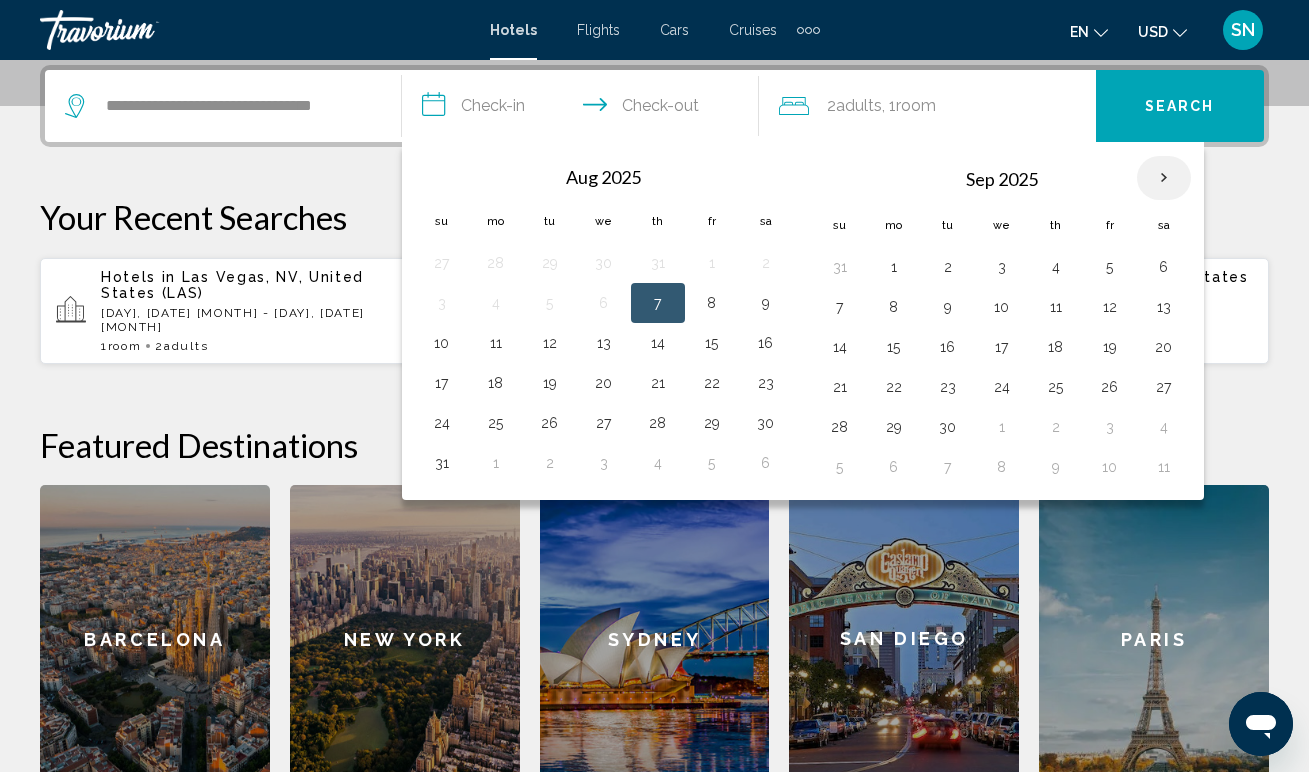 click at bounding box center [1164, 178] 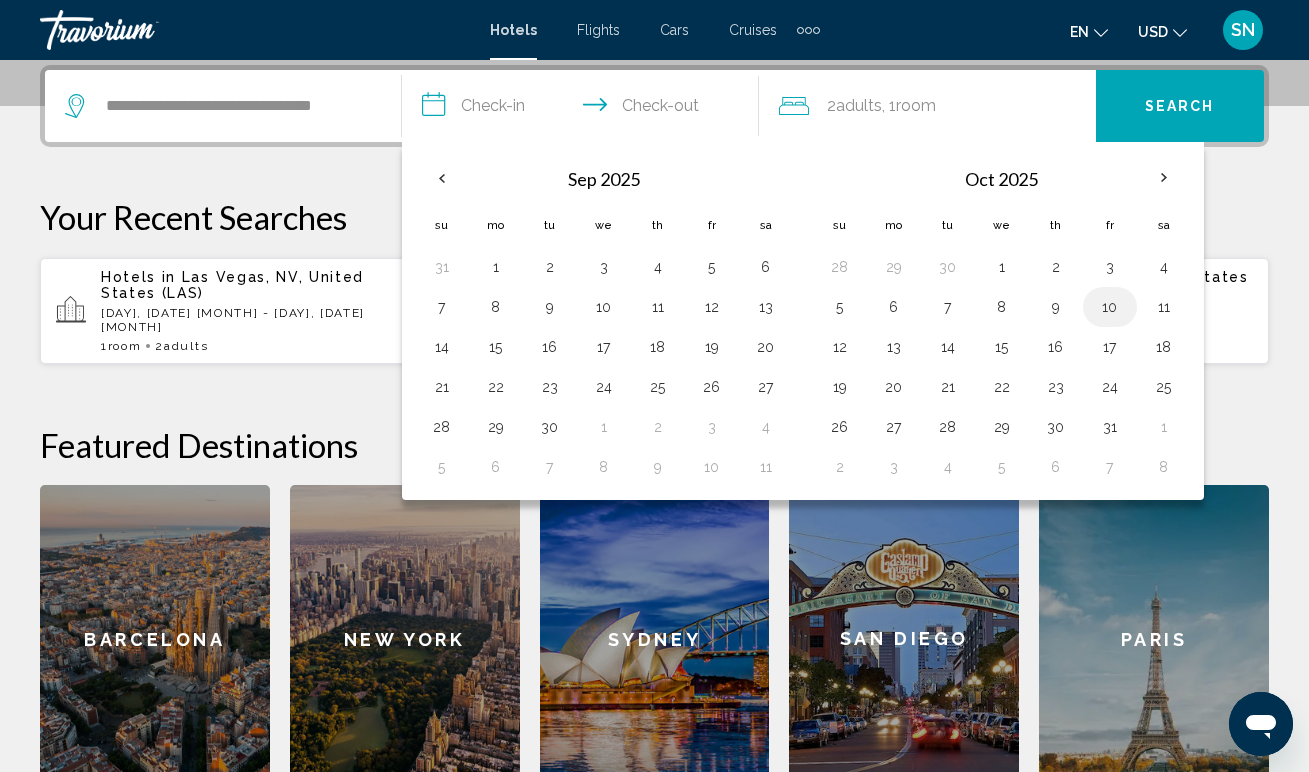 click on "10" at bounding box center [1110, 307] 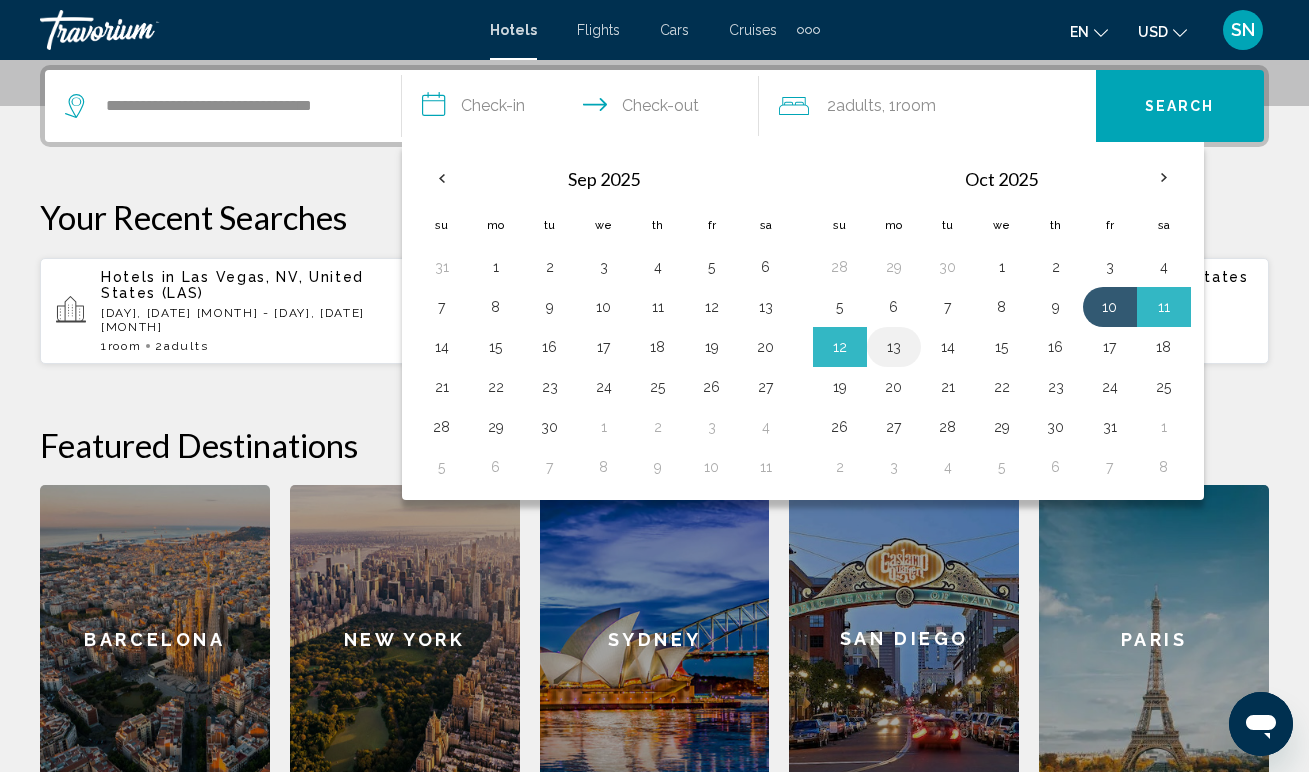 click on "13" at bounding box center (894, 347) 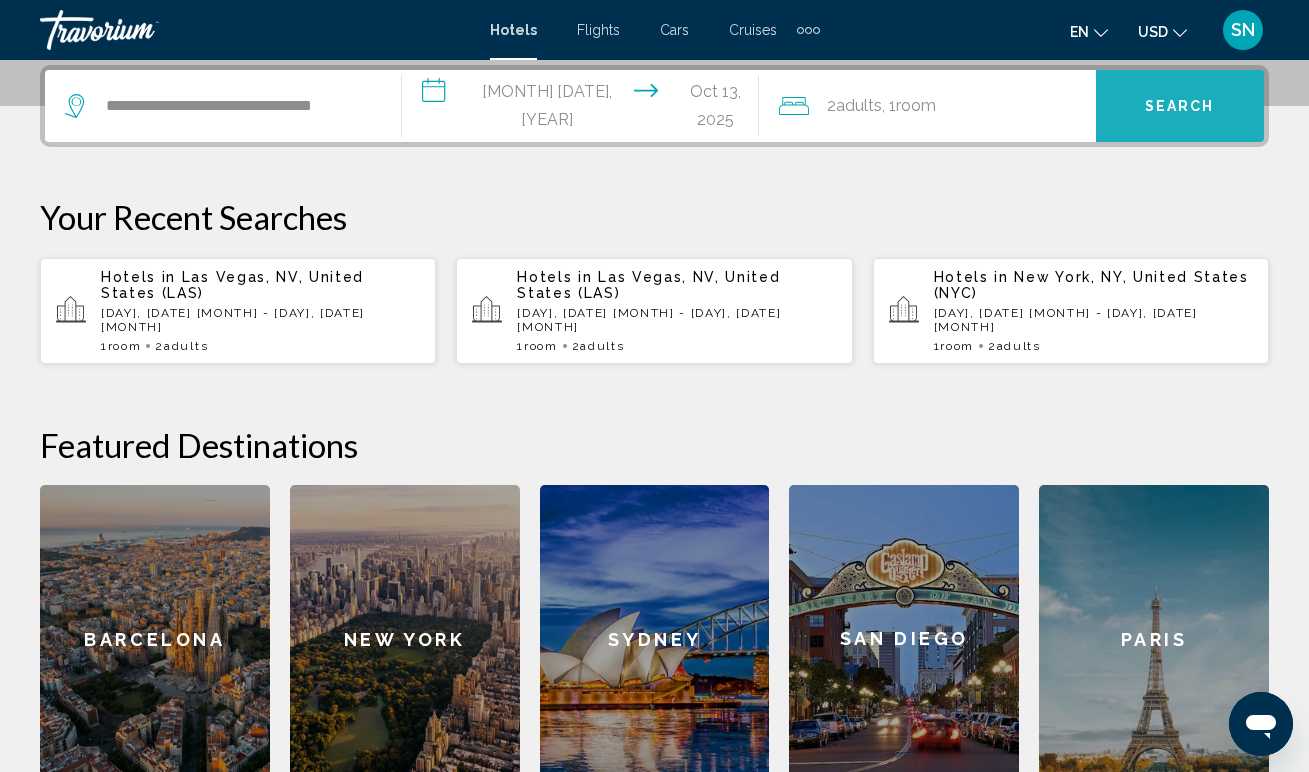 click on "Search" at bounding box center (1180, 107) 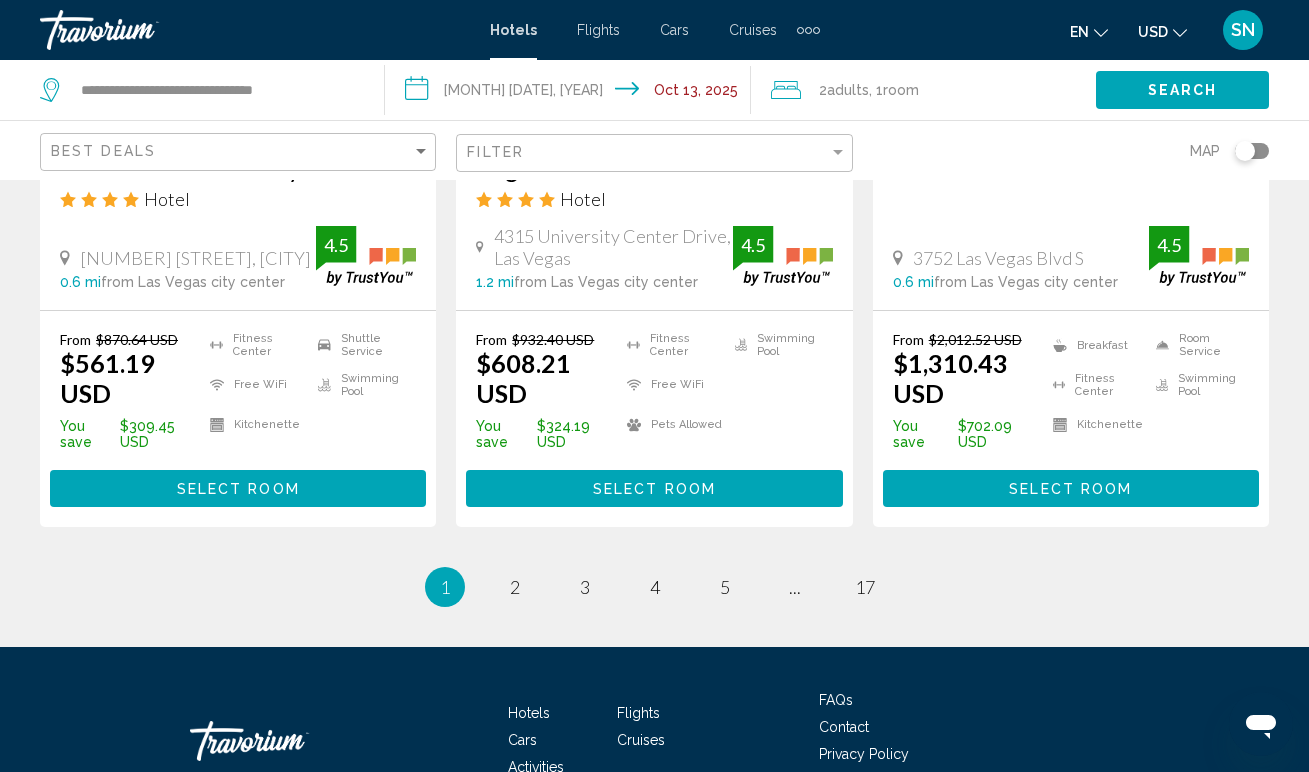 scroll, scrollTop: 2827, scrollLeft: 0, axis: vertical 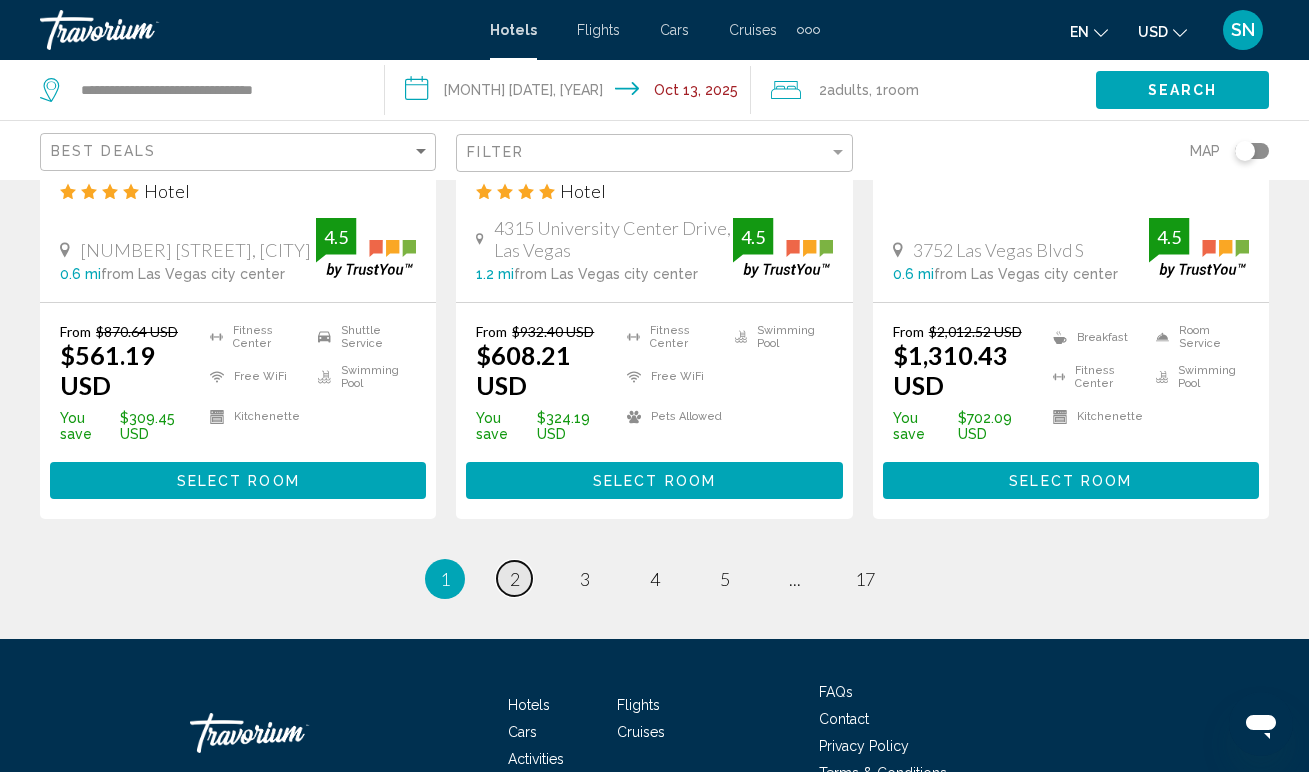 click on "2" at bounding box center (515, 579) 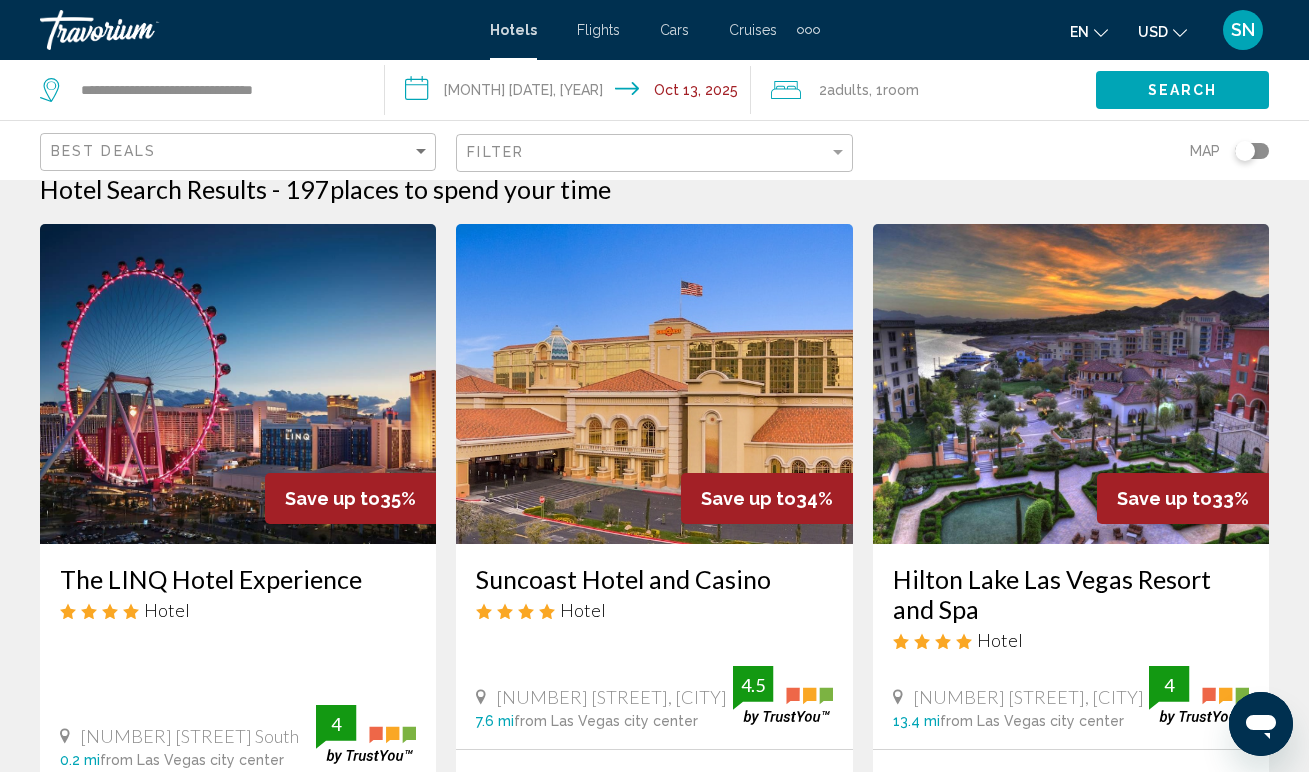 scroll, scrollTop: 0, scrollLeft: 0, axis: both 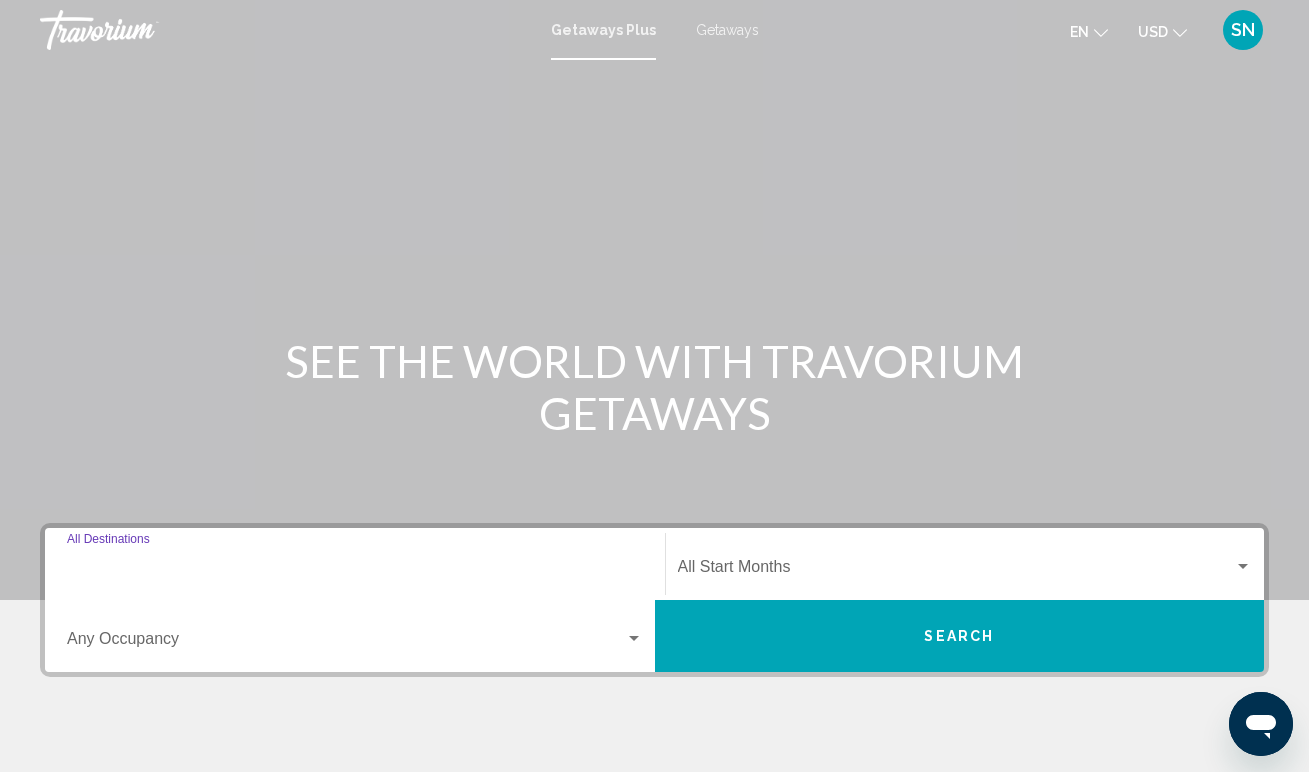 click on "Destination All Destinations" at bounding box center [355, 571] 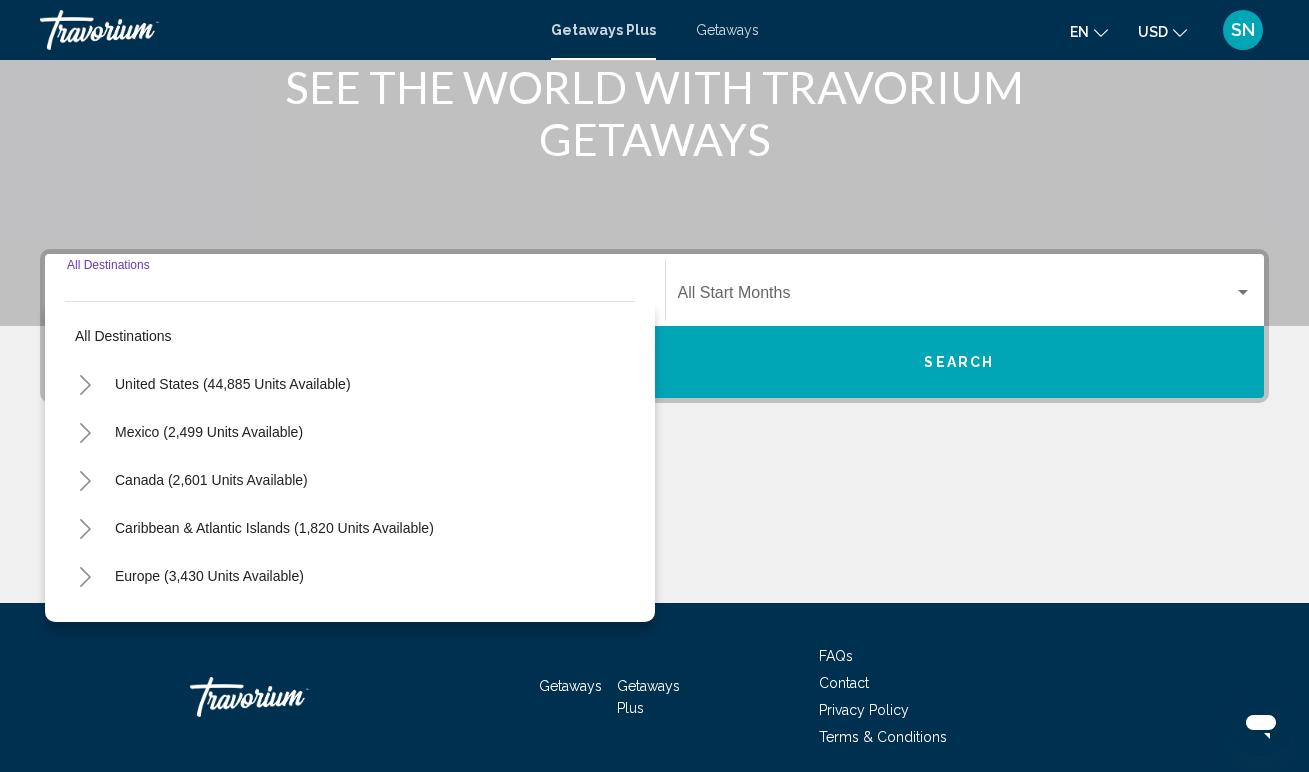 scroll, scrollTop: 350, scrollLeft: 0, axis: vertical 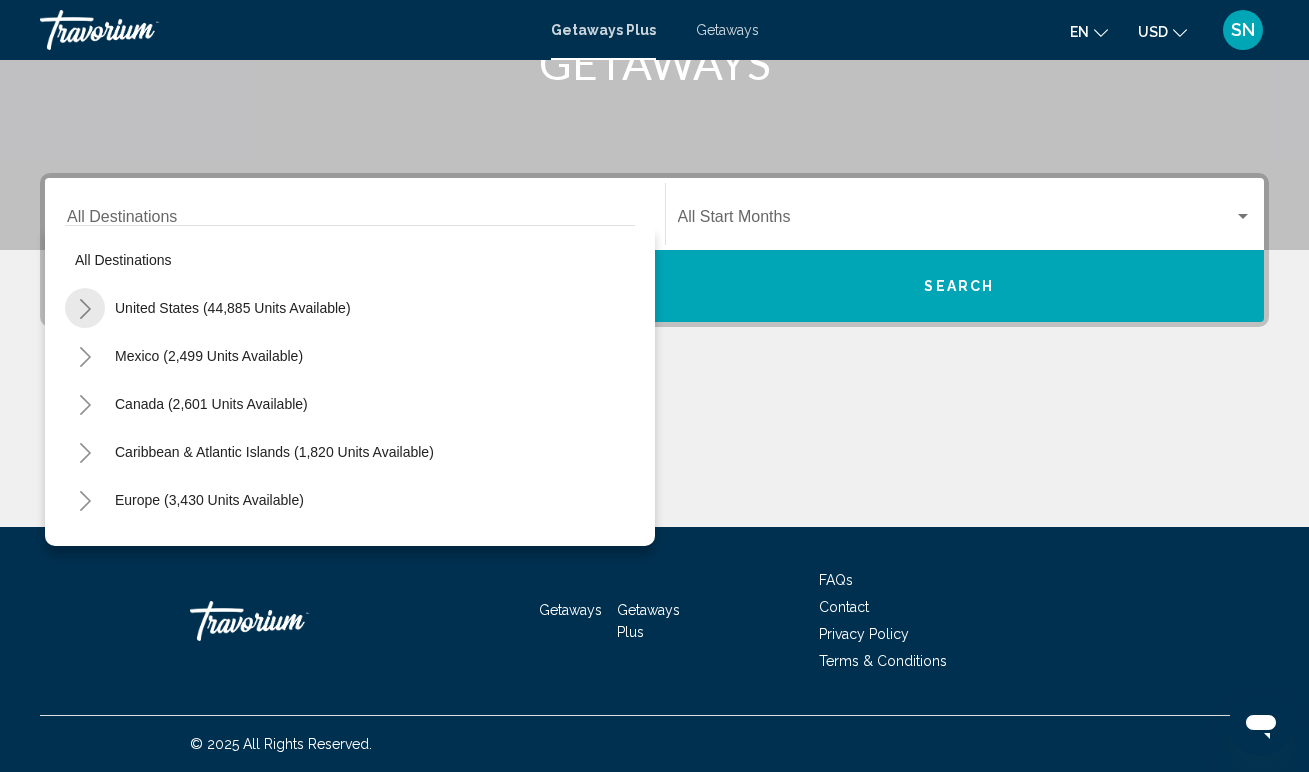 click 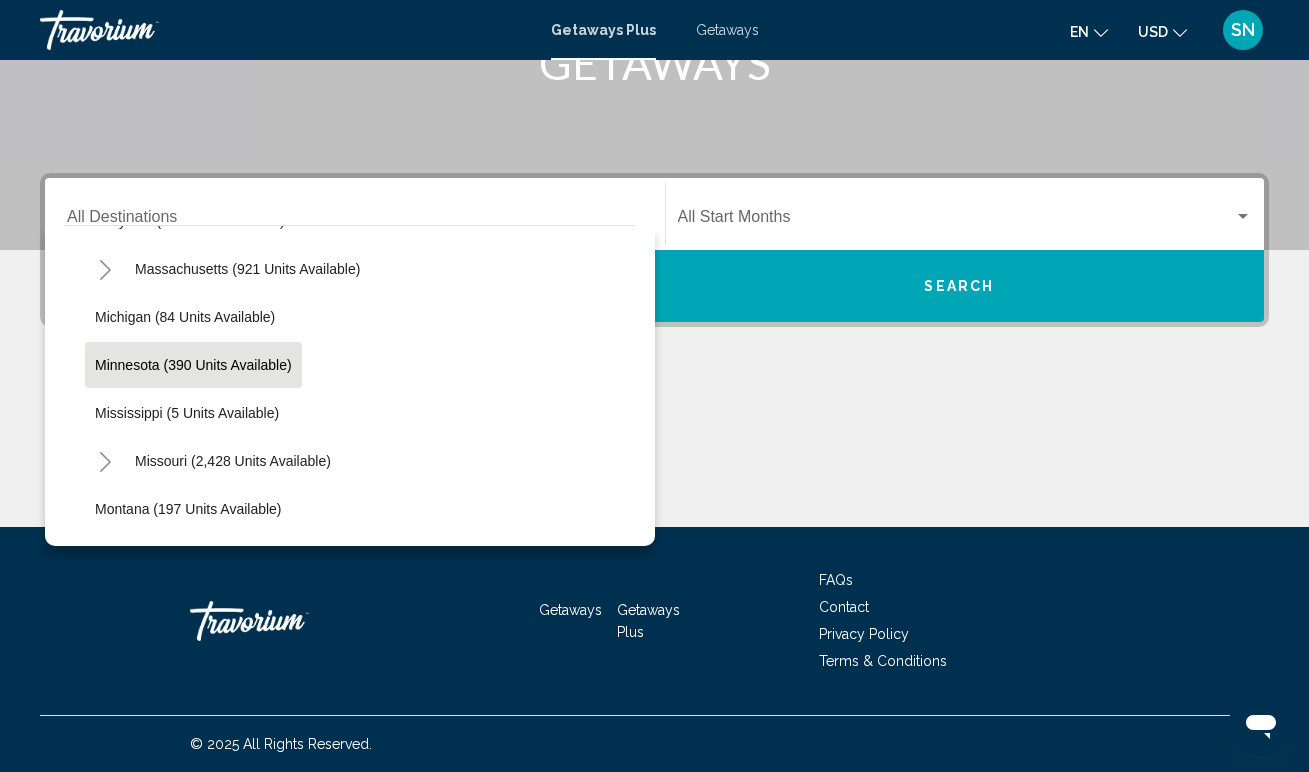 scroll, scrollTop: 996, scrollLeft: 0, axis: vertical 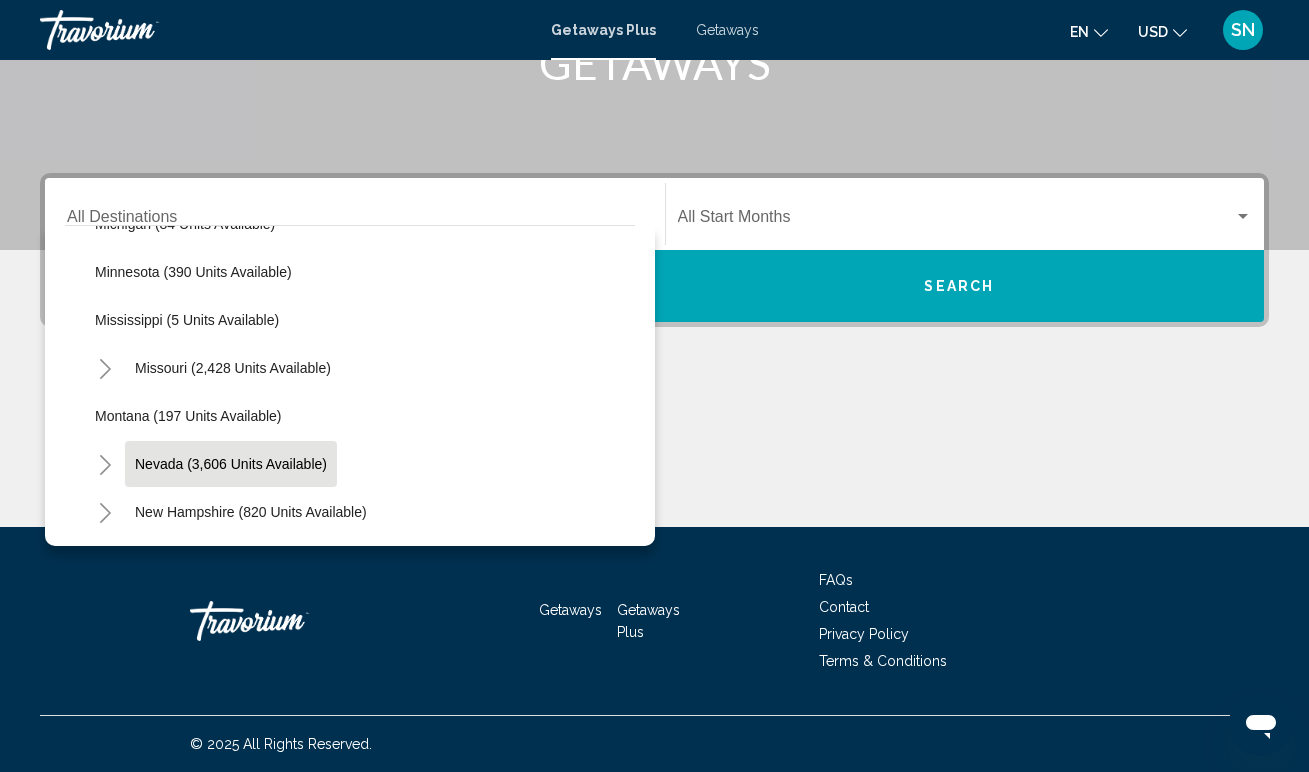 click on "Nevada (3,606 units available)" 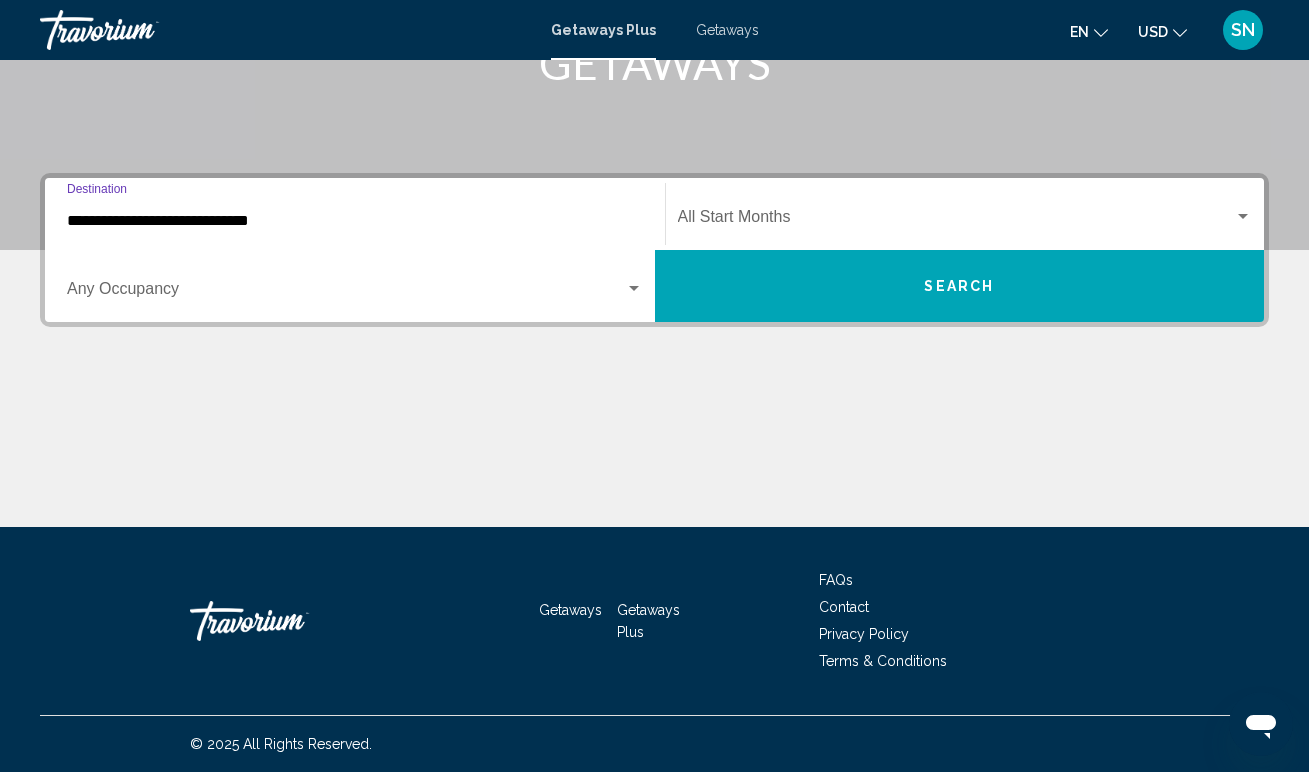 click on "**********" at bounding box center [355, 221] 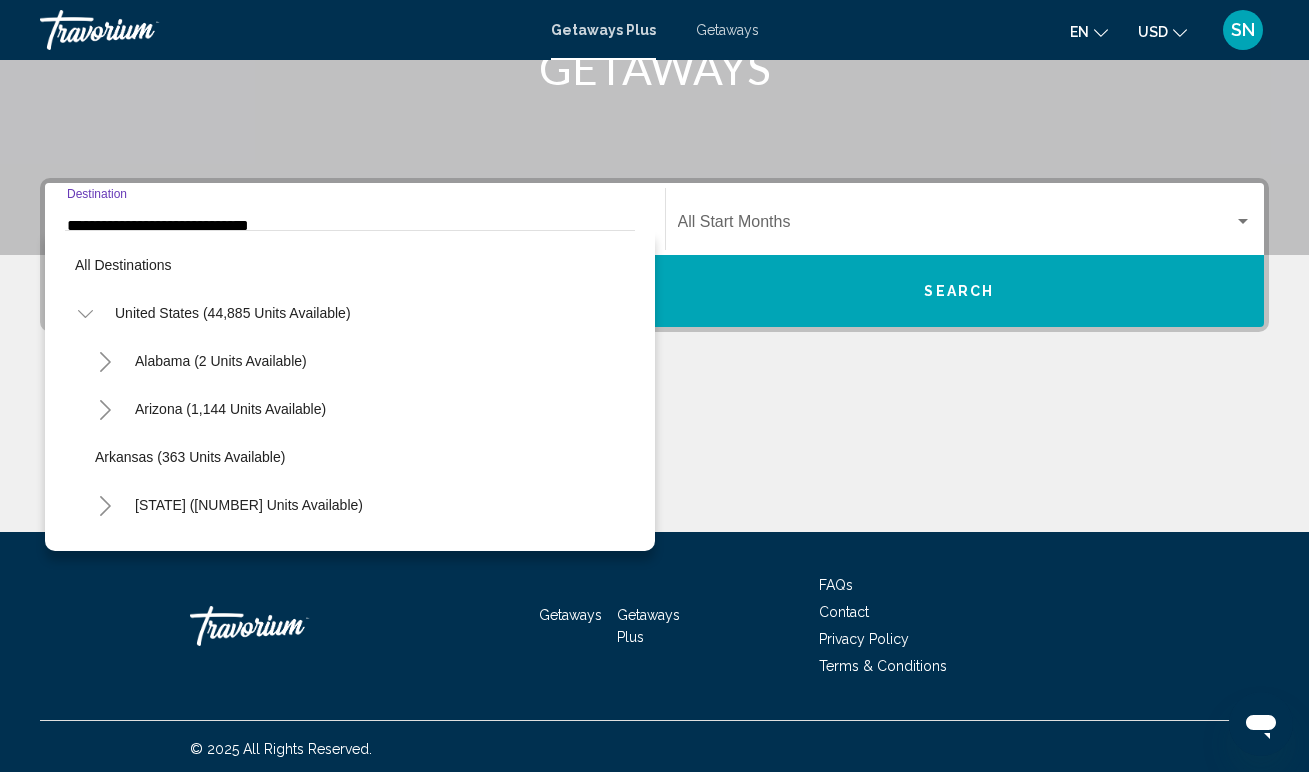 scroll, scrollTop: 1079, scrollLeft: 0, axis: vertical 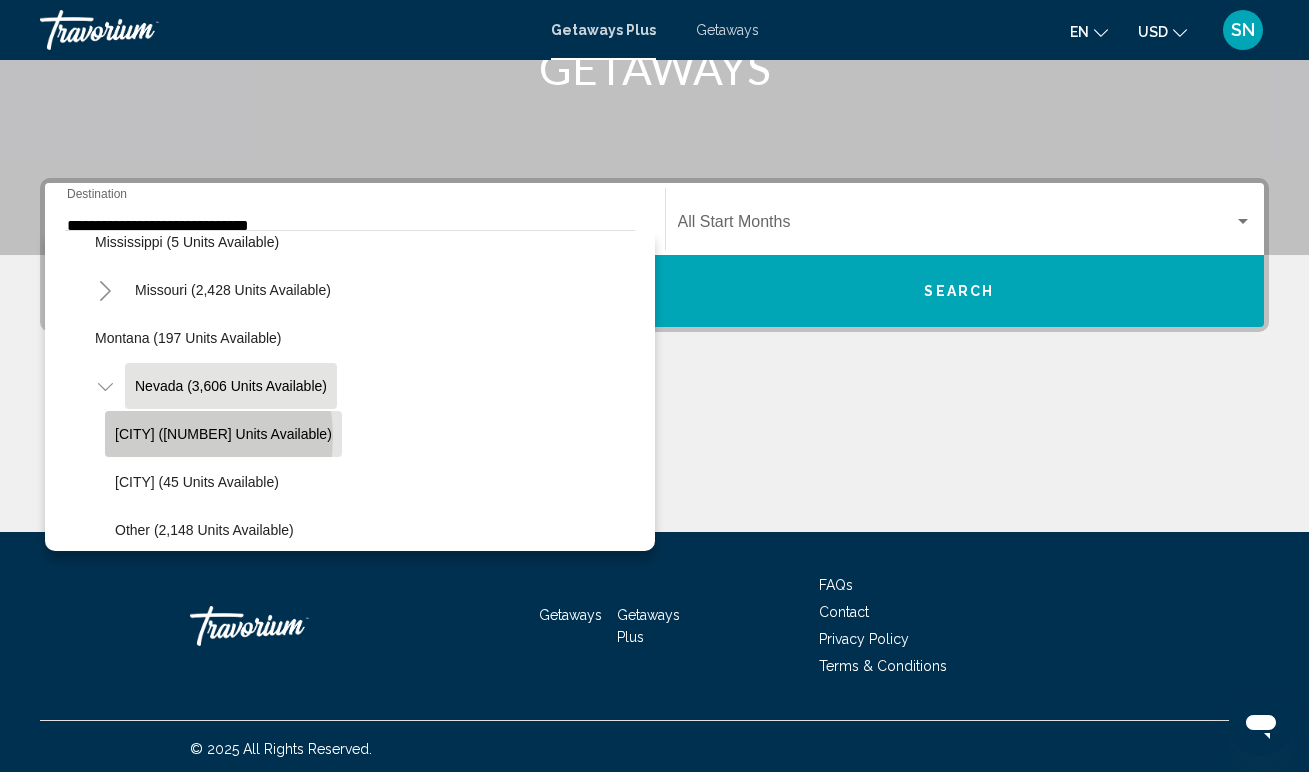 click on "[CITY] ([NUMBER] units available)" 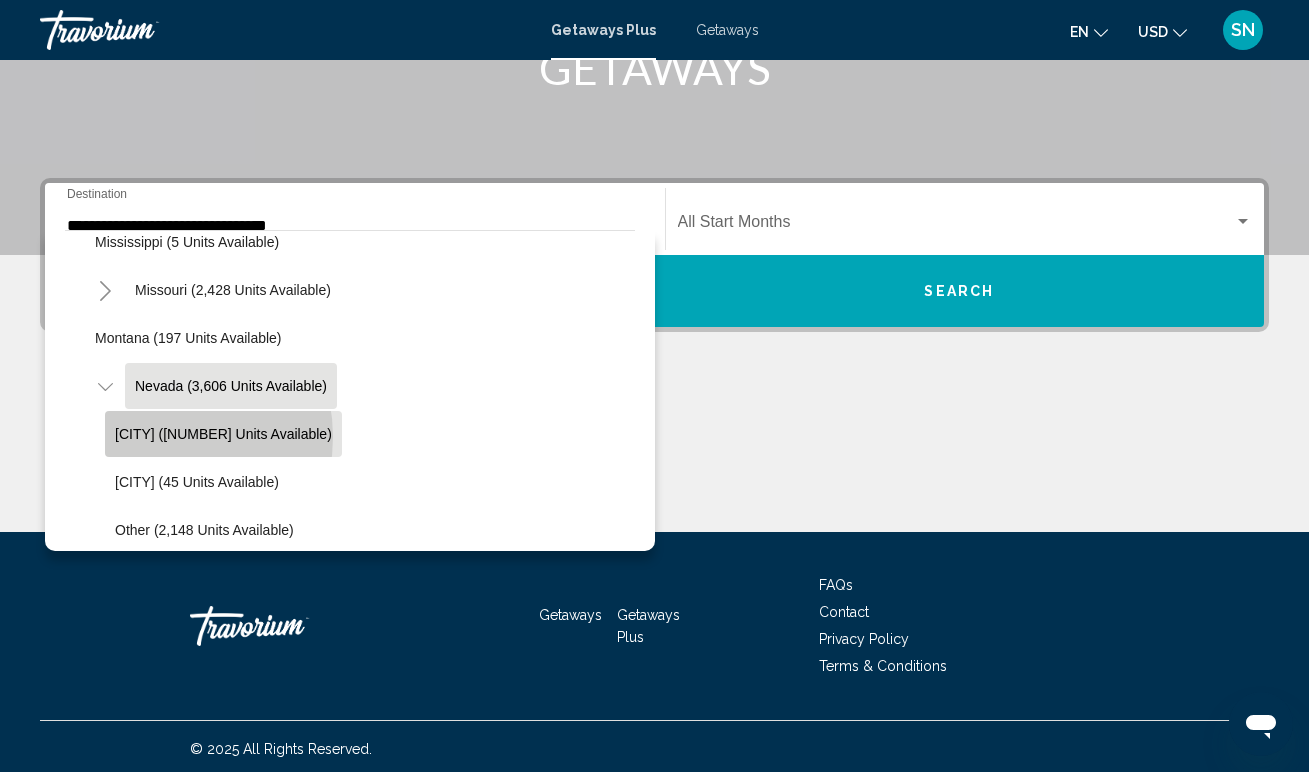 scroll, scrollTop: 350, scrollLeft: 0, axis: vertical 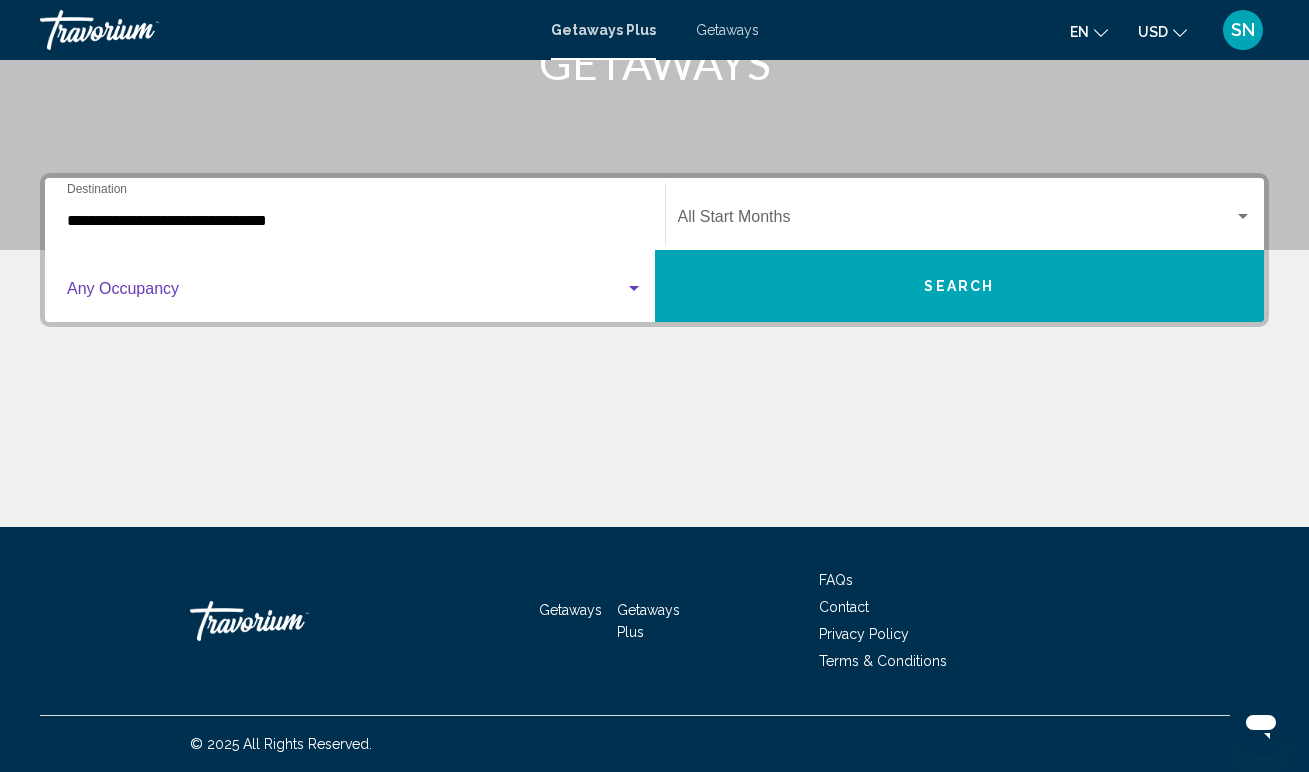 click at bounding box center [634, 288] 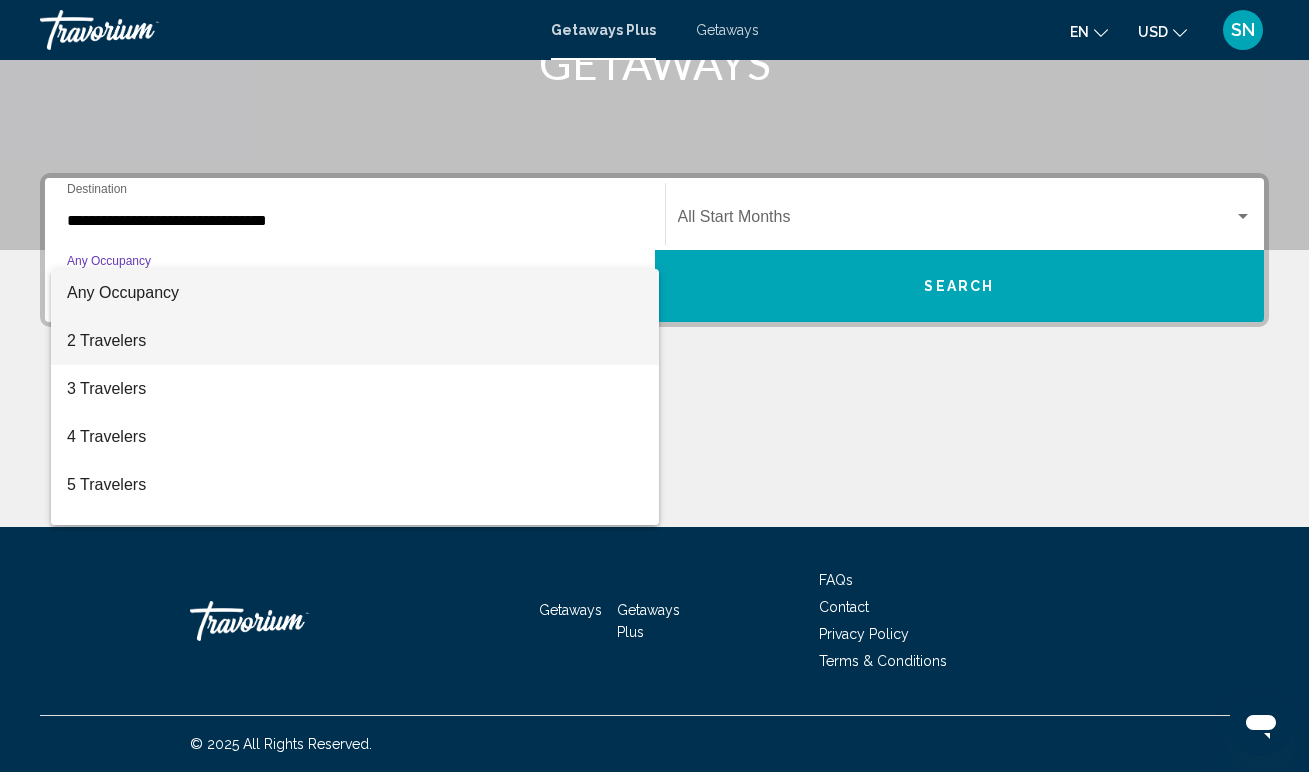 click on "2 Travelers" at bounding box center (355, 341) 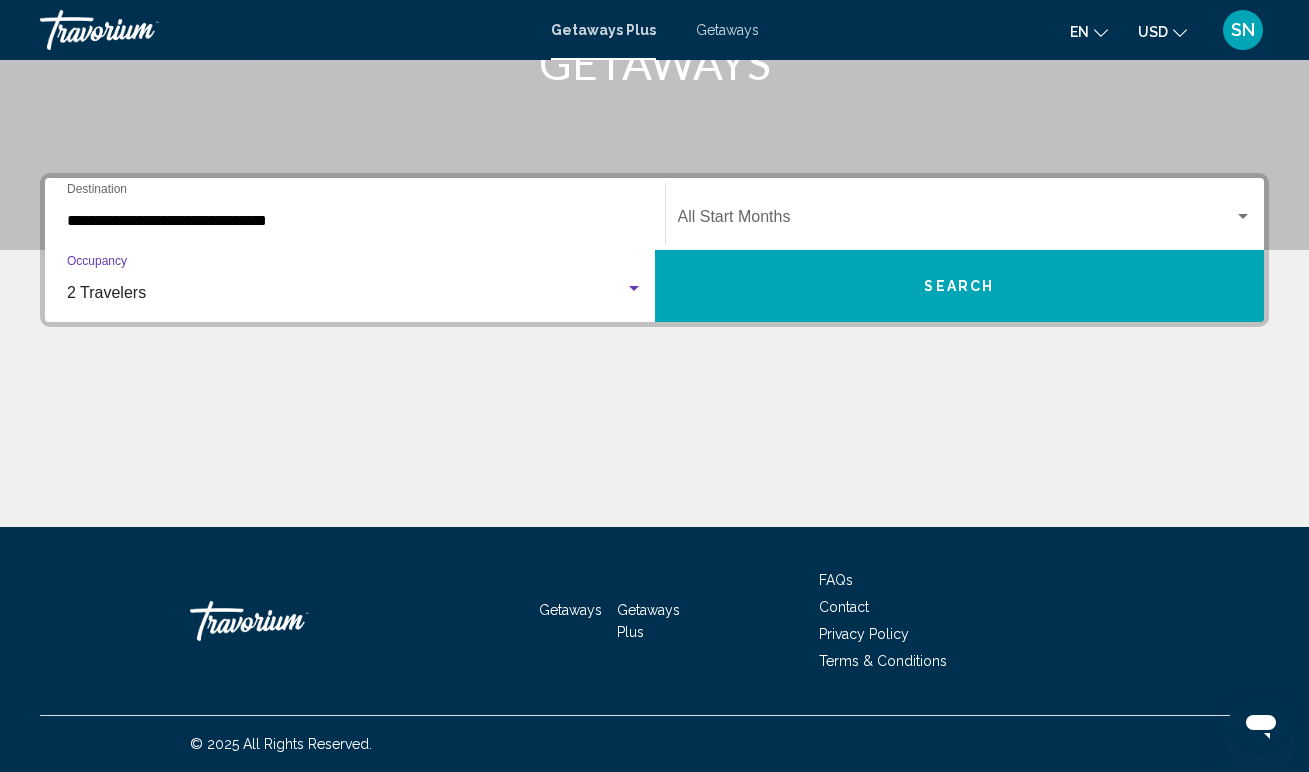 click at bounding box center [1243, 216] 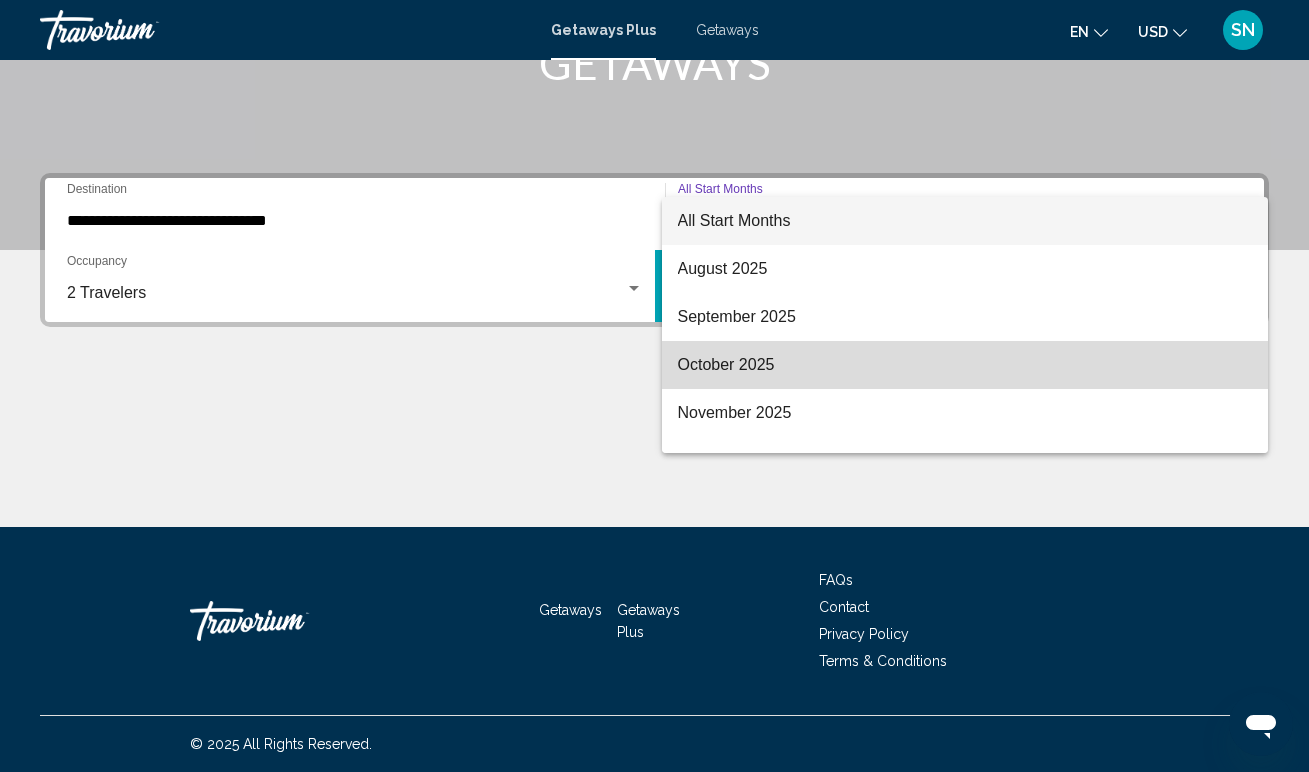 click on "October 2025" at bounding box center [965, 365] 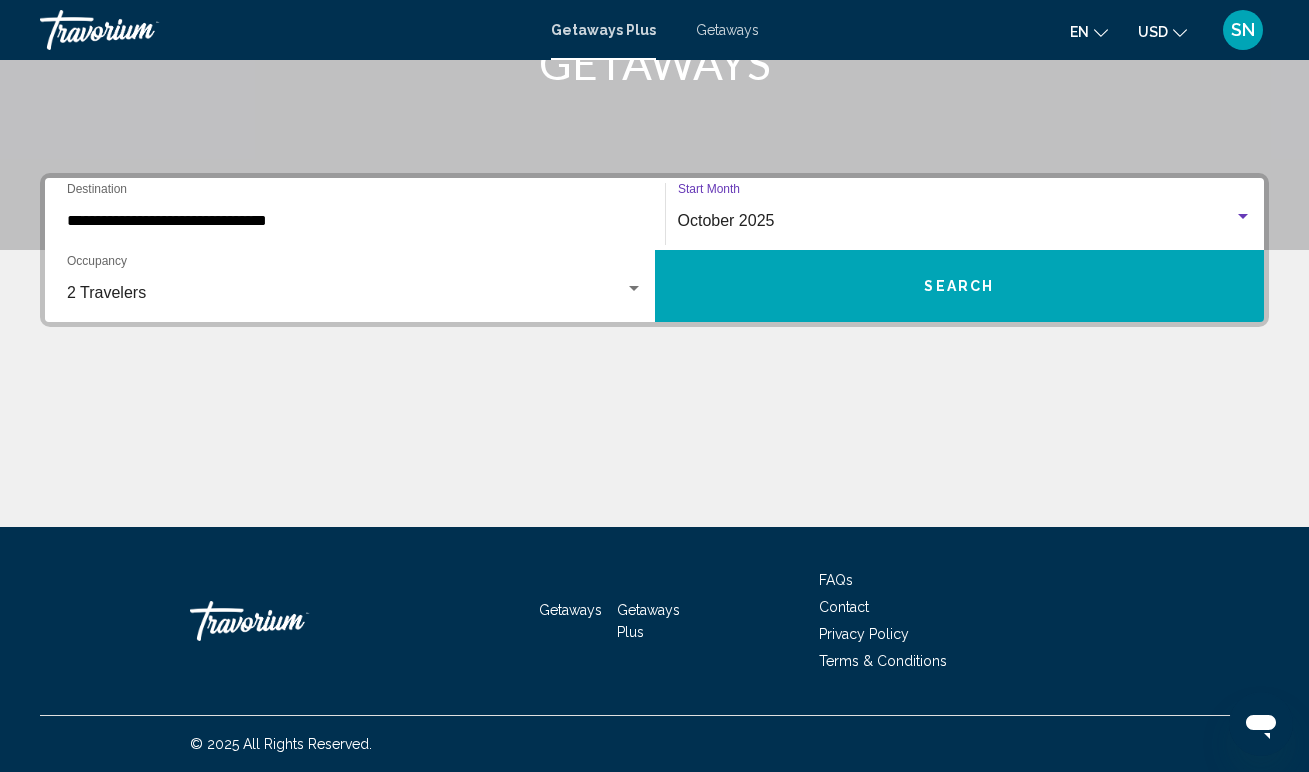 click on "Search" at bounding box center [959, 287] 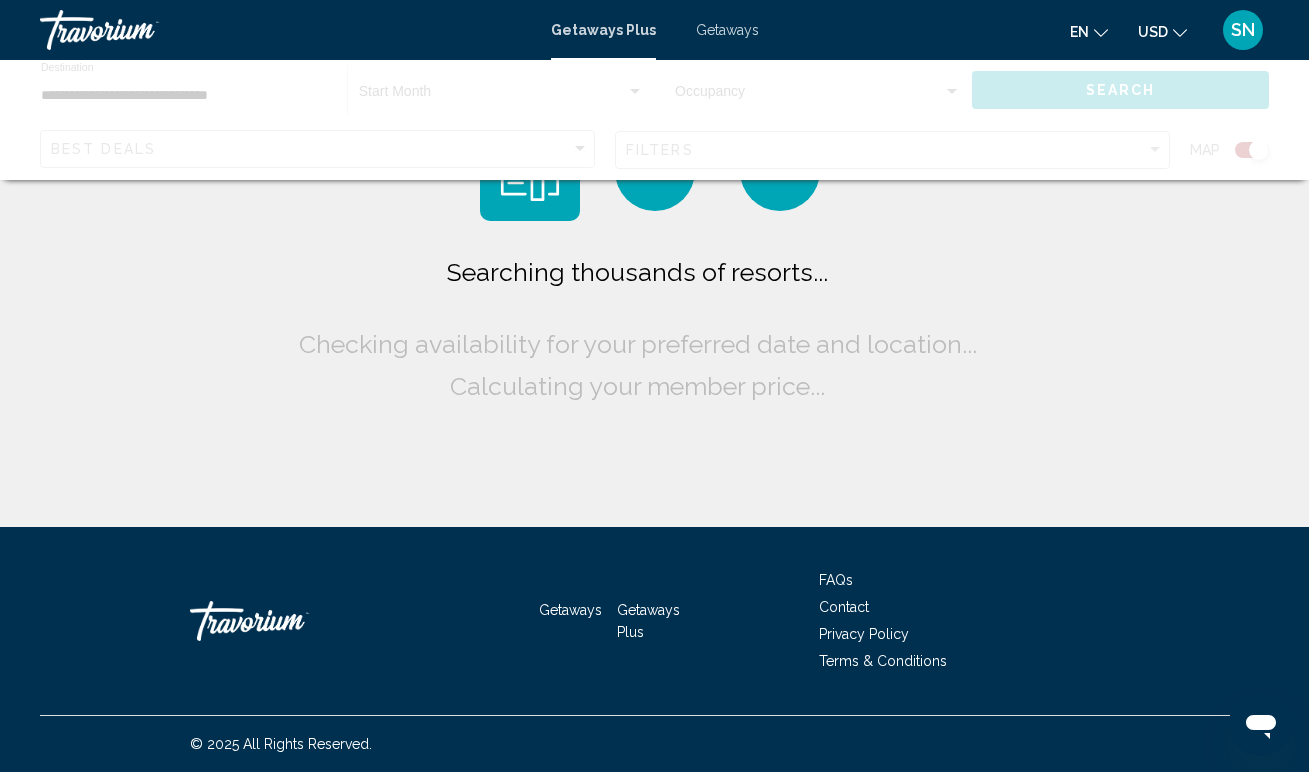 scroll, scrollTop: 0, scrollLeft: 0, axis: both 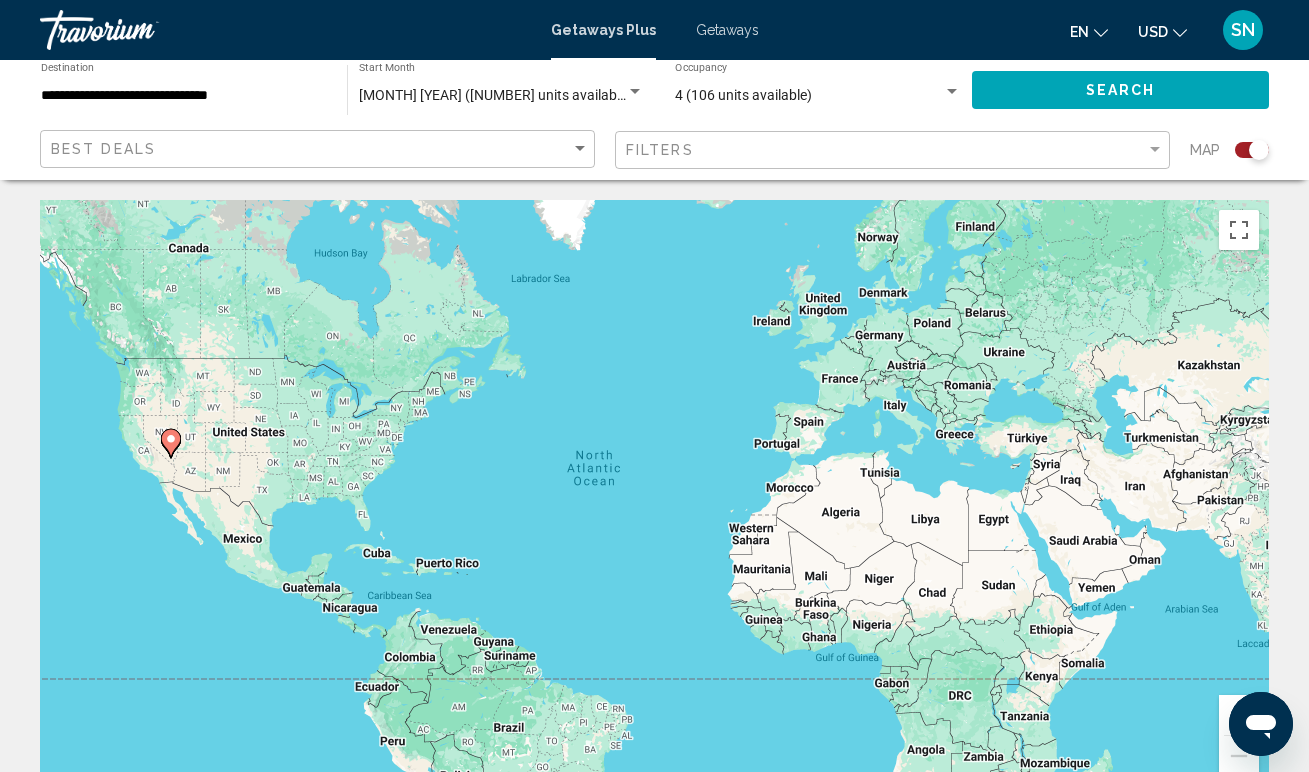 click 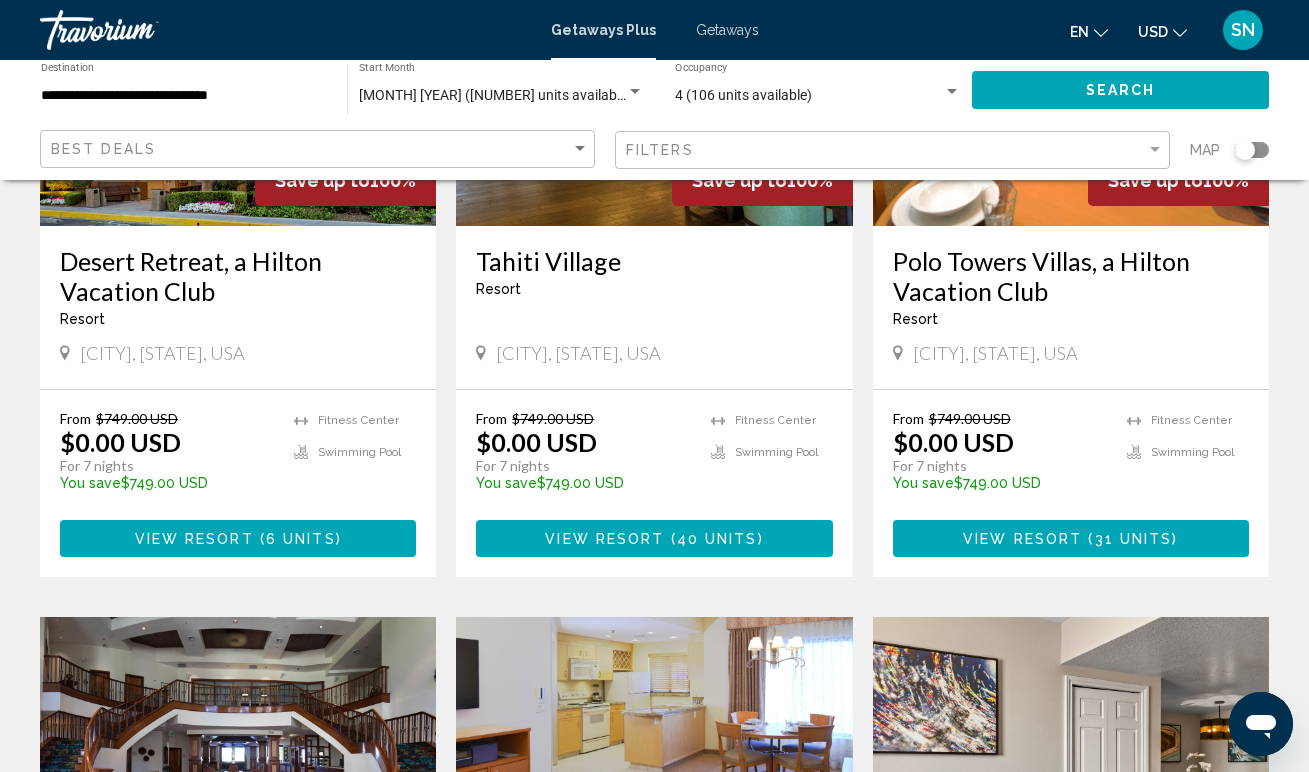 scroll, scrollTop: 266, scrollLeft: 0, axis: vertical 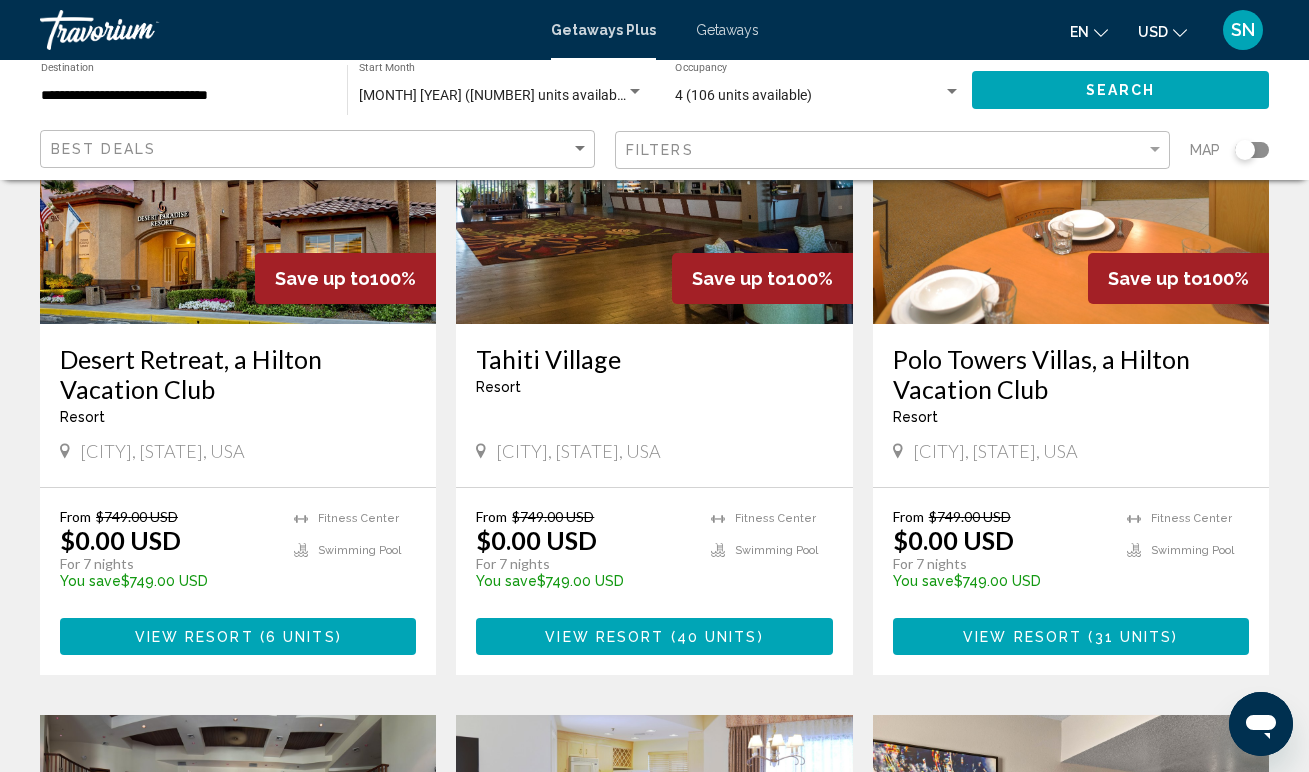 click at bounding box center [952, 91] 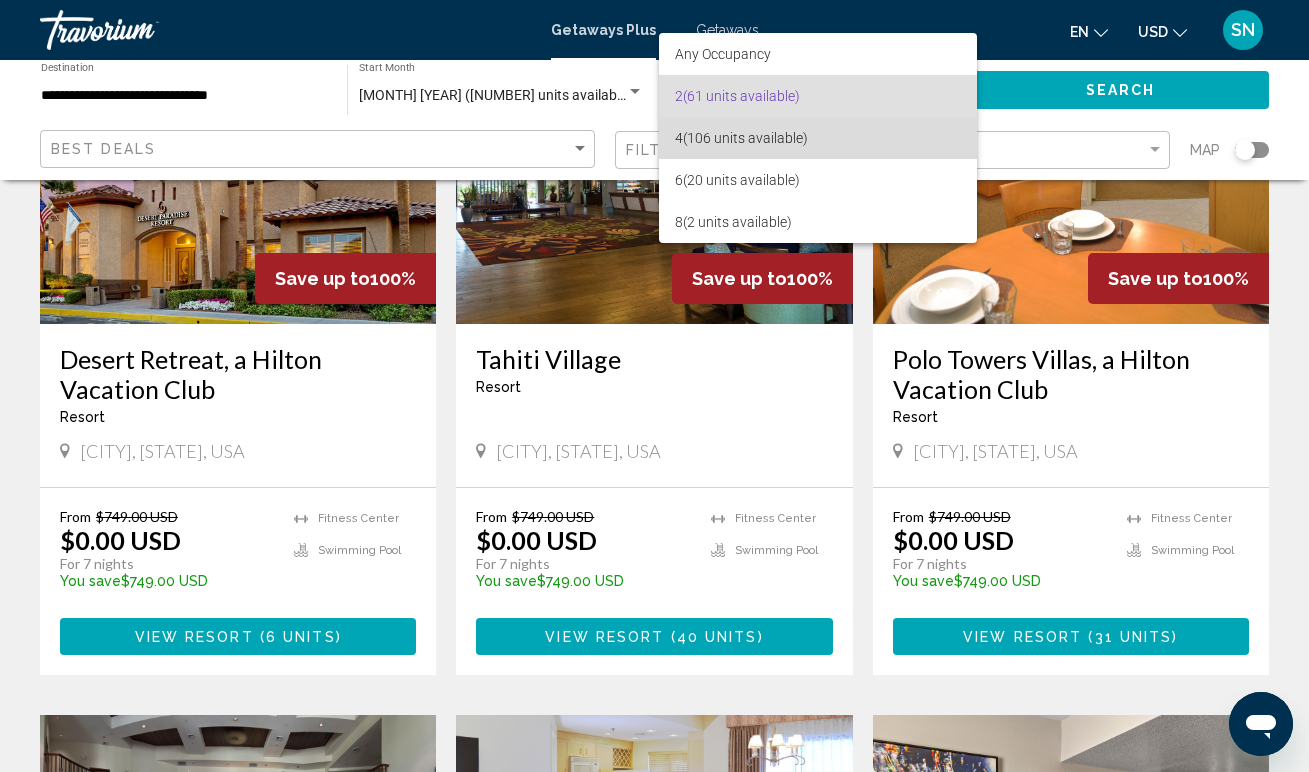 click on "4  (106 units available)" at bounding box center (818, 138) 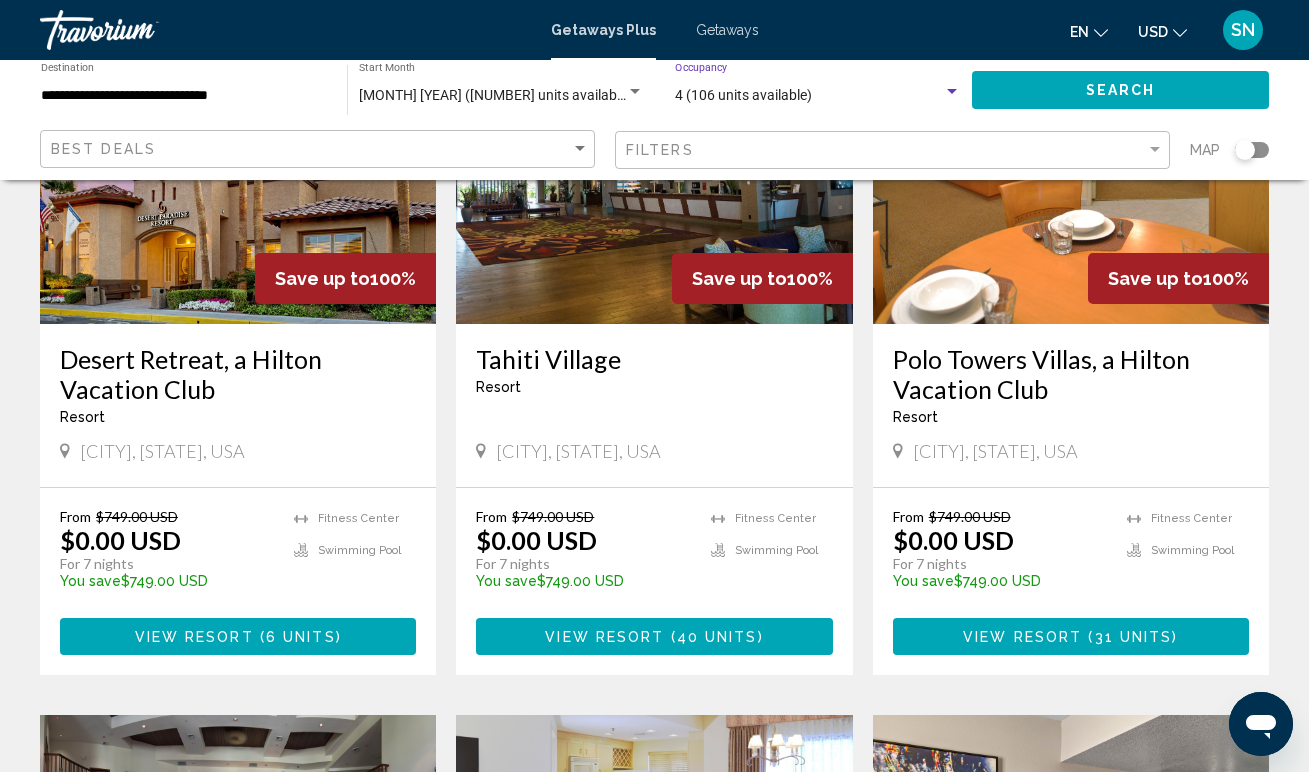 click on "Search" 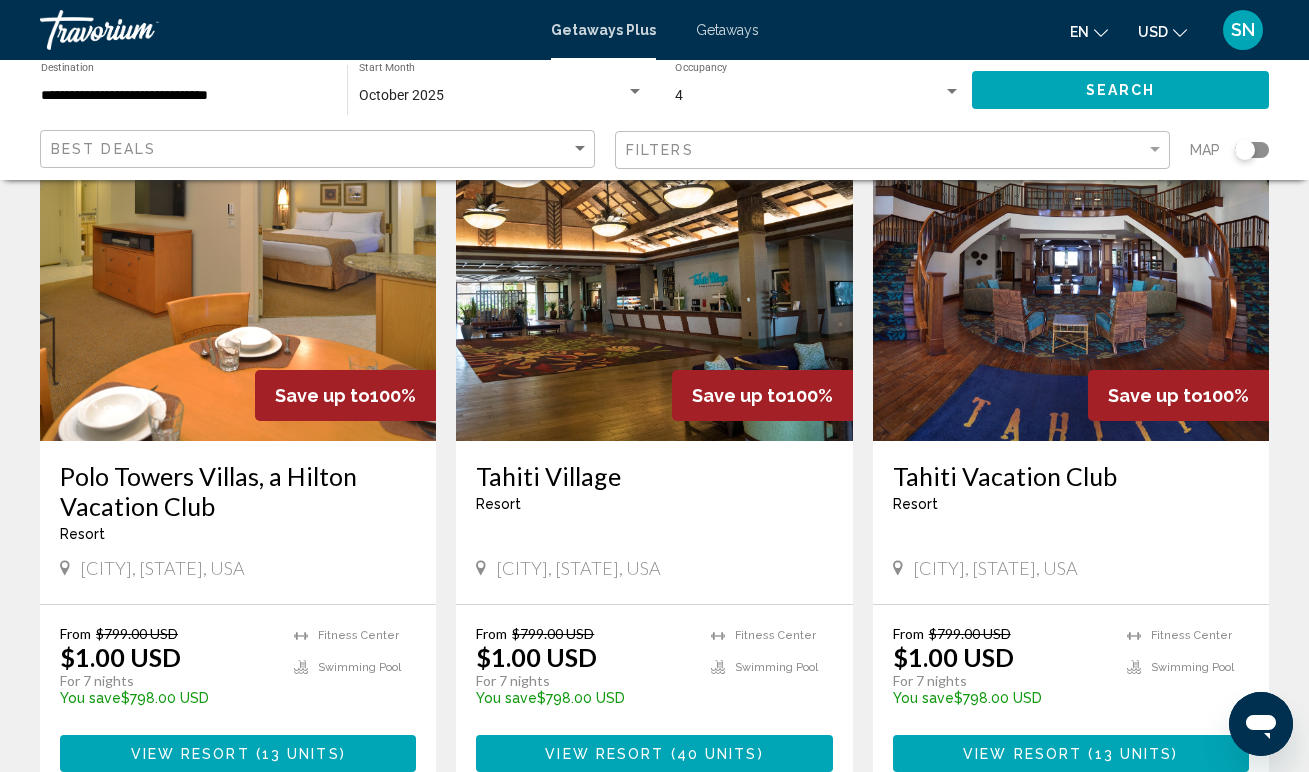 scroll, scrollTop: 229, scrollLeft: 0, axis: vertical 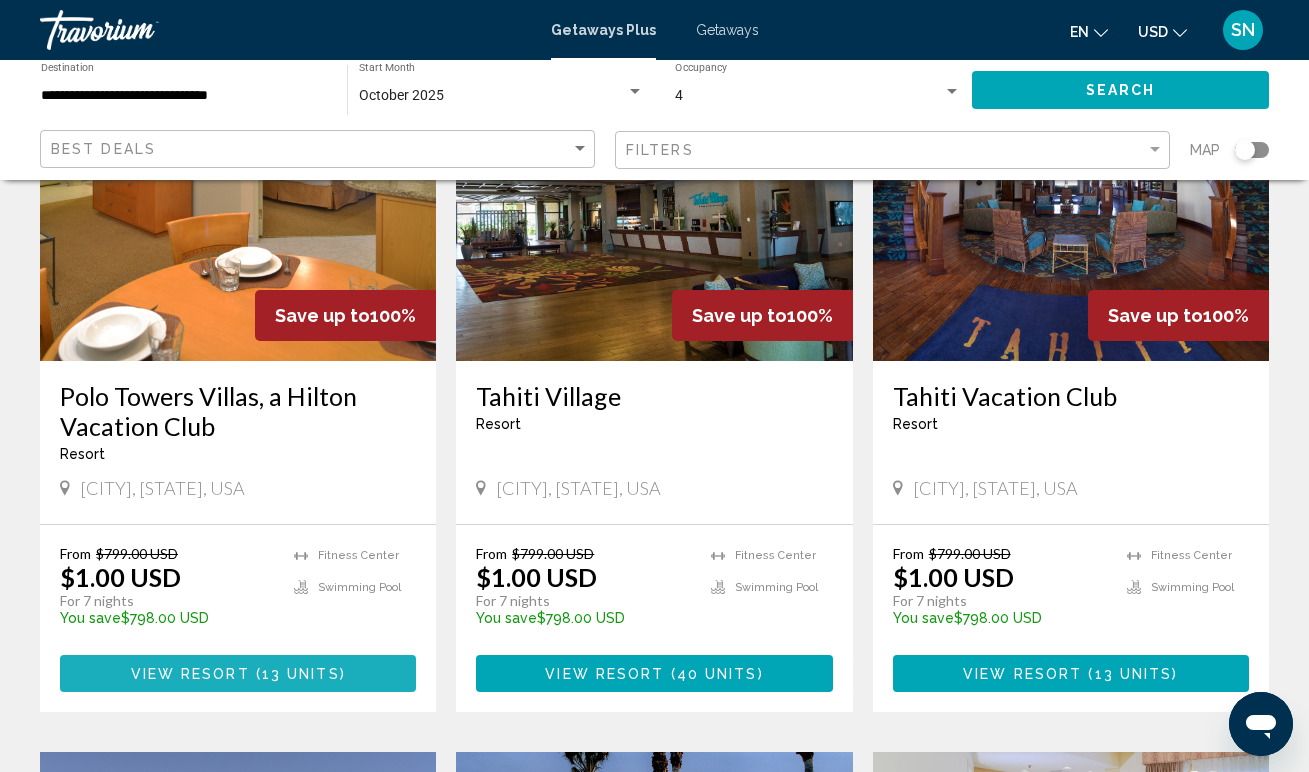 click on "View Resort" at bounding box center (190, 674) 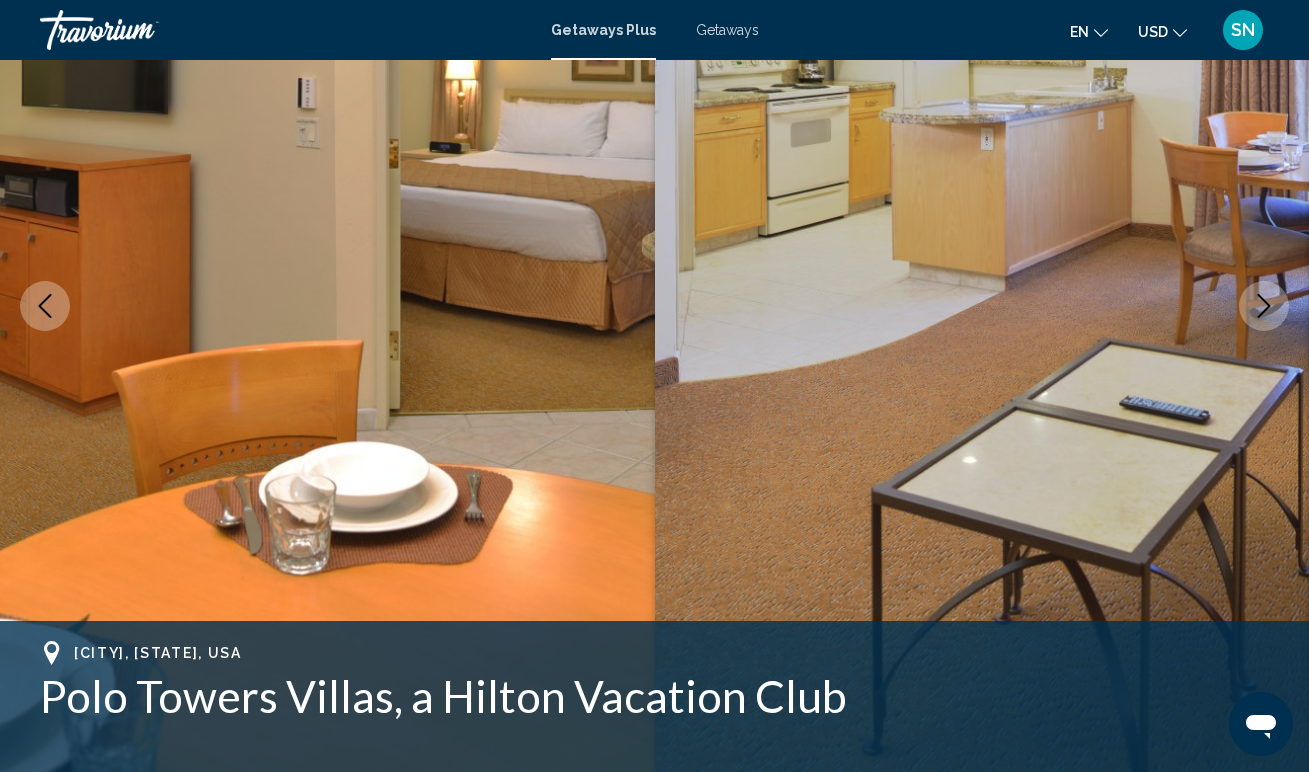 scroll, scrollTop: 0, scrollLeft: 0, axis: both 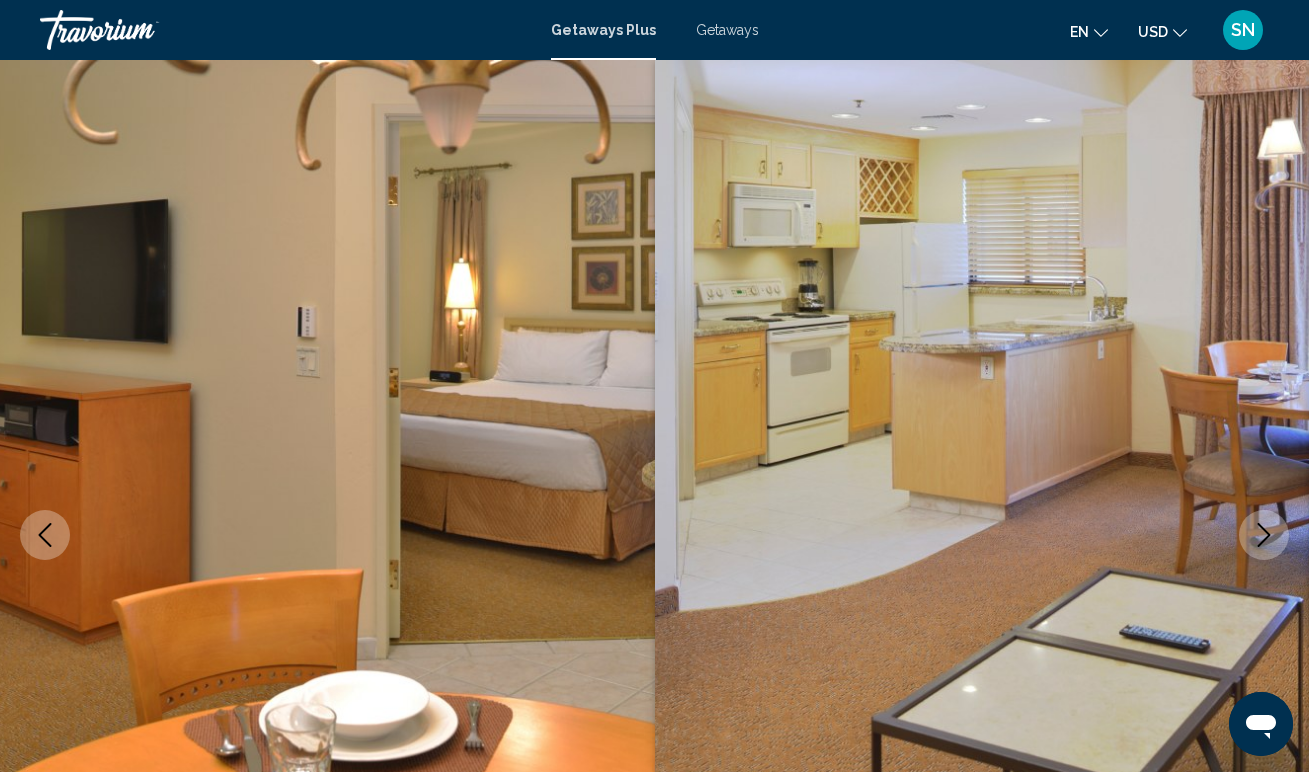 type 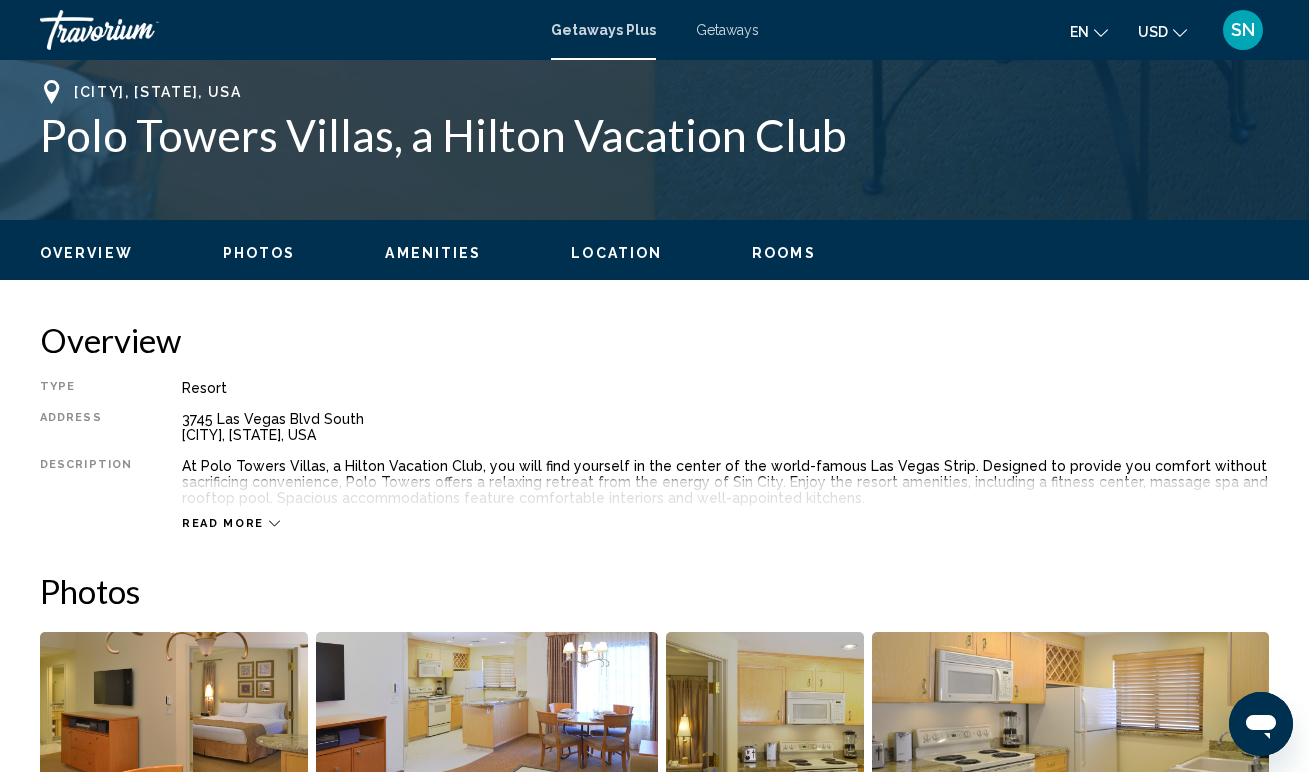 scroll, scrollTop: 789, scrollLeft: 0, axis: vertical 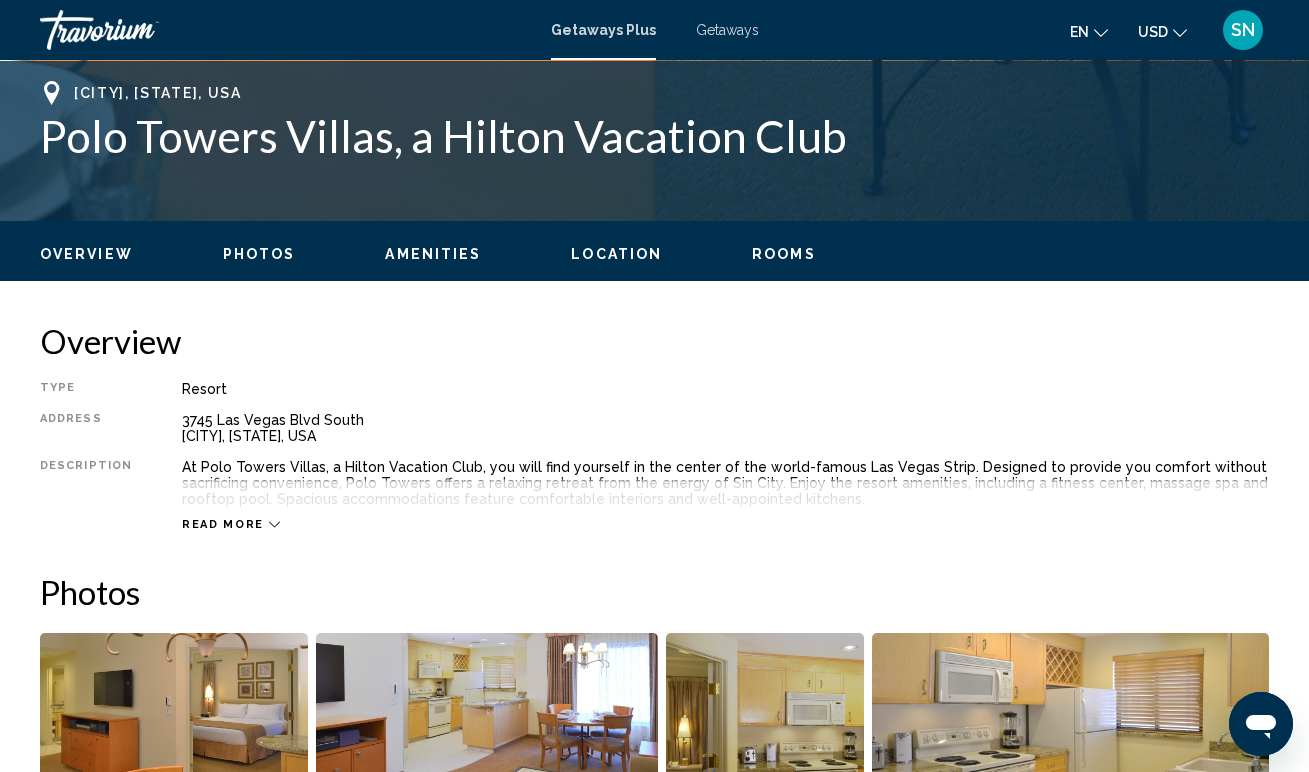 click 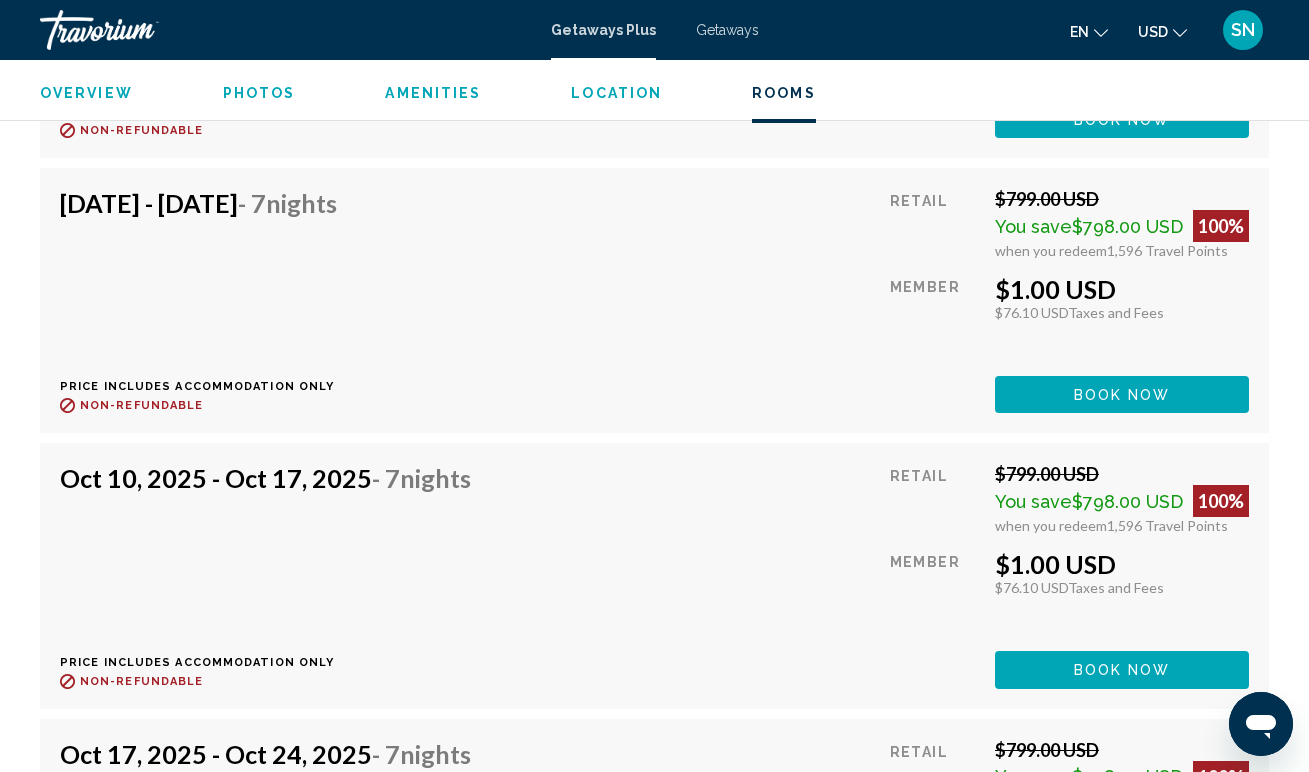 scroll, scrollTop: 4424, scrollLeft: 0, axis: vertical 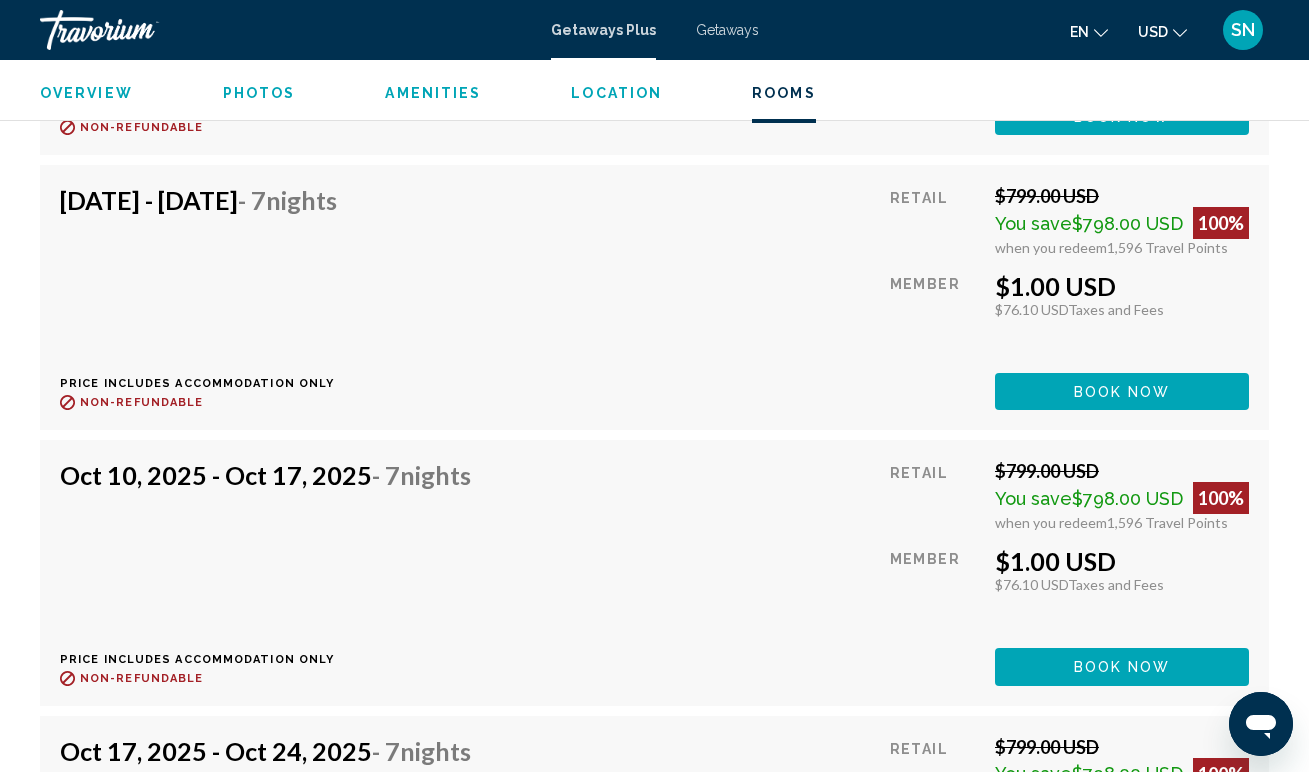 click on "Book now" at bounding box center [1122, 117] 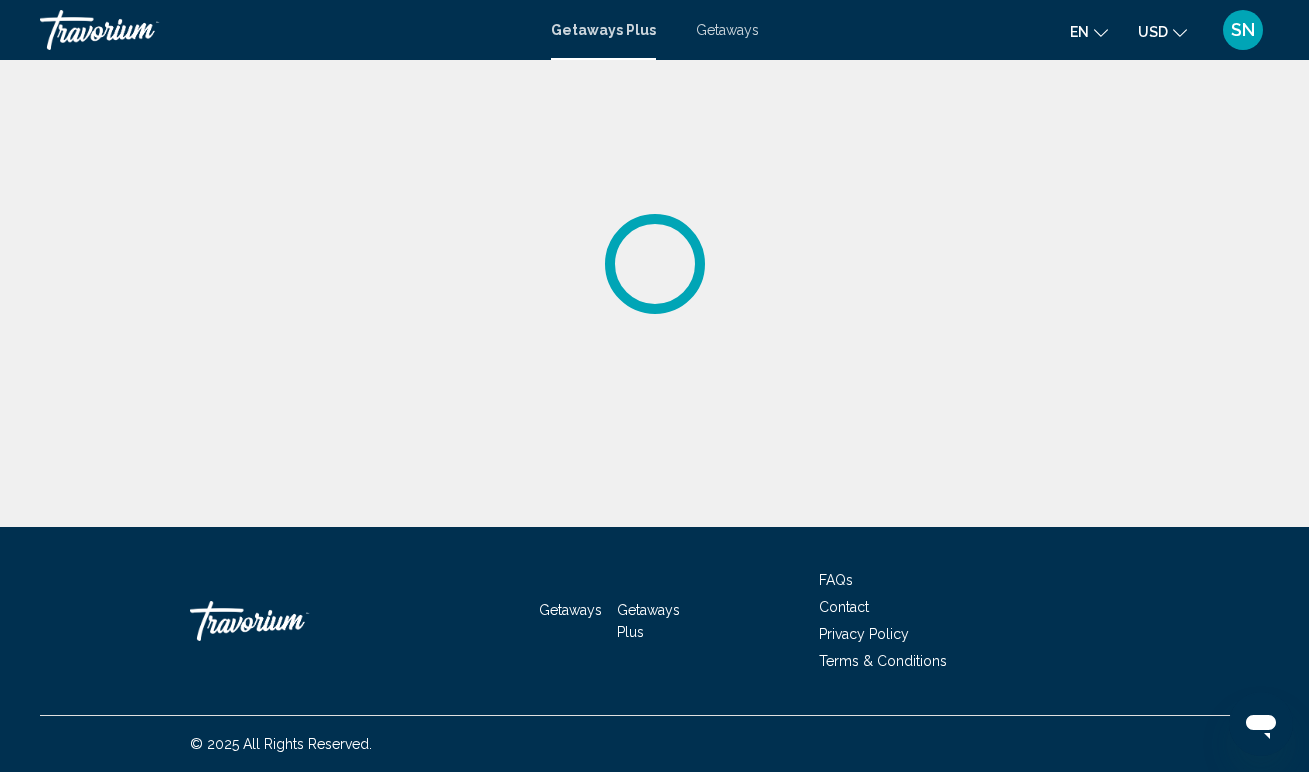 scroll, scrollTop: 0, scrollLeft: 0, axis: both 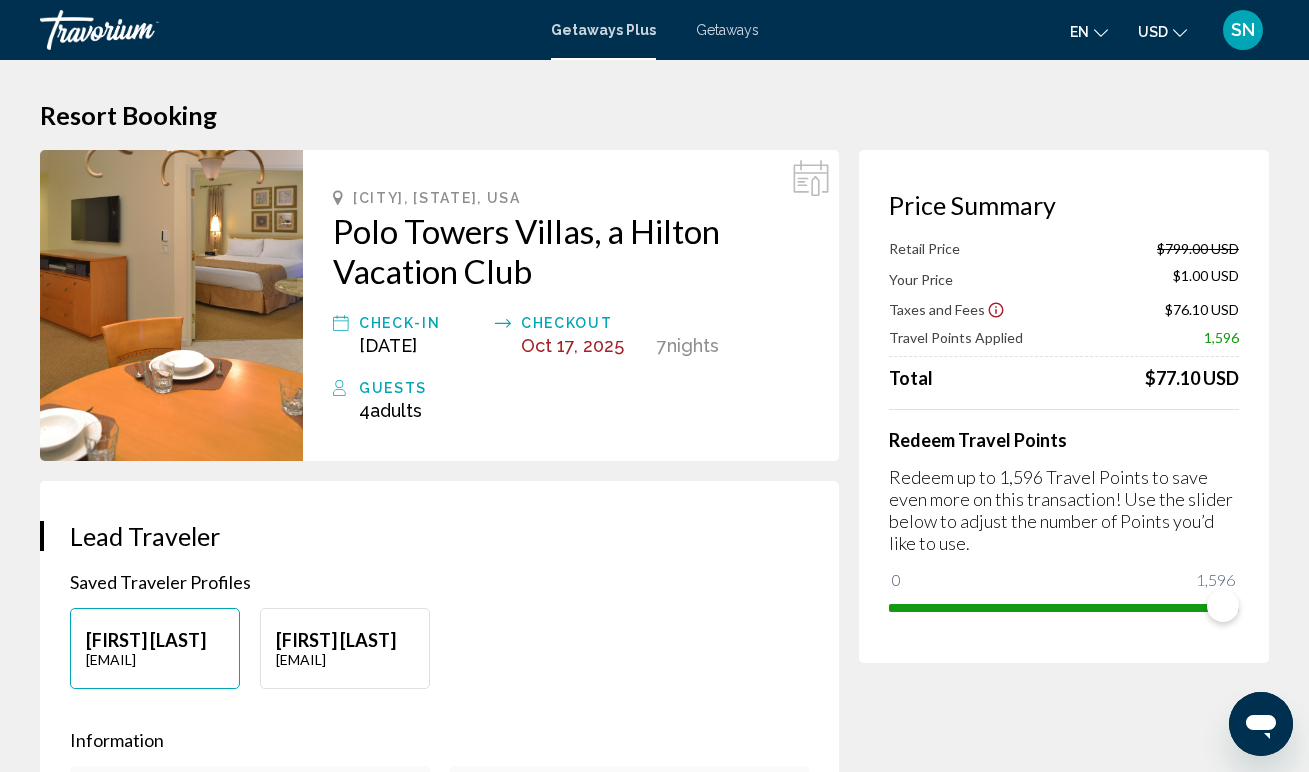 click 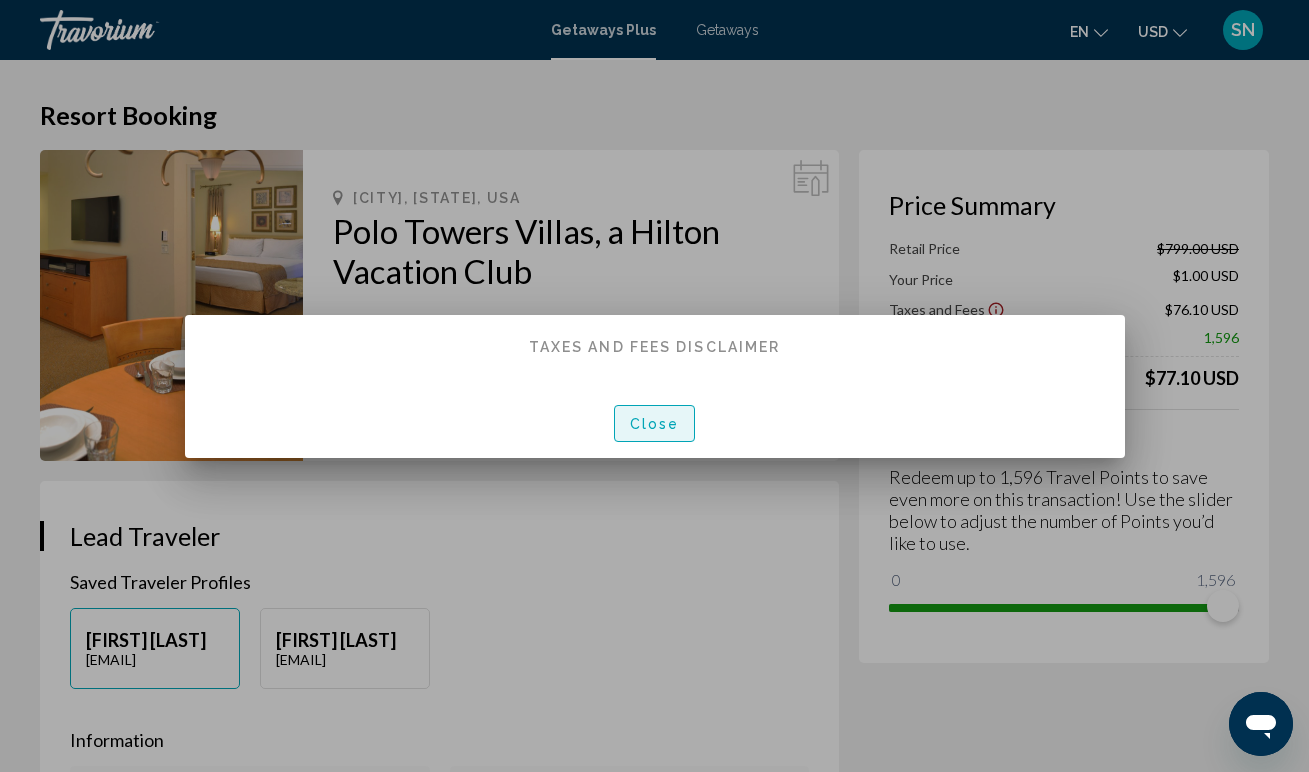 click on "Close" at bounding box center [655, 424] 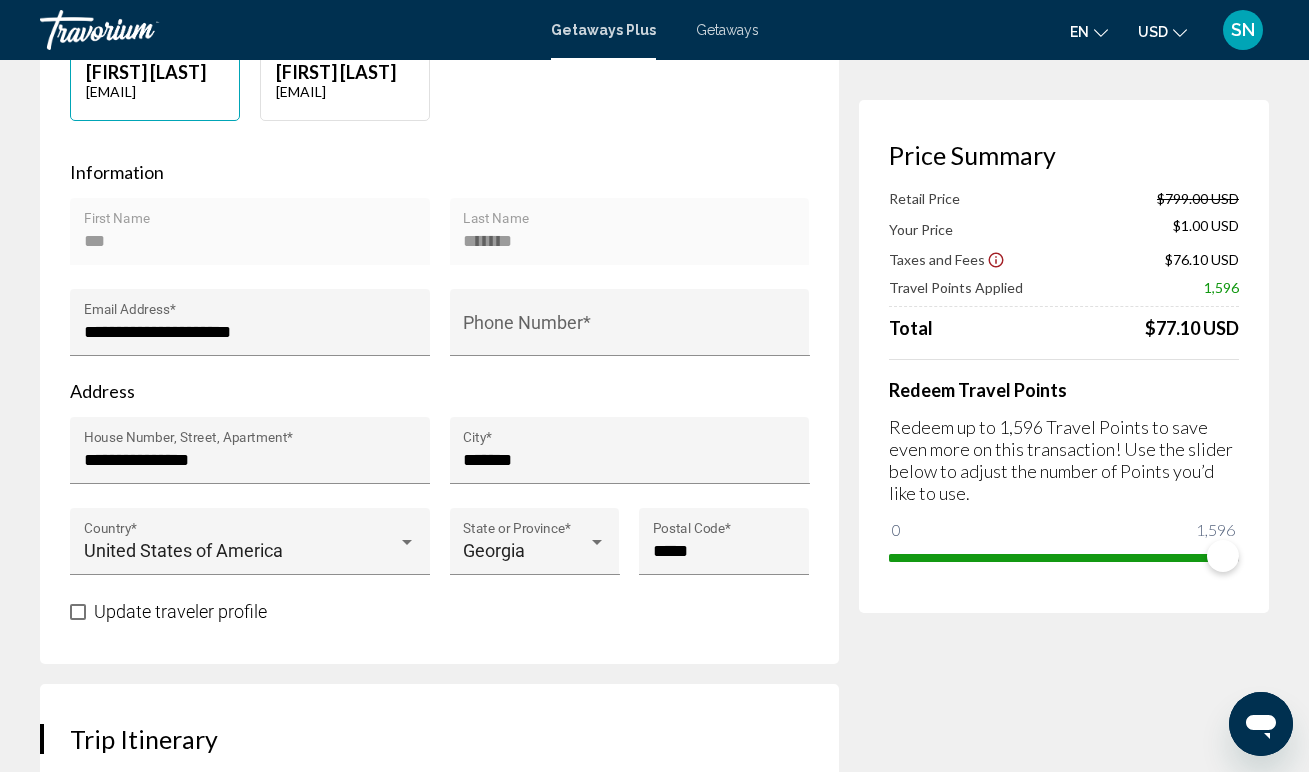 scroll, scrollTop: 576, scrollLeft: 0, axis: vertical 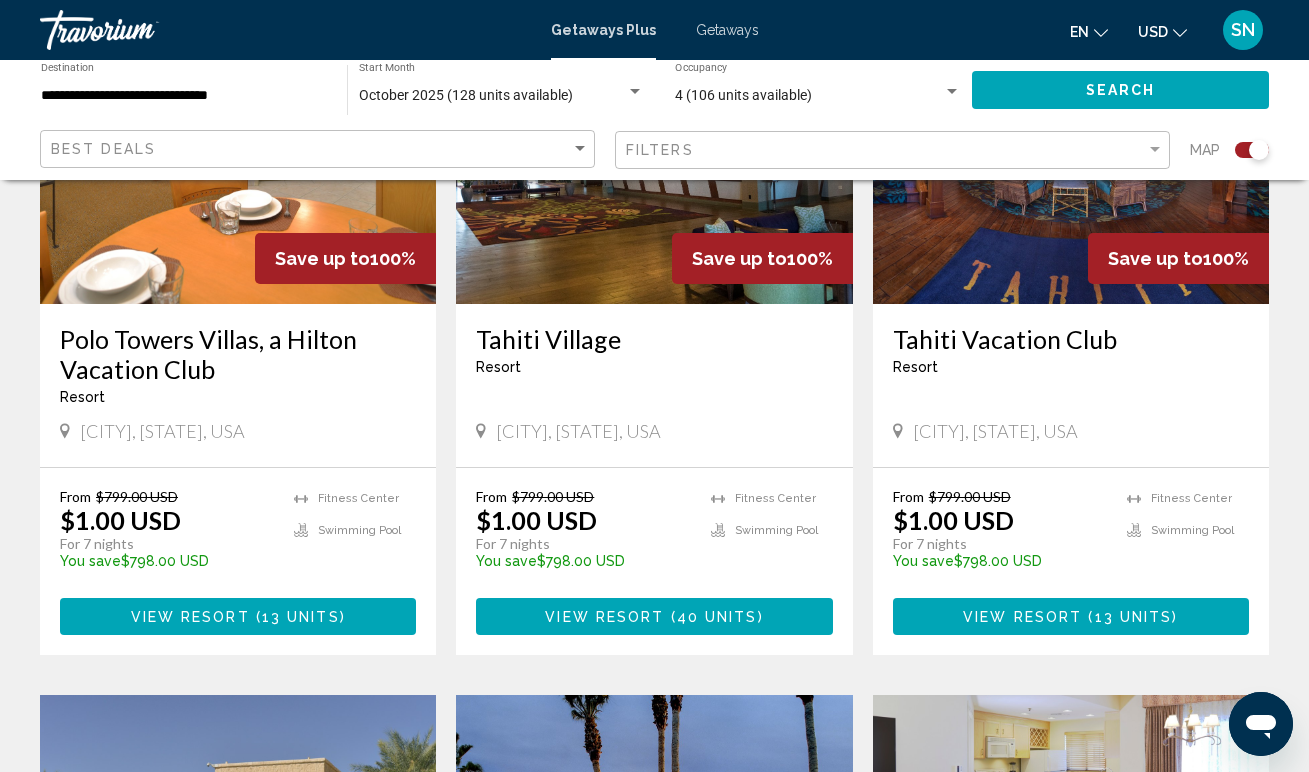 click on "View Resort" at bounding box center [604, 617] 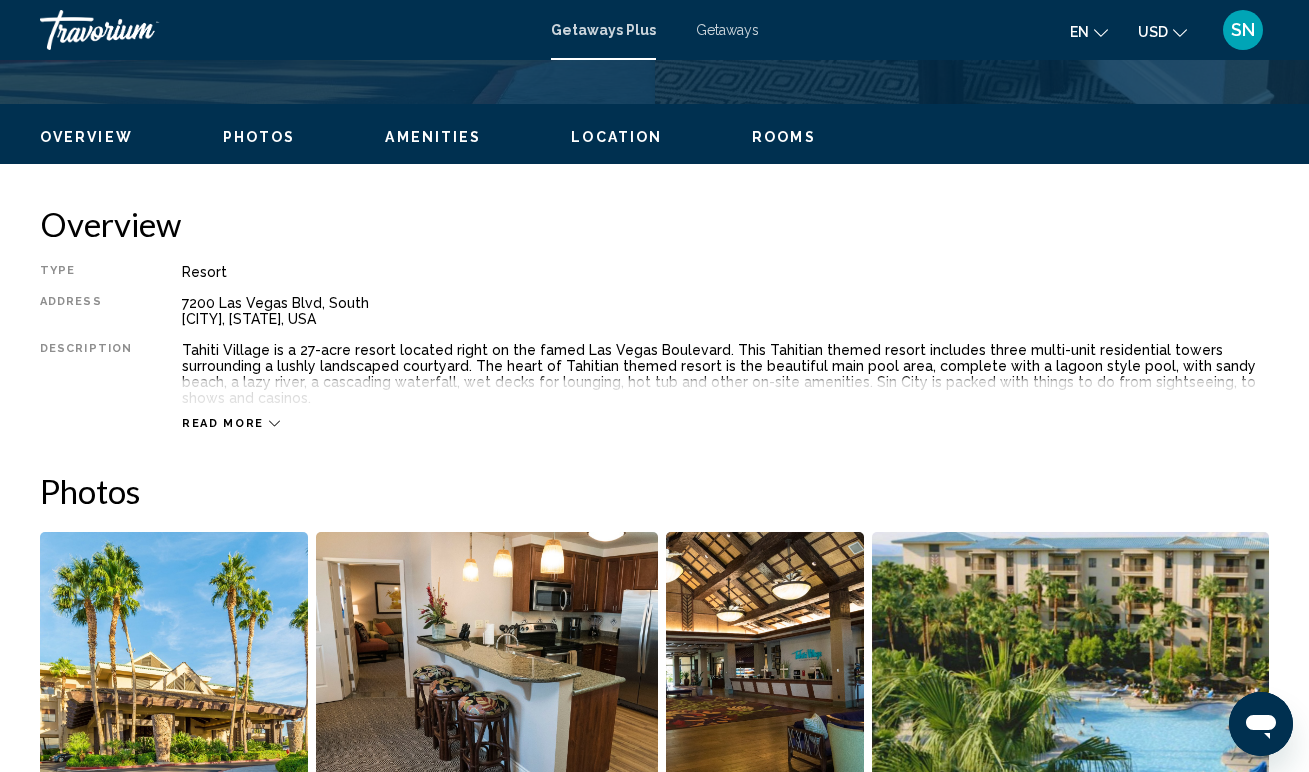 scroll, scrollTop: 0, scrollLeft: 0, axis: both 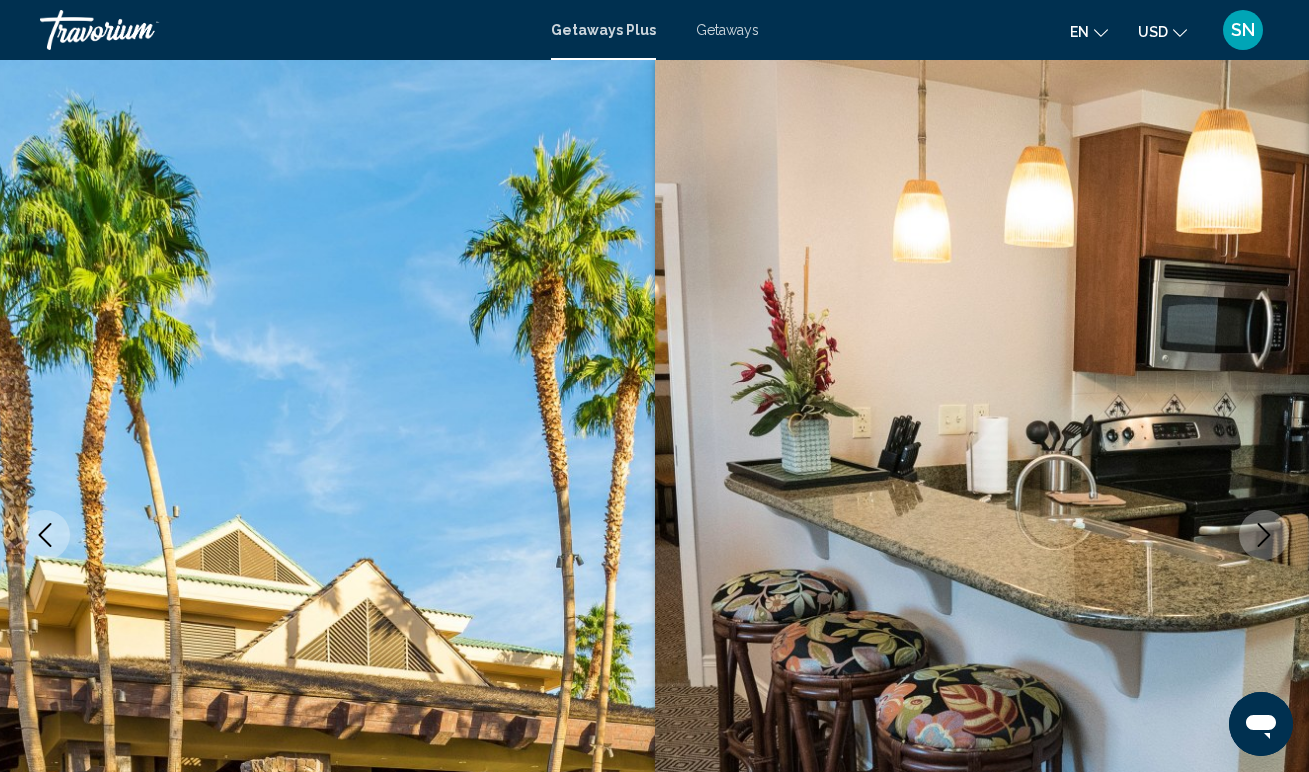 type 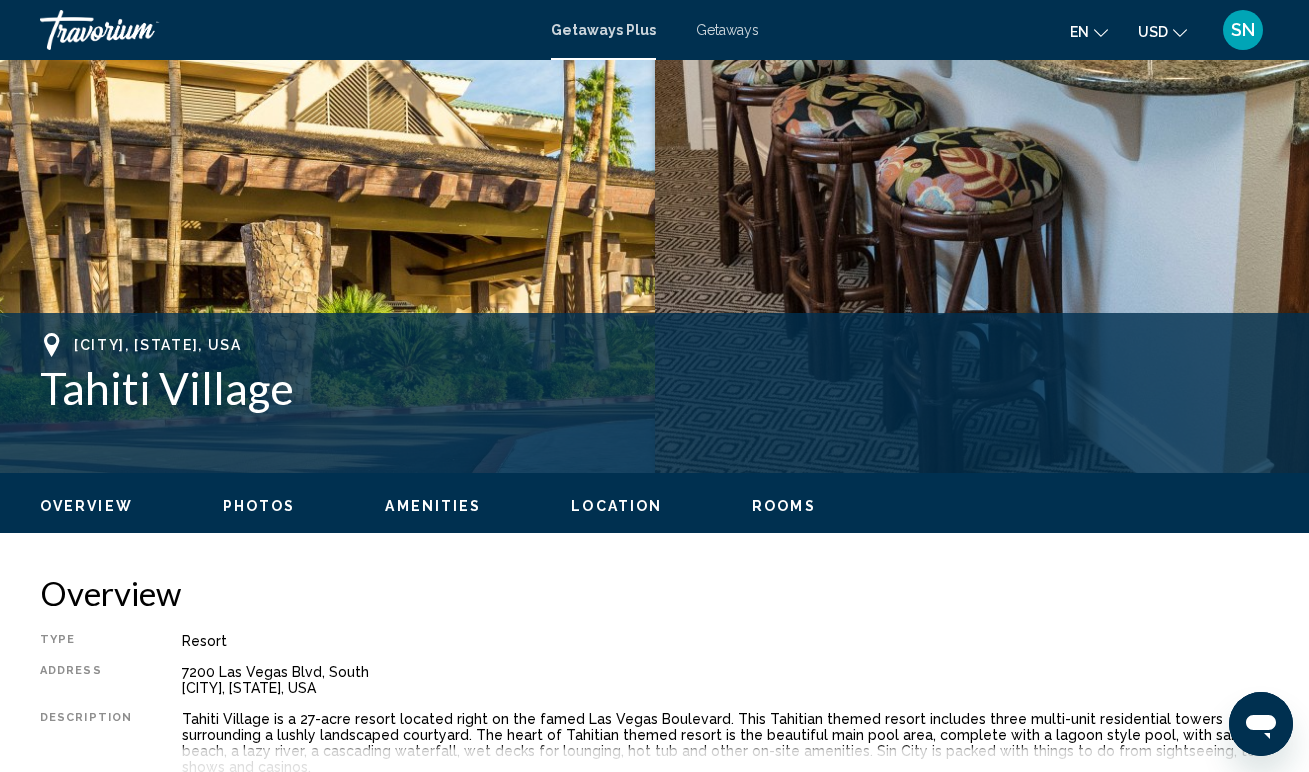 scroll, scrollTop: 552, scrollLeft: 0, axis: vertical 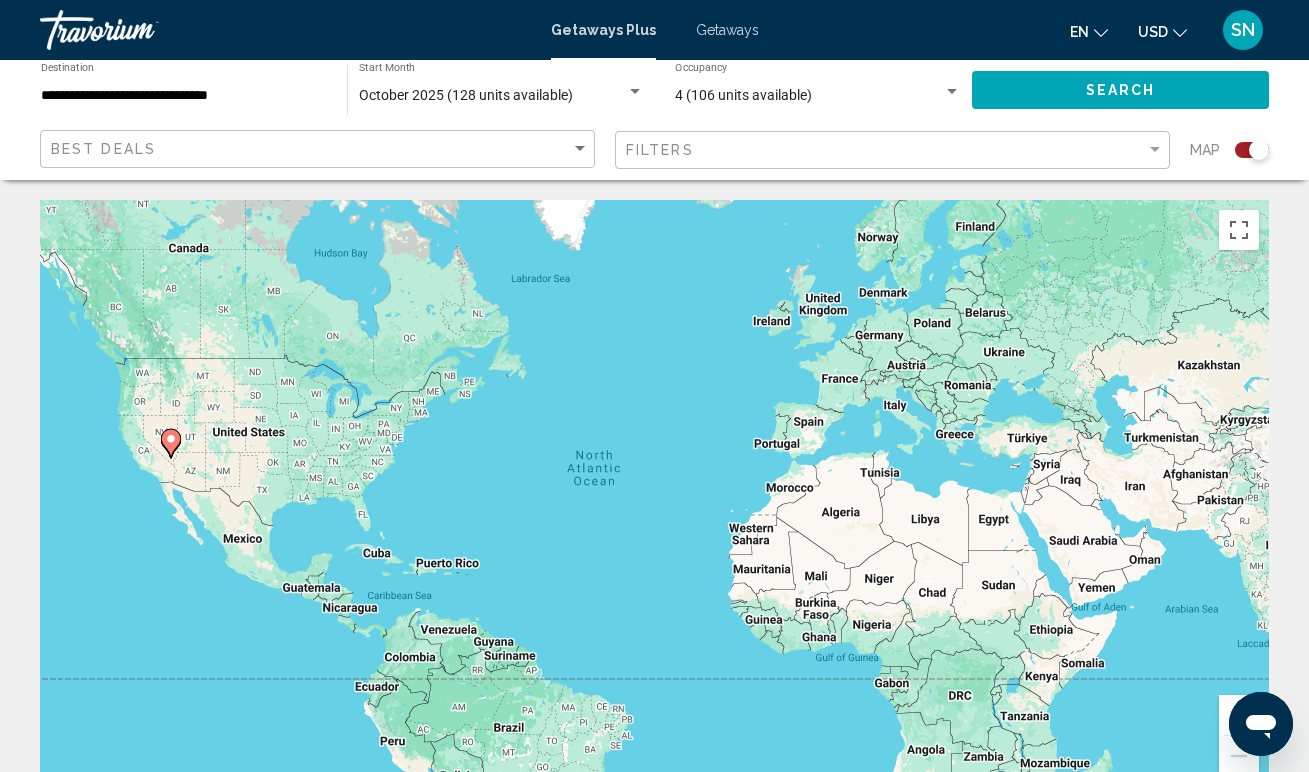 click 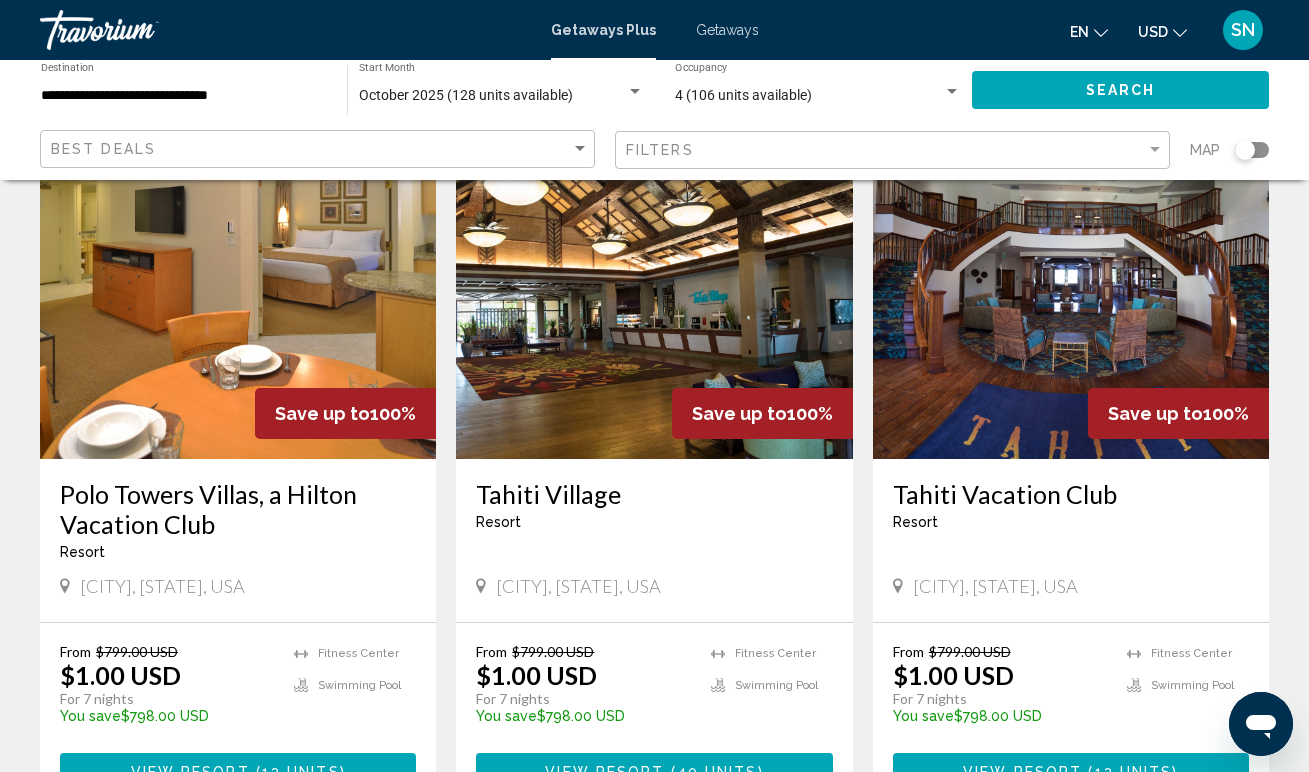 scroll, scrollTop: 194, scrollLeft: 0, axis: vertical 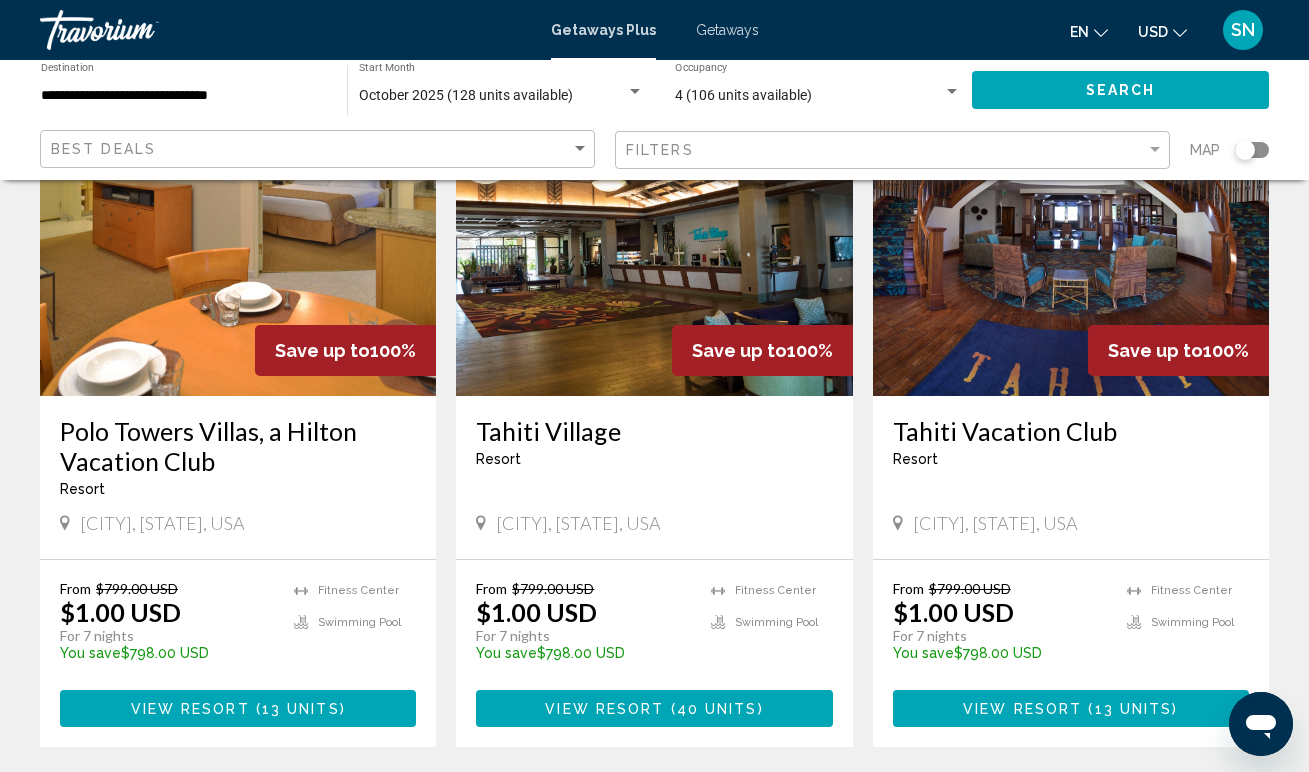 click on "View Resort" at bounding box center (1022, 709) 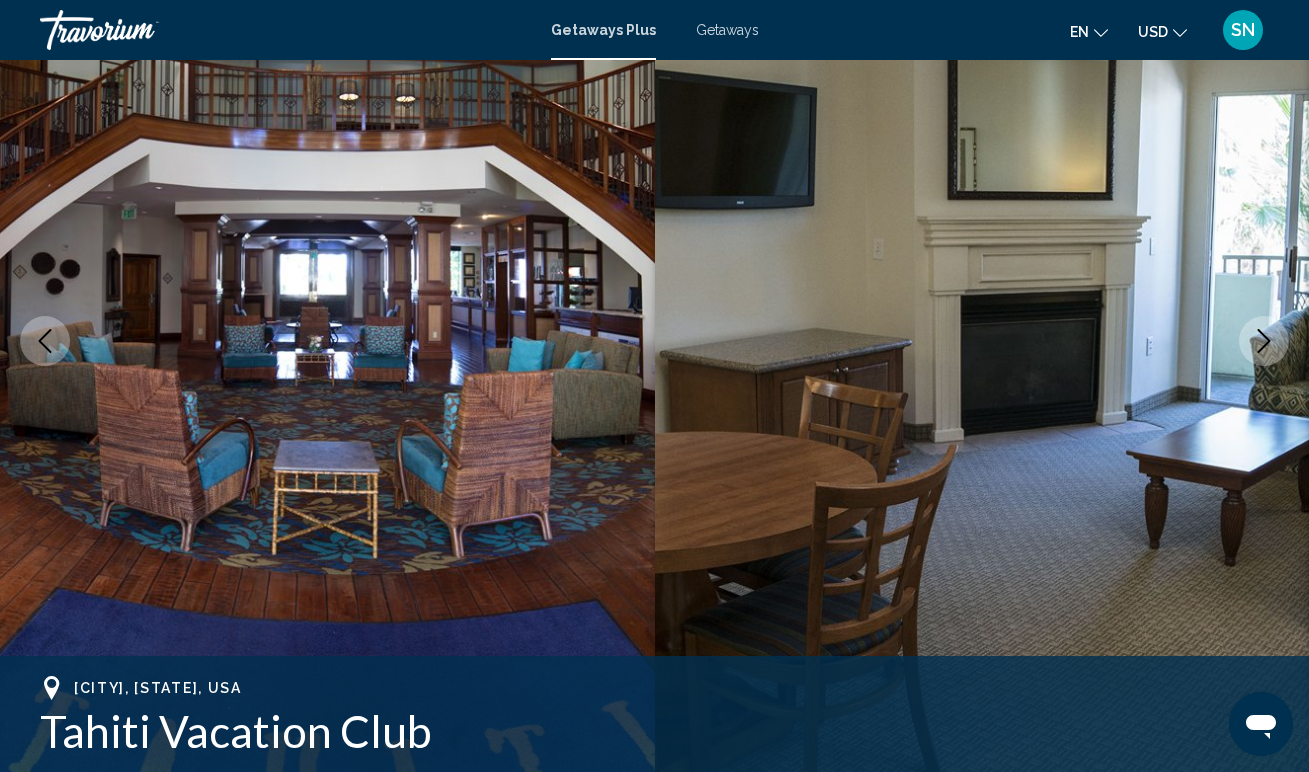 scroll, scrollTop: 0, scrollLeft: 0, axis: both 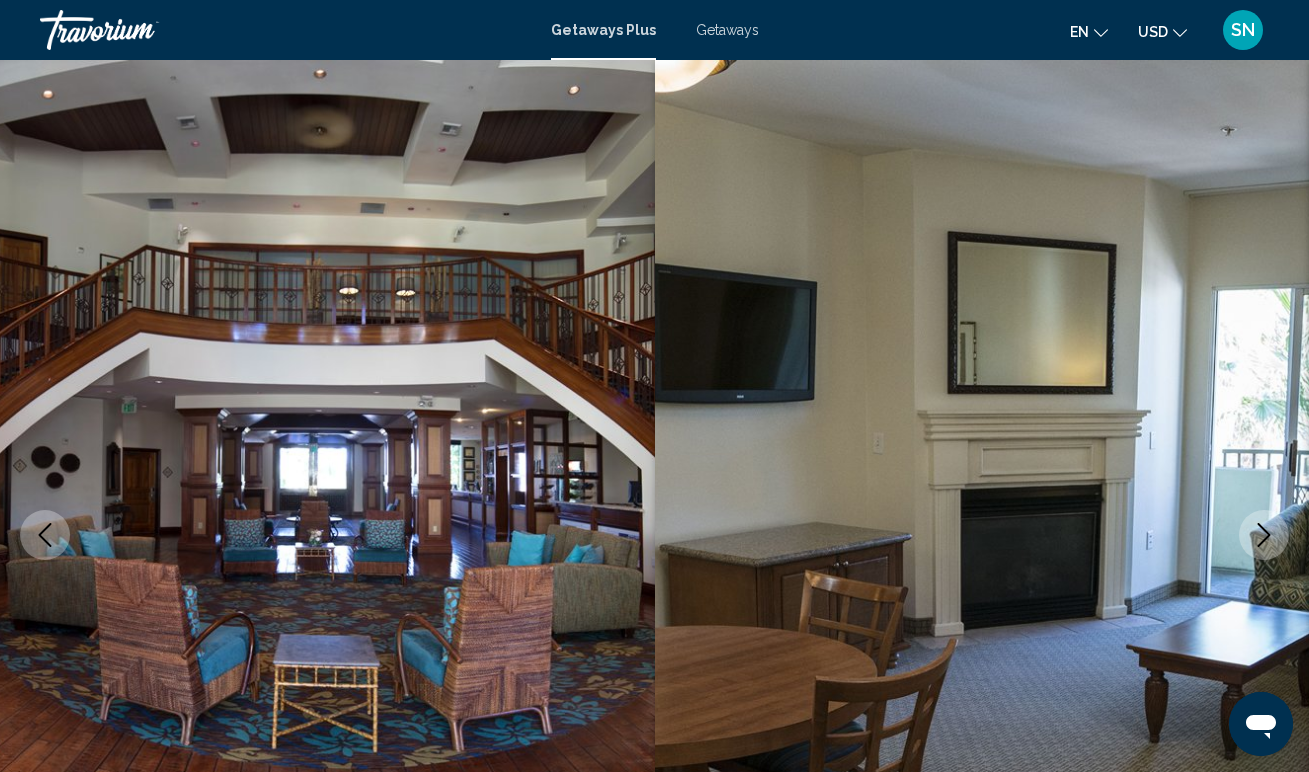 type 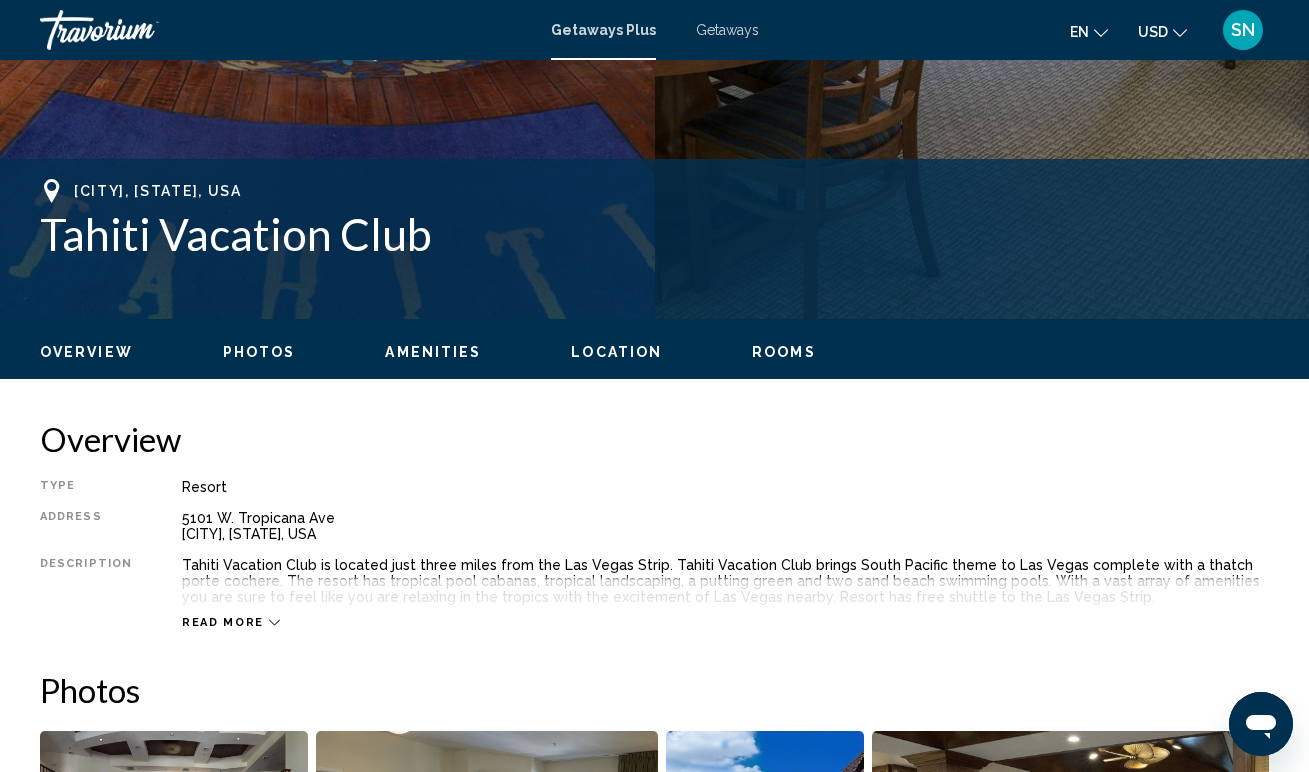 scroll, scrollTop: 693, scrollLeft: 0, axis: vertical 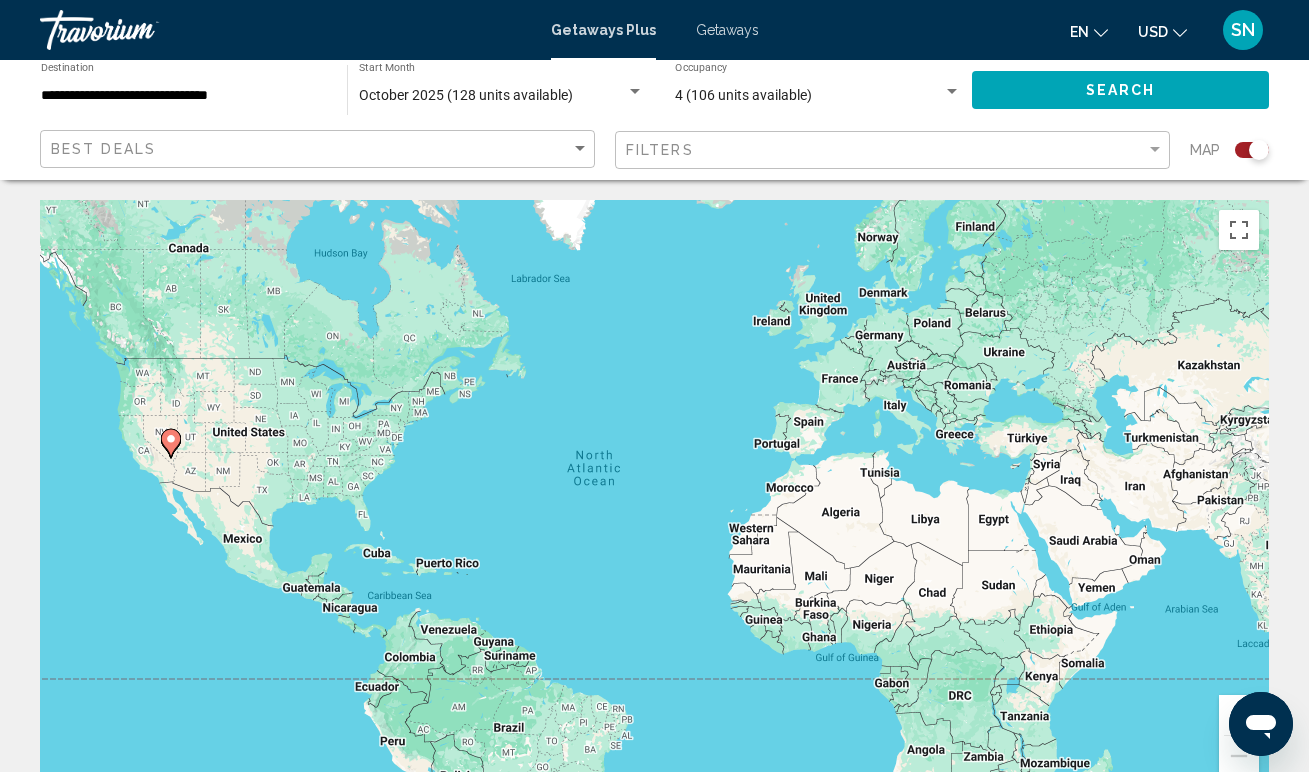 click 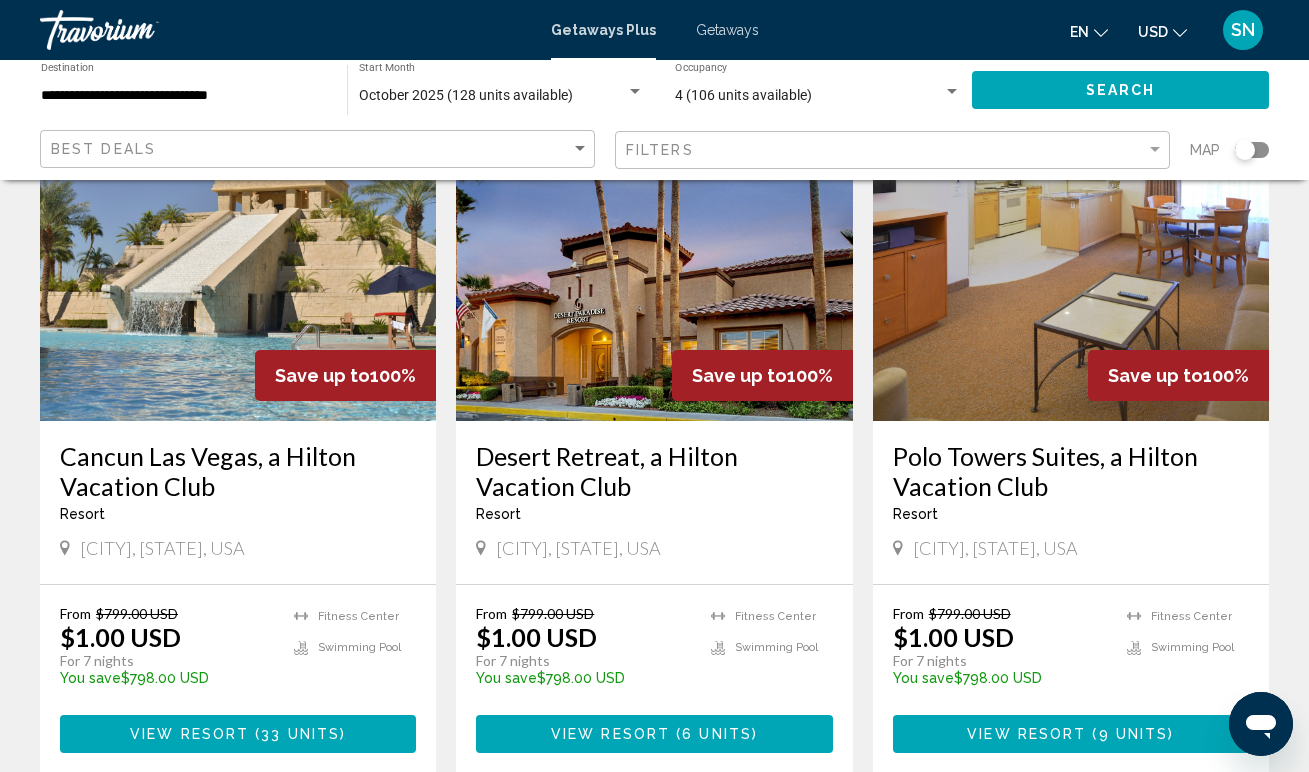 scroll, scrollTop: 881, scrollLeft: 0, axis: vertical 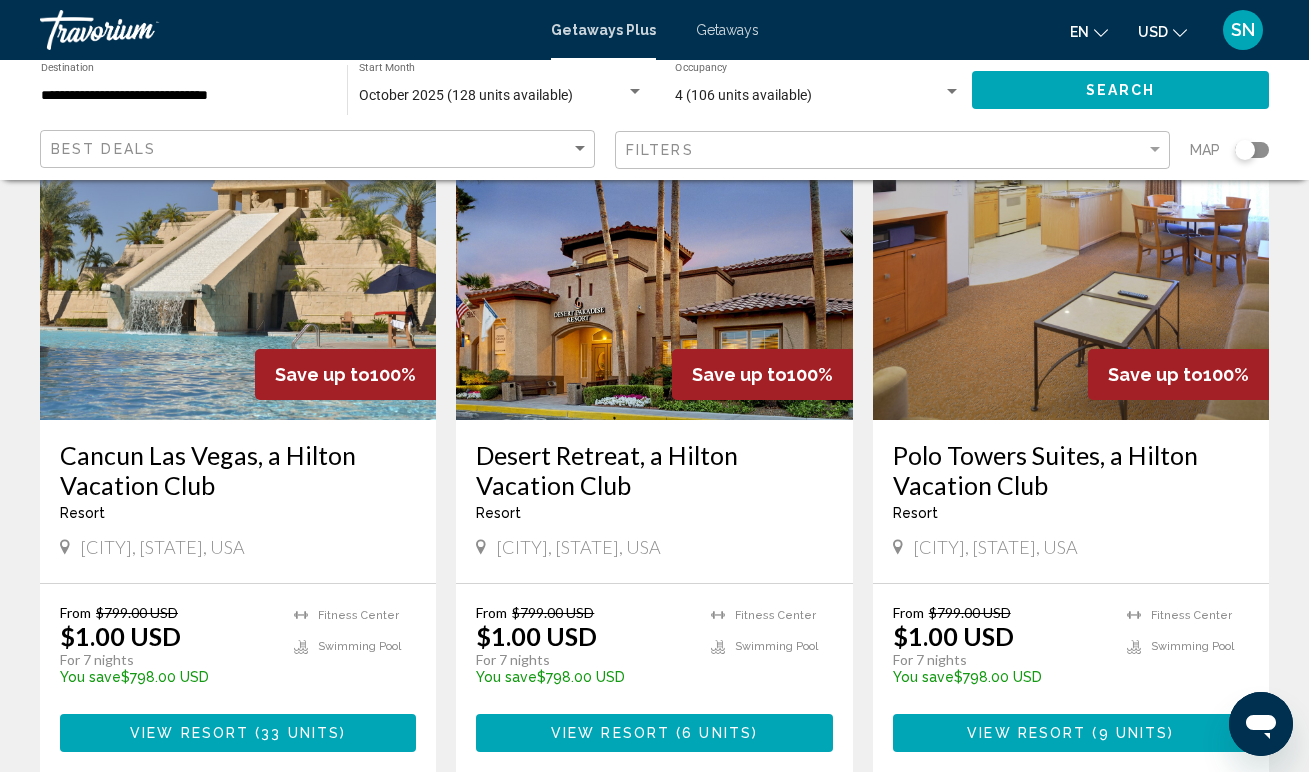 click on "33 units" at bounding box center (300, 734) 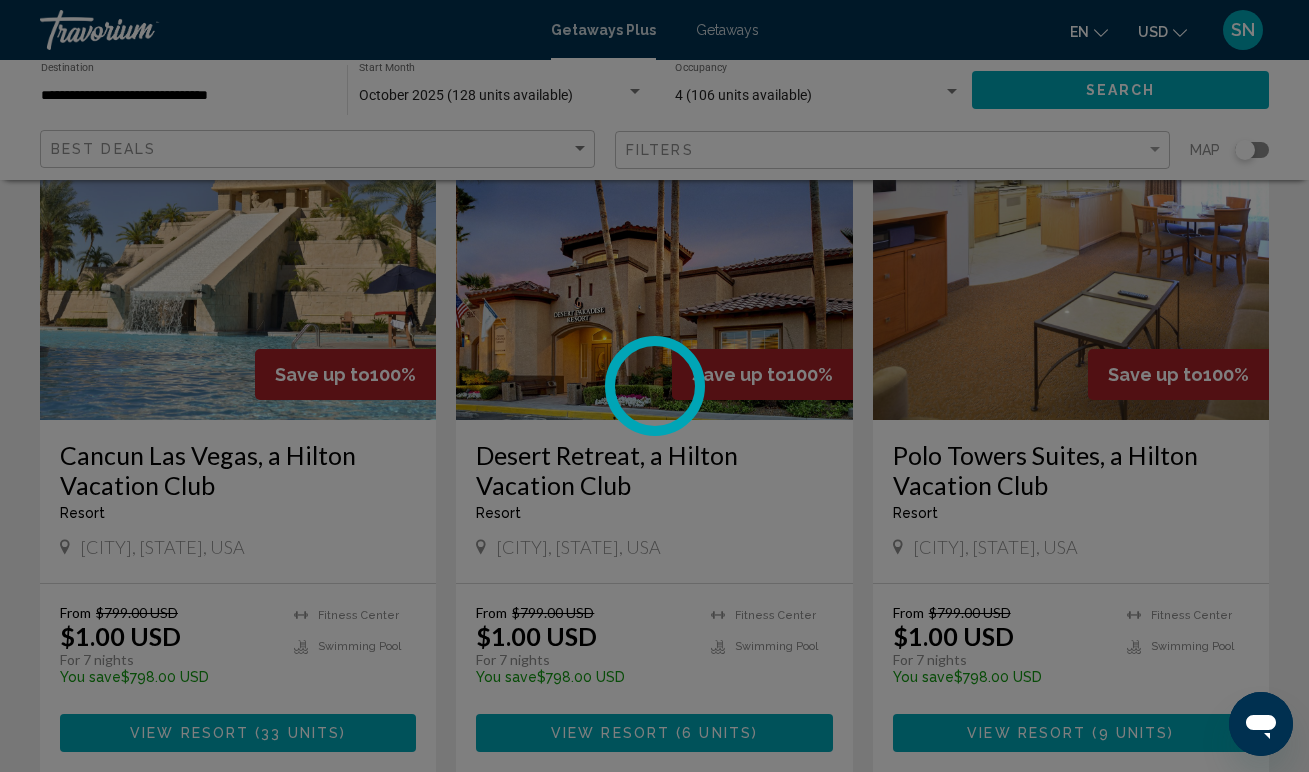 scroll, scrollTop: 0, scrollLeft: 0, axis: both 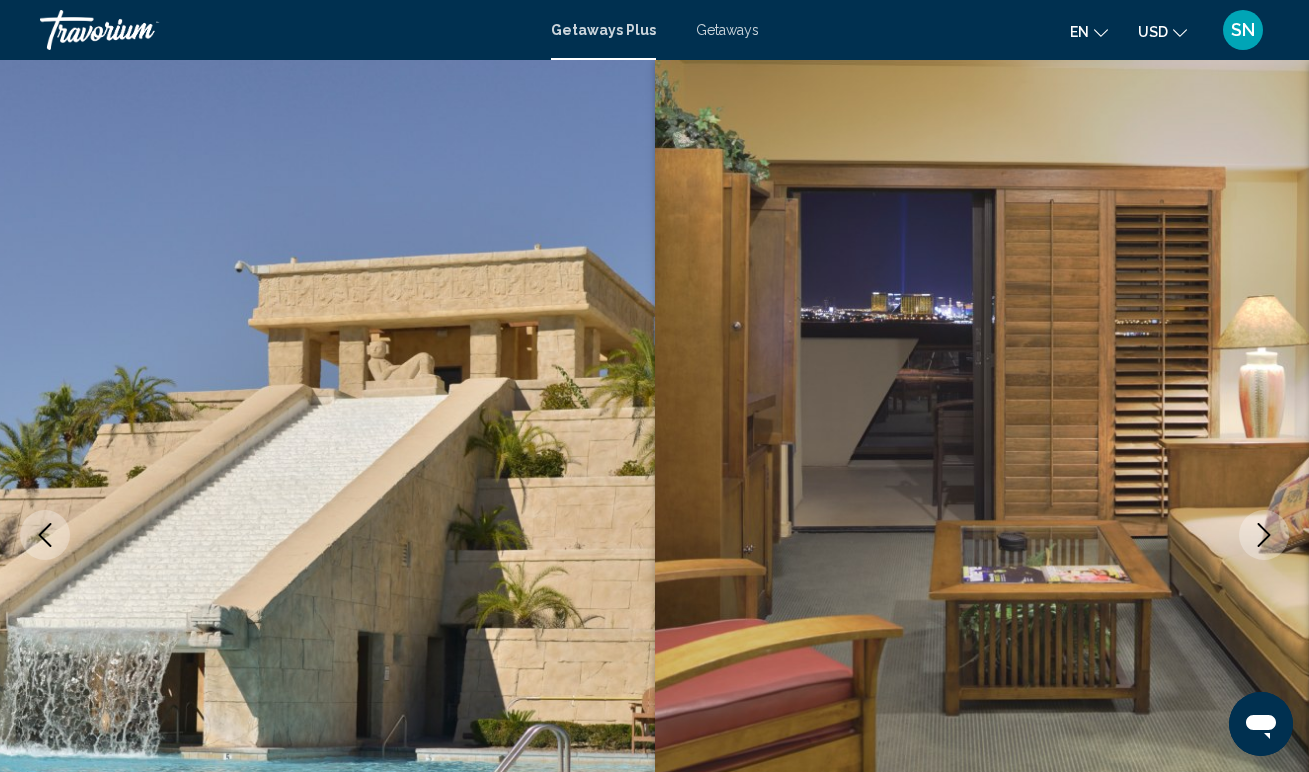 type 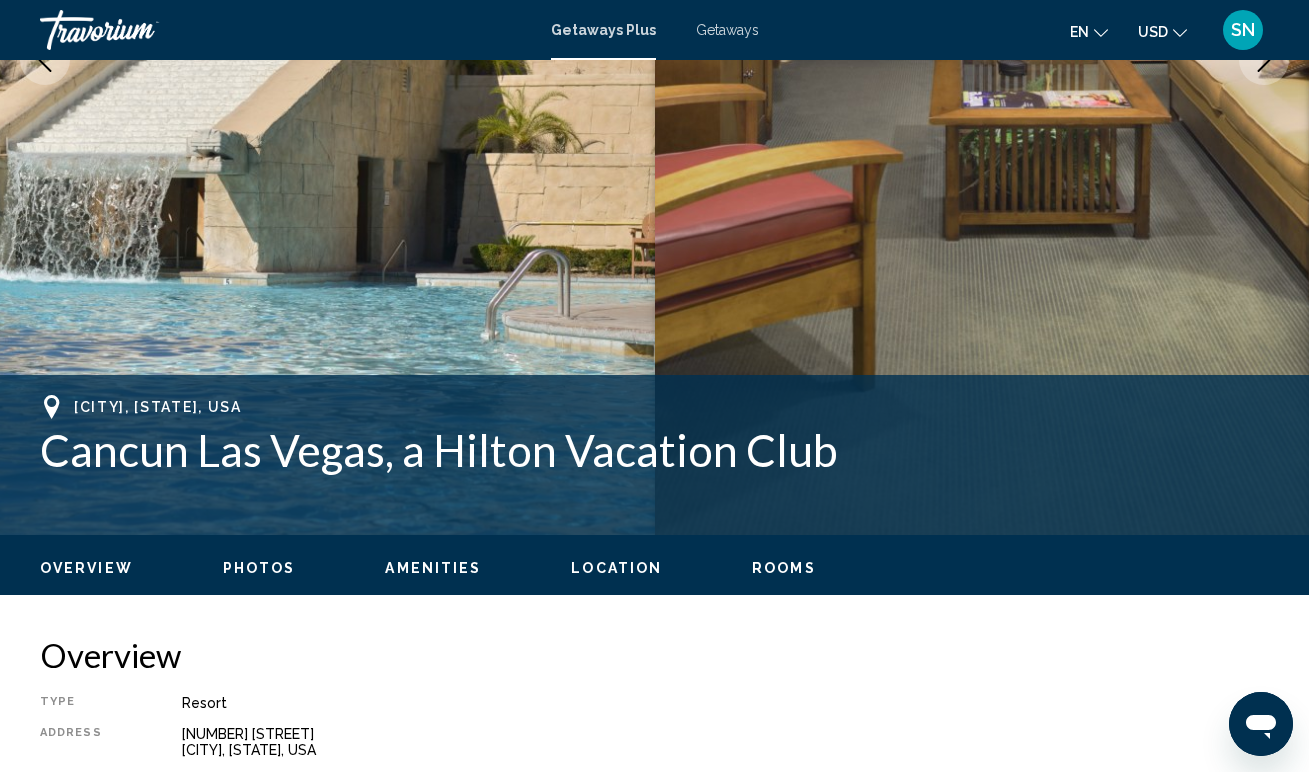 scroll, scrollTop: 482, scrollLeft: 0, axis: vertical 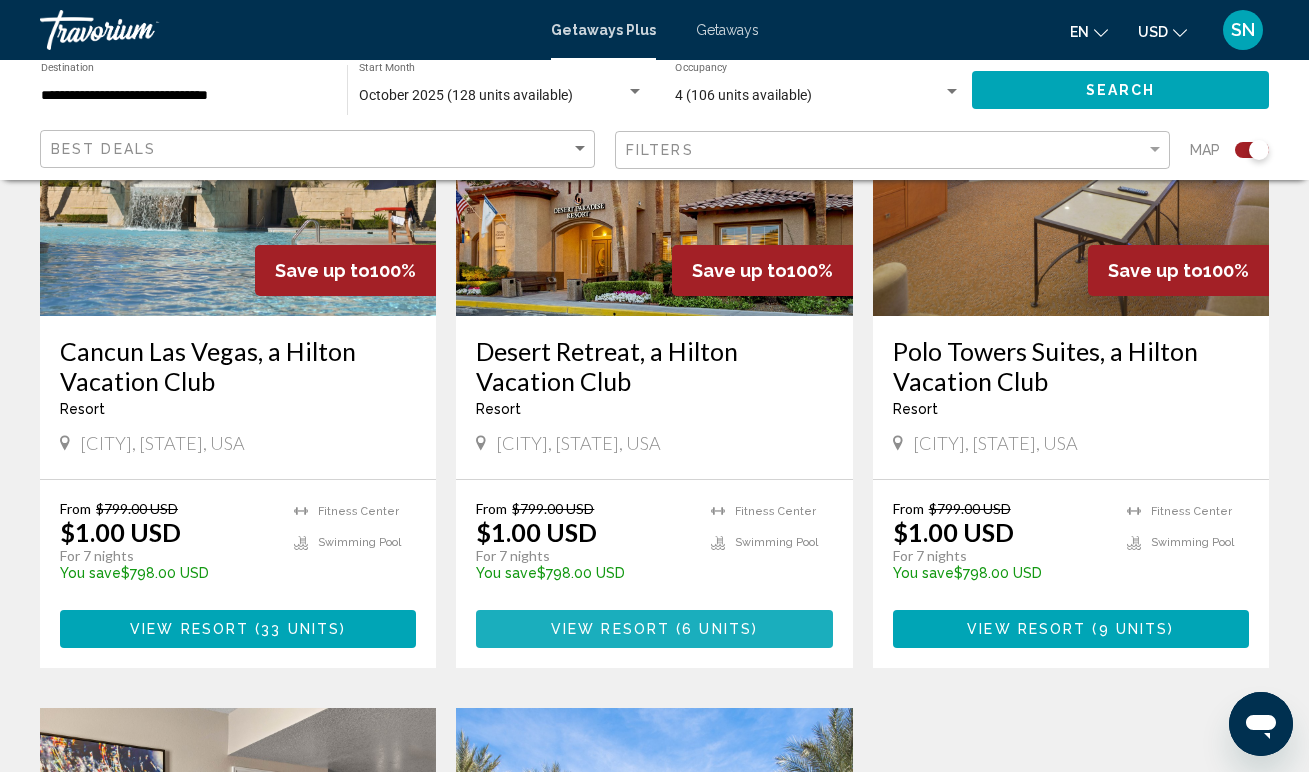 click on "View Resort" at bounding box center (610, 630) 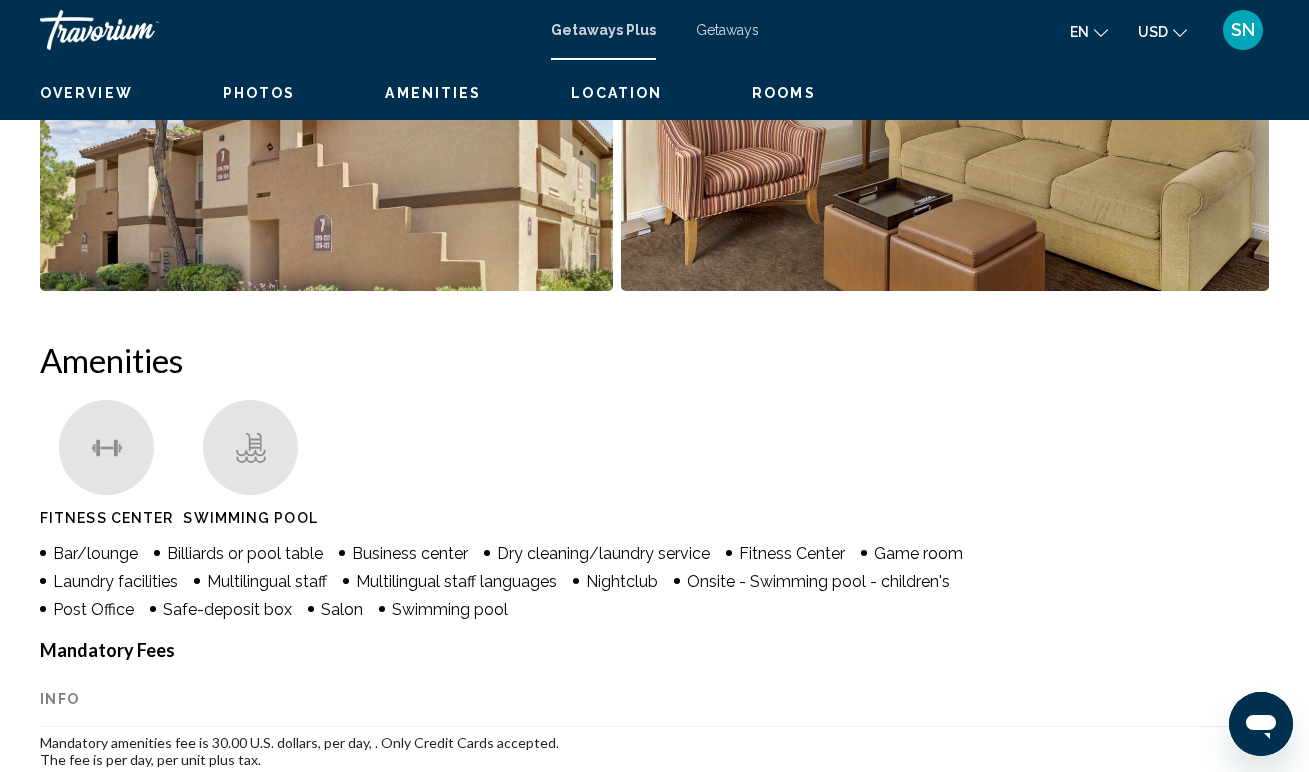 scroll, scrollTop: 0, scrollLeft: 0, axis: both 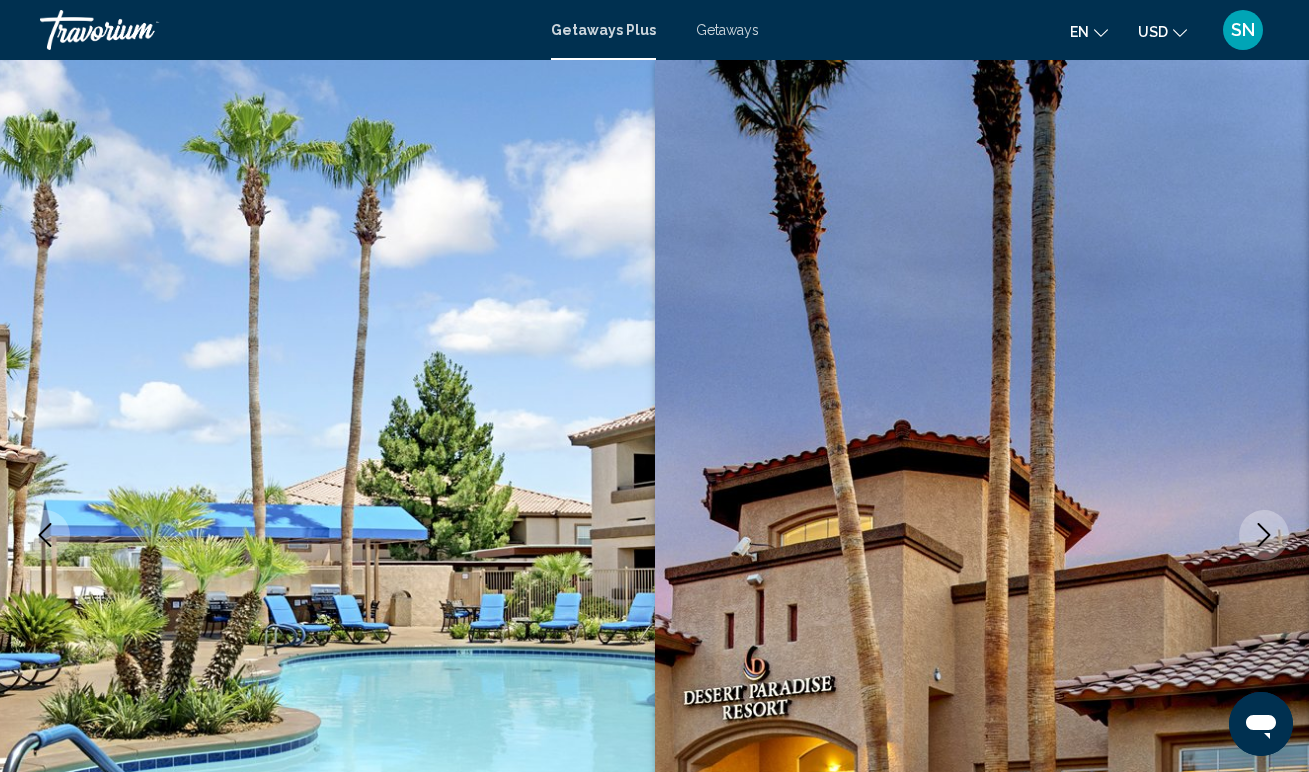 type 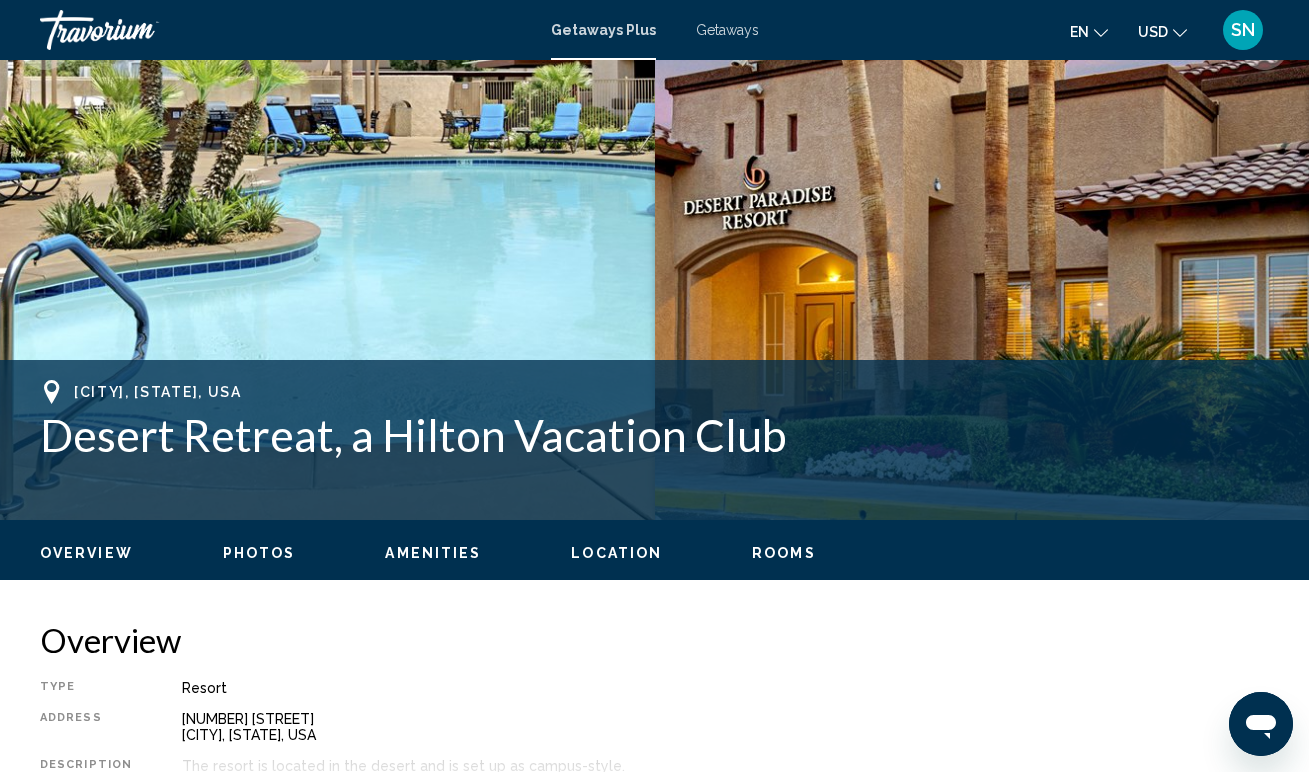 scroll, scrollTop: 600, scrollLeft: 0, axis: vertical 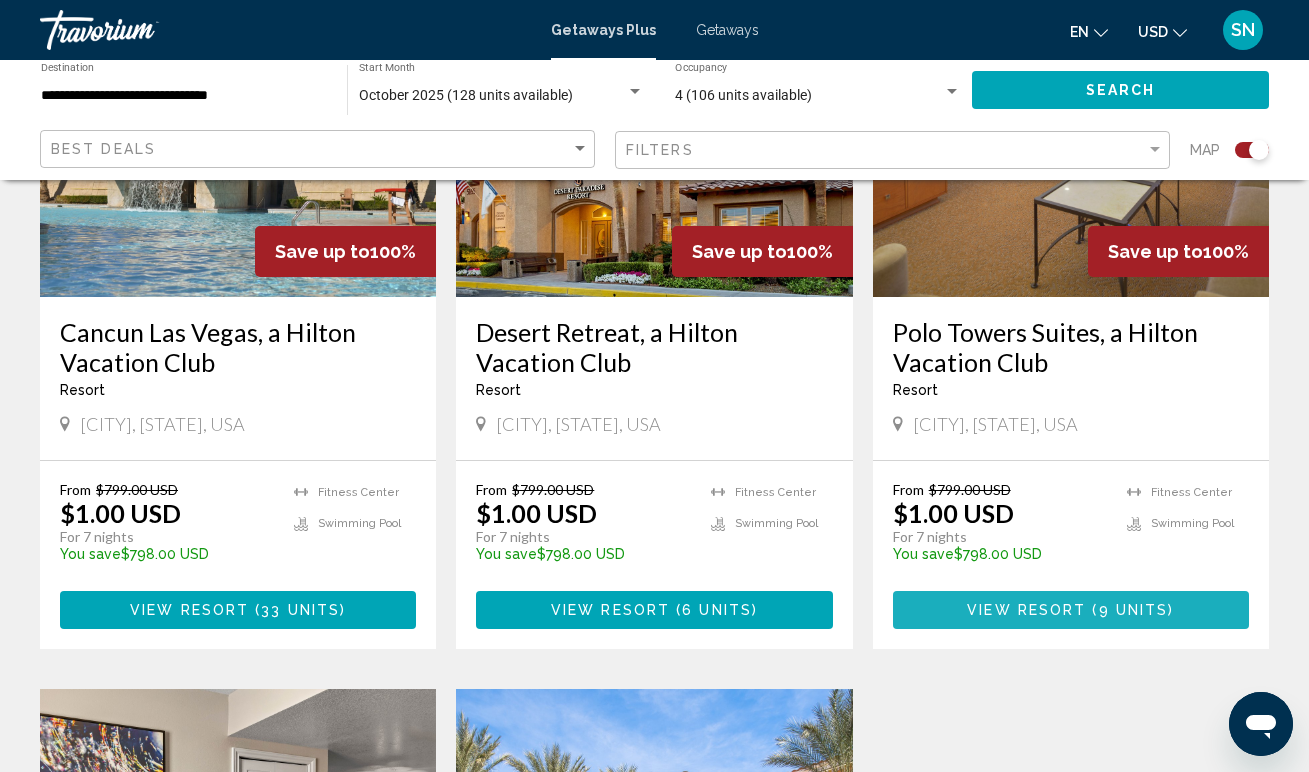 click on "View Resort" at bounding box center (1026, 611) 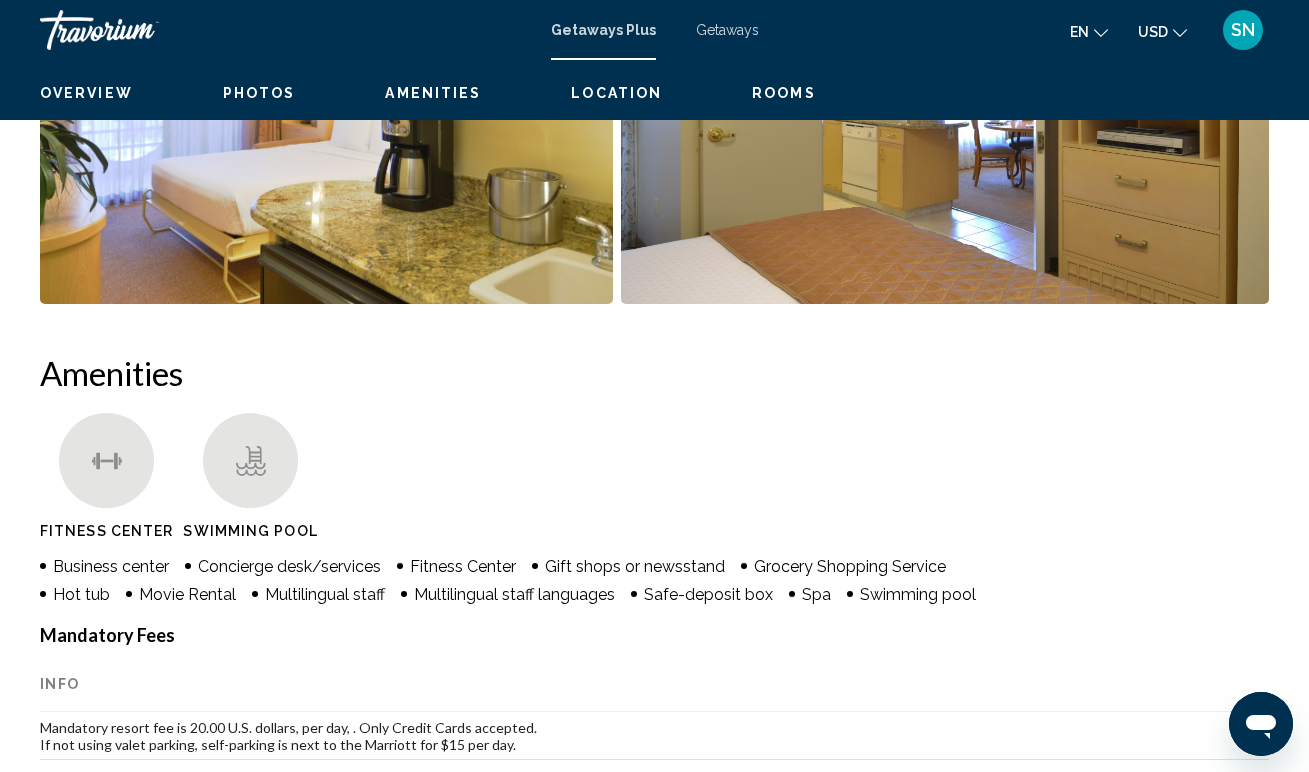 scroll, scrollTop: 0, scrollLeft: 0, axis: both 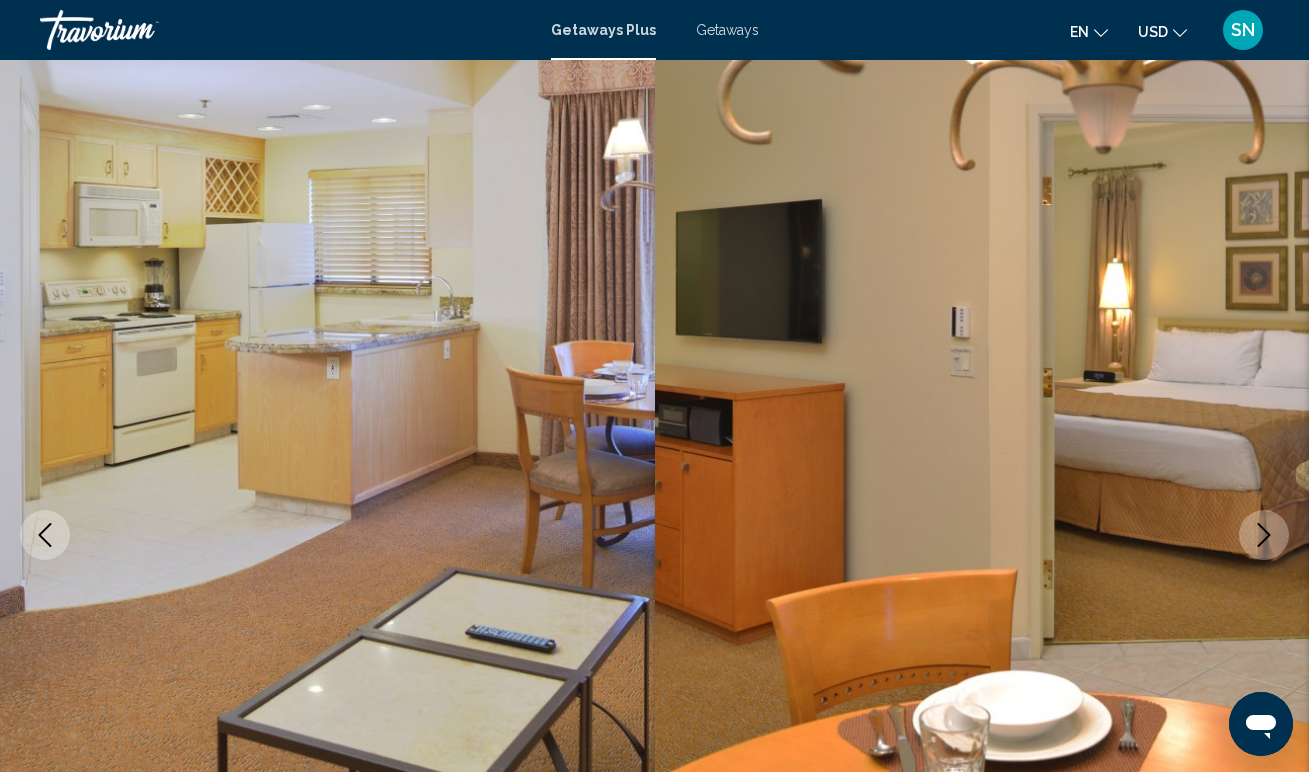 type 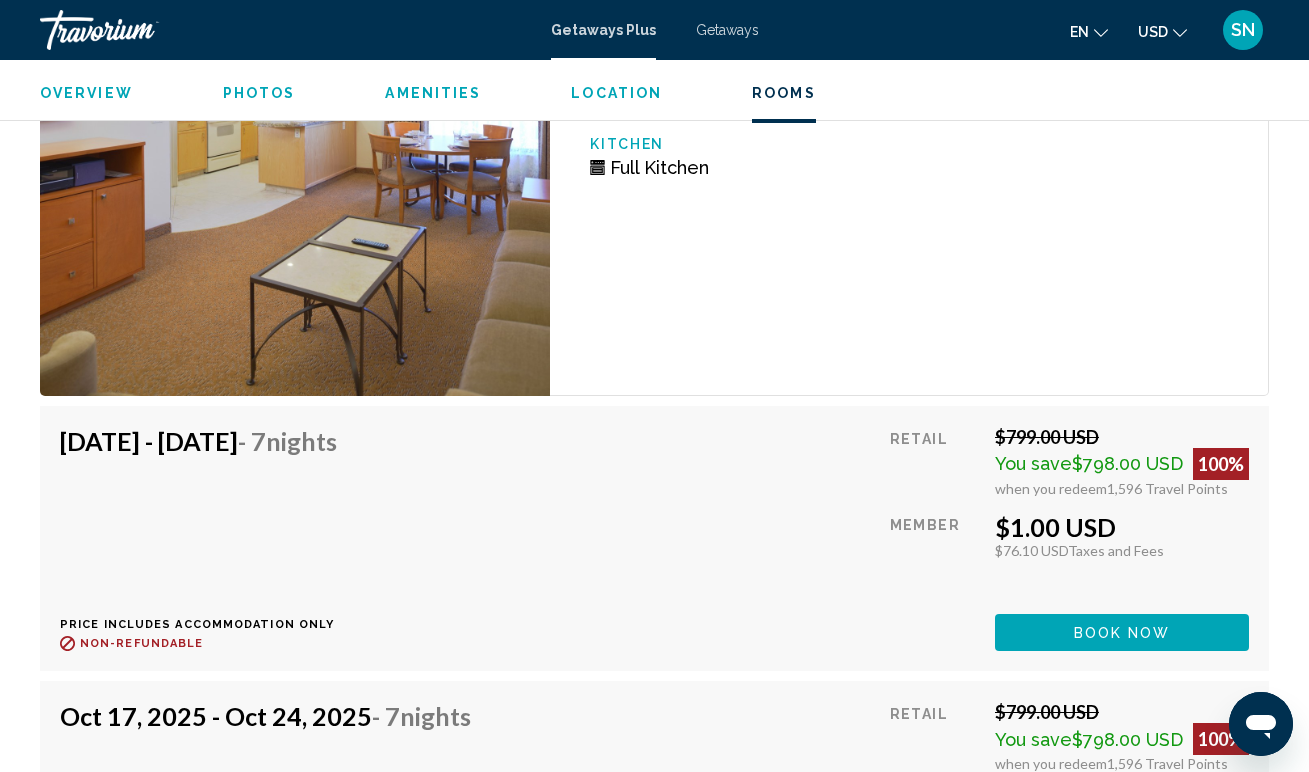 scroll, scrollTop: 3811, scrollLeft: 0, axis: vertical 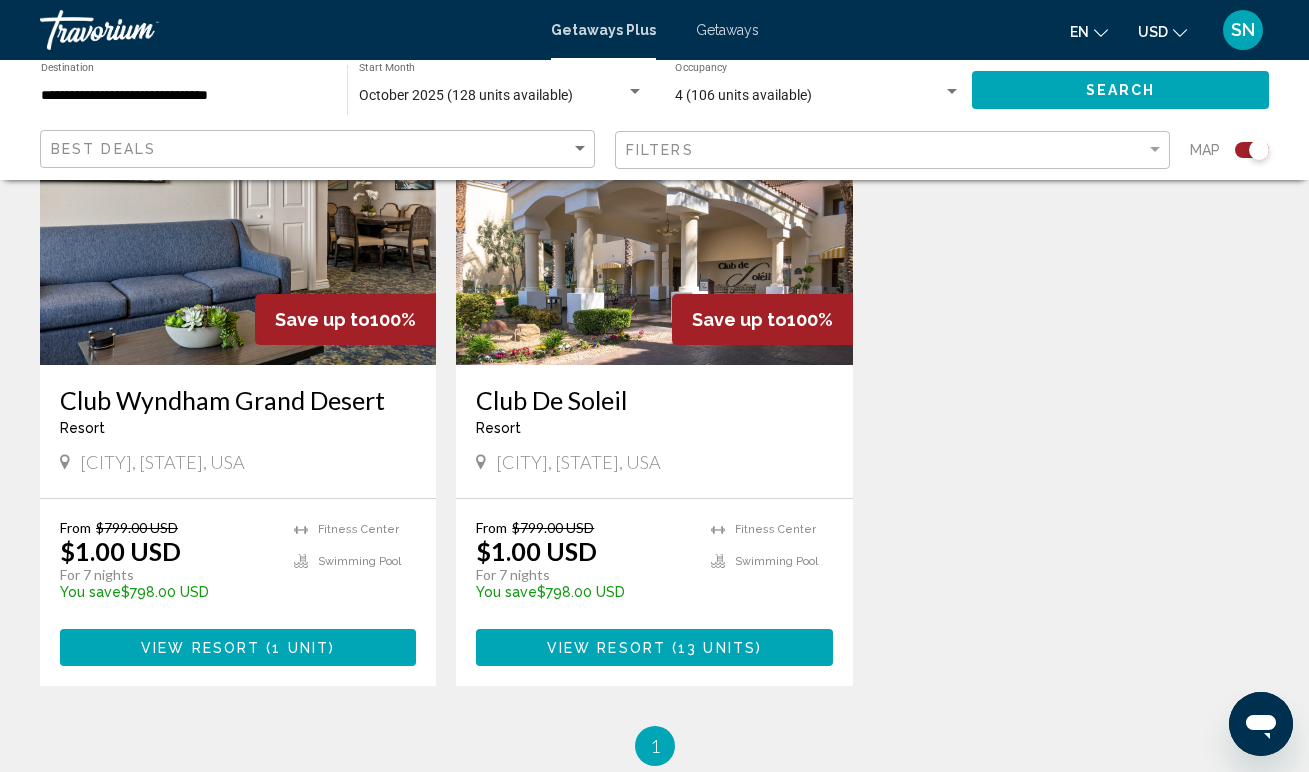 click on "View Resort" at bounding box center [200, 648] 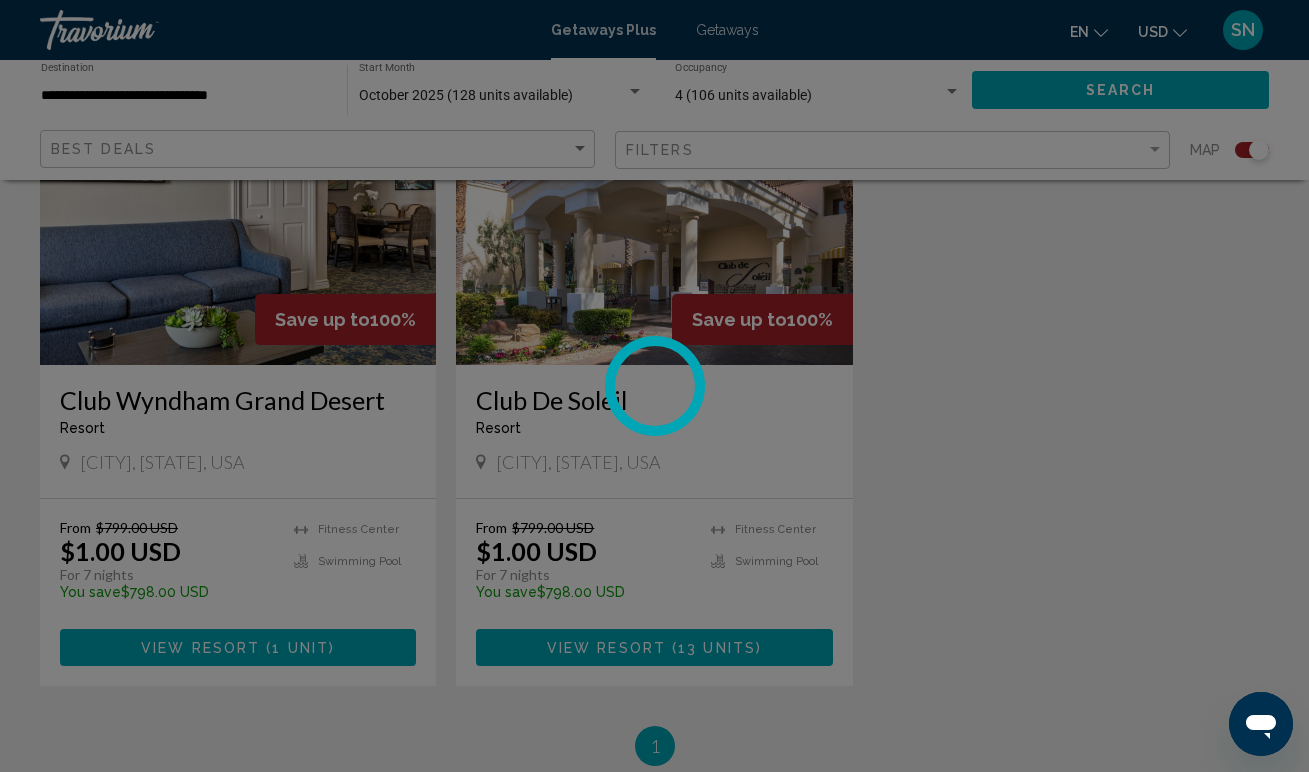 scroll, scrollTop: 0, scrollLeft: 0, axis: both 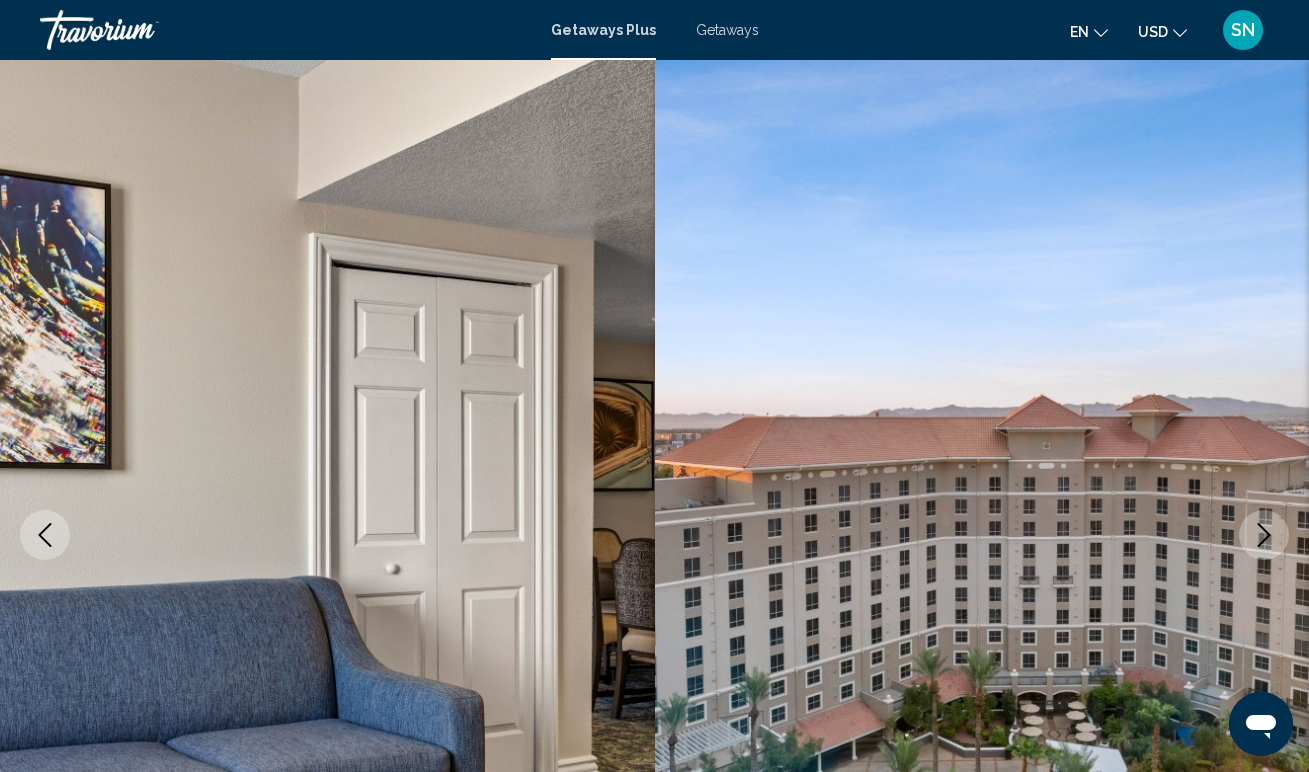 type 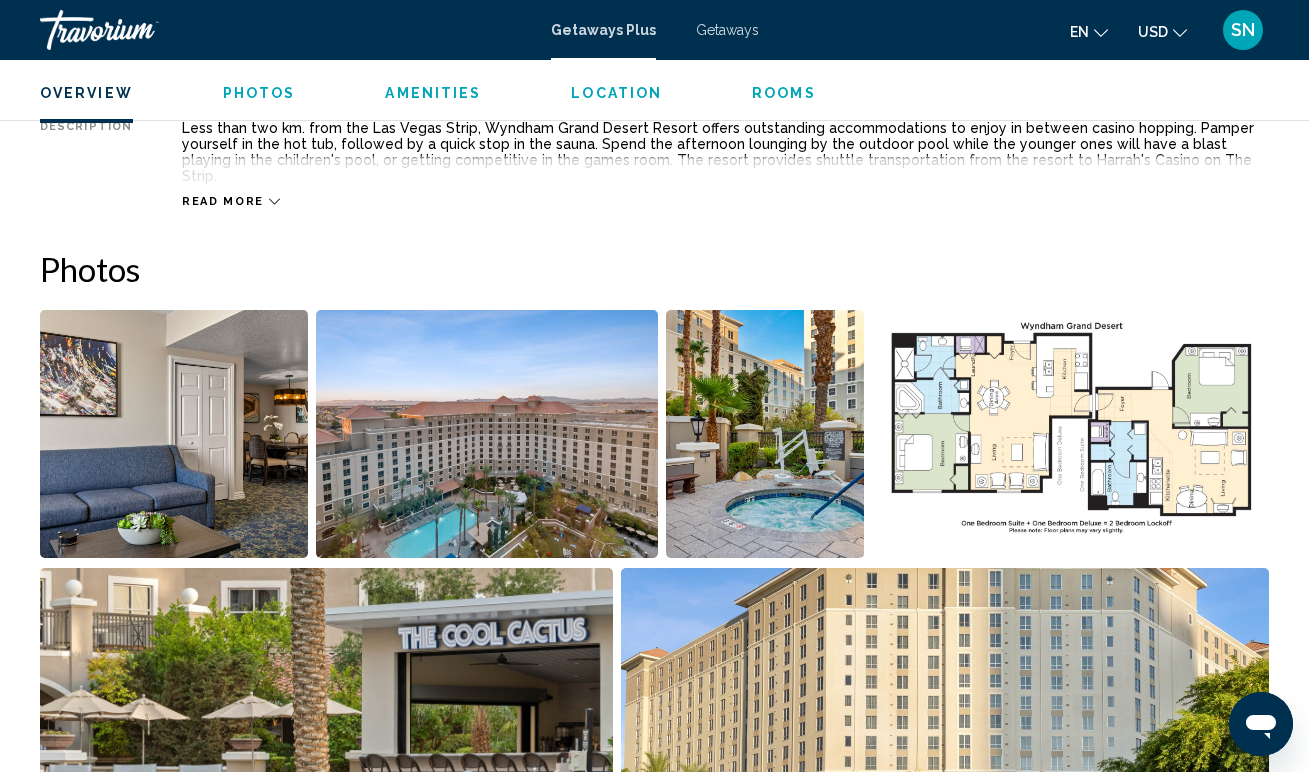 scroll, scrollTop: 1124, scrollLeft: 0, axis: vertical 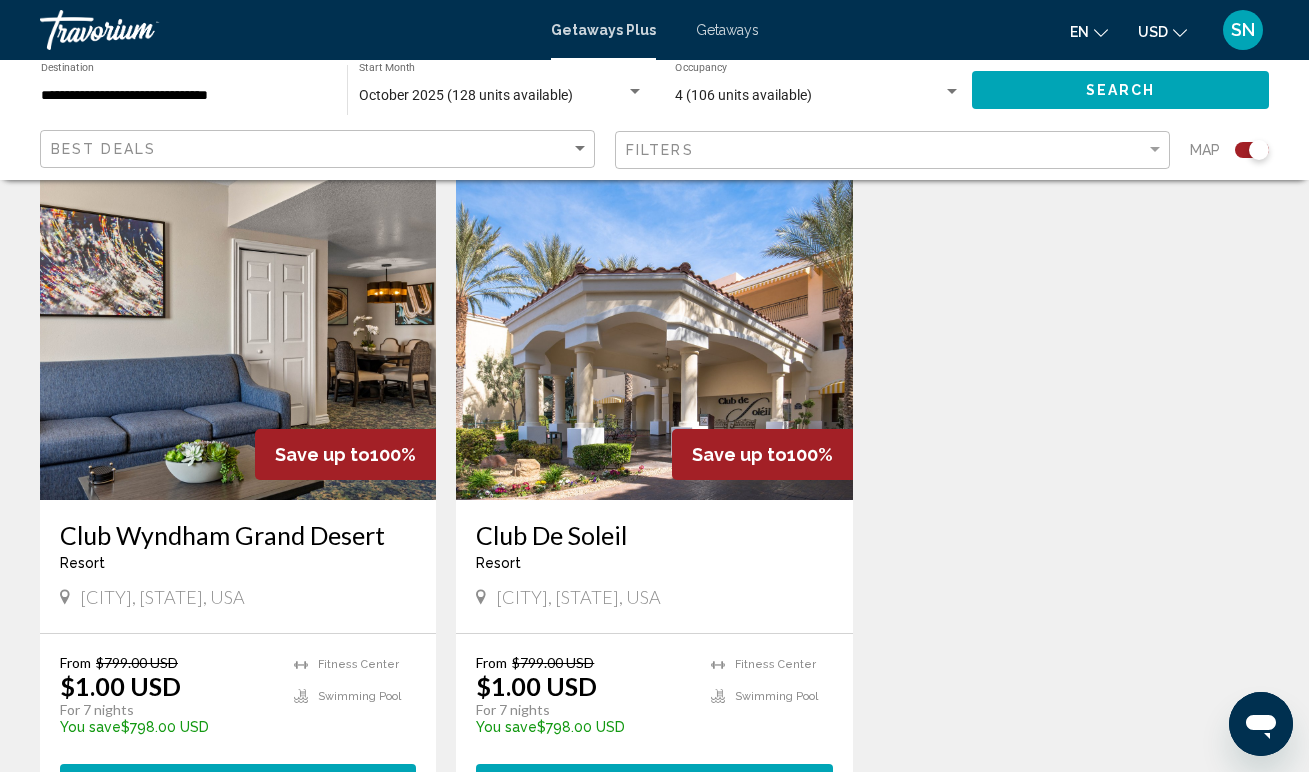 click at bounding box center [654, 340] 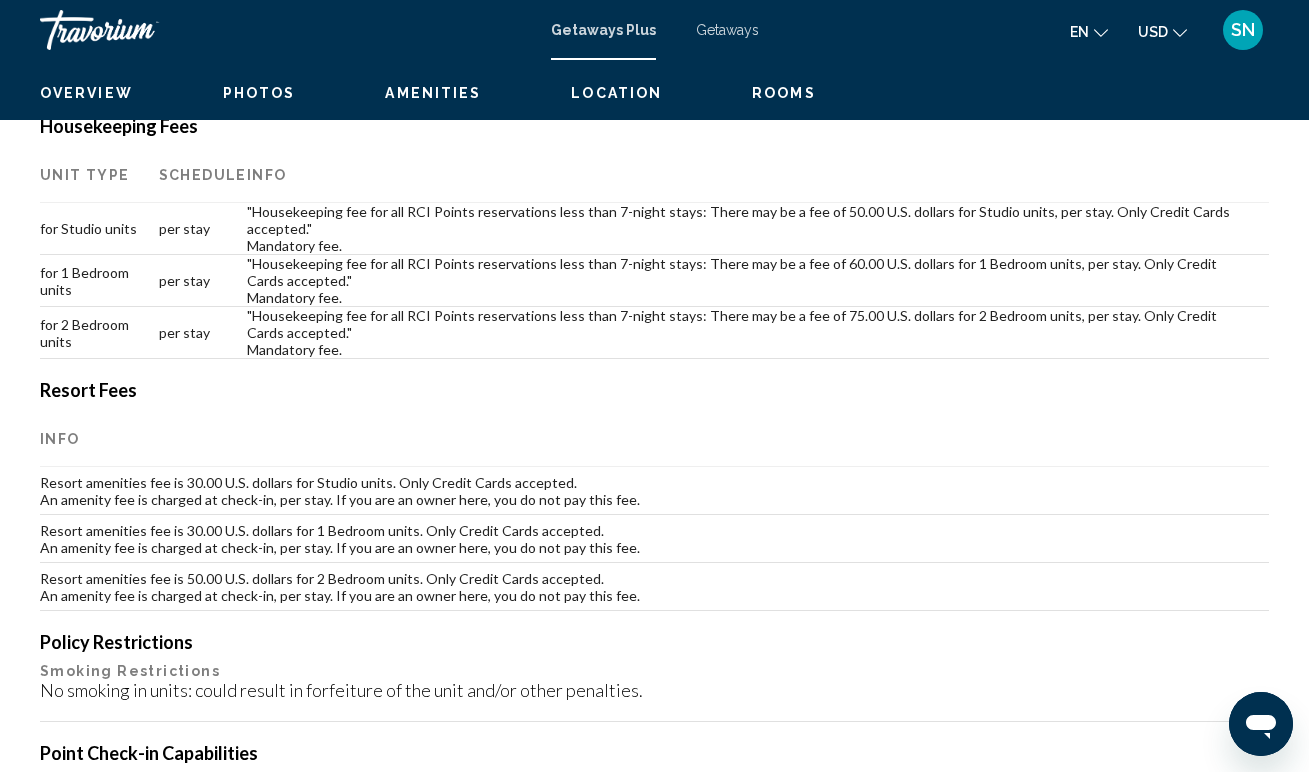 scroll, scrollTop: 0, scrollLeft: 0, axis: both 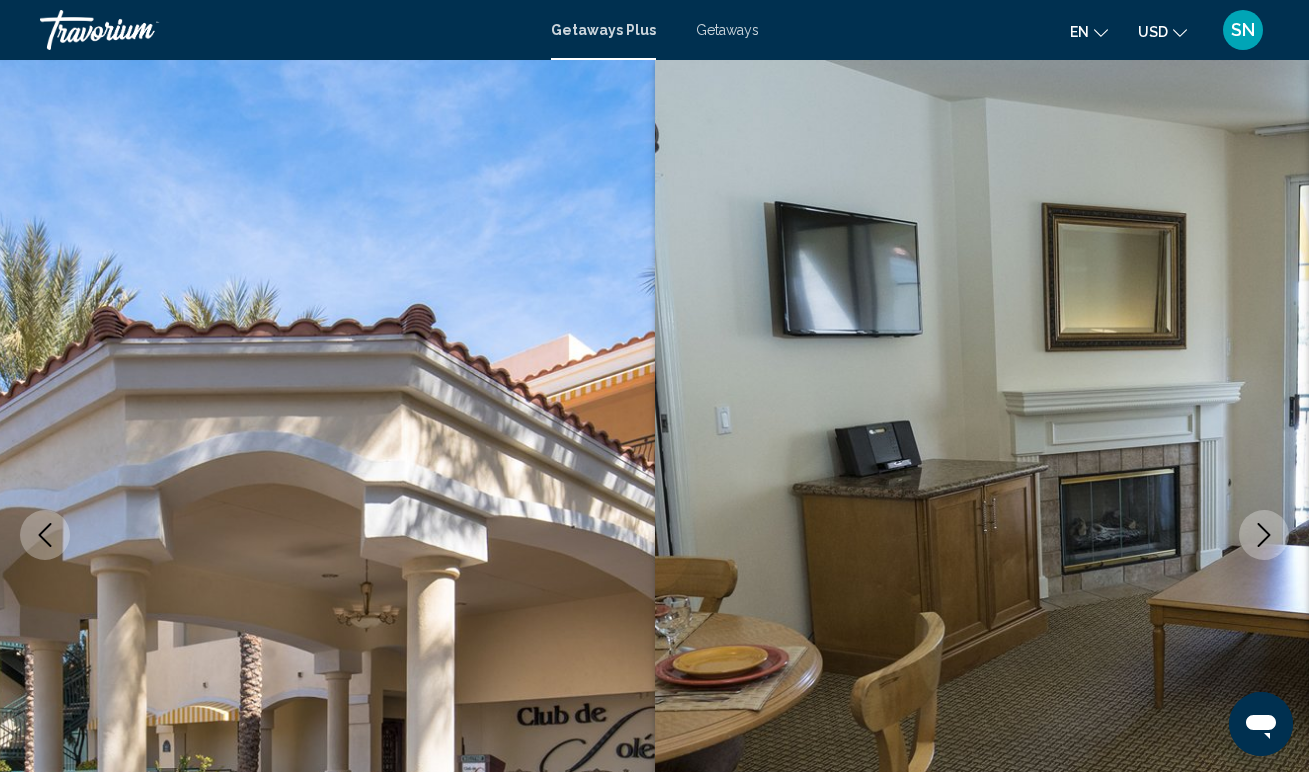 type 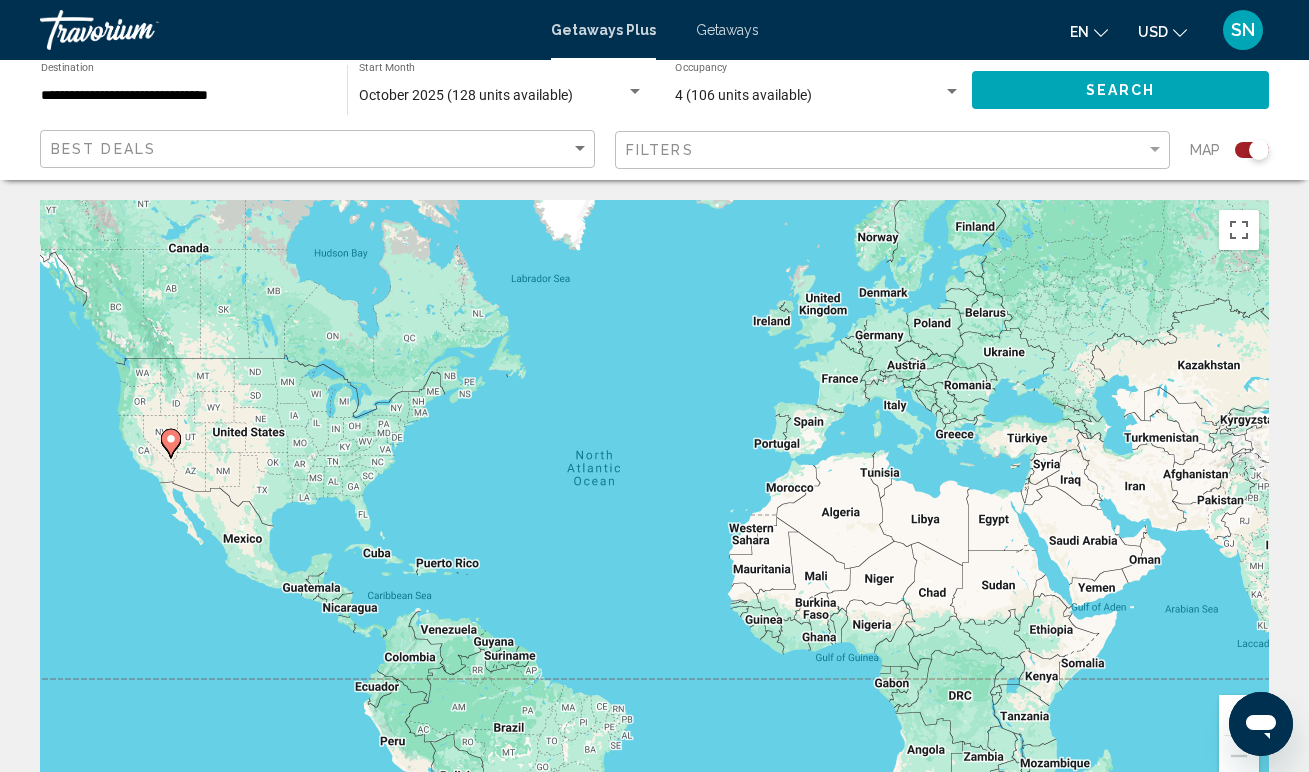 click 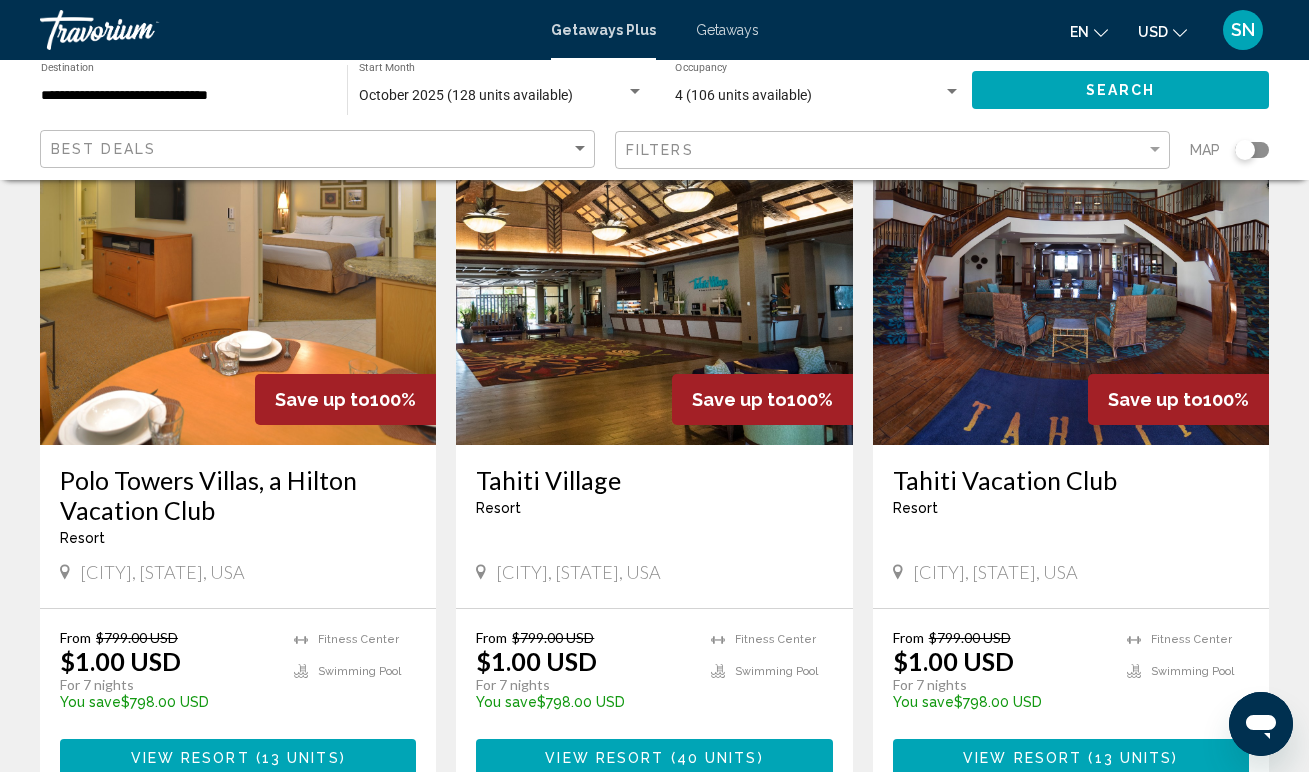 scroll, scrollTop: 155, scrollLeft: 0, axis: vertical 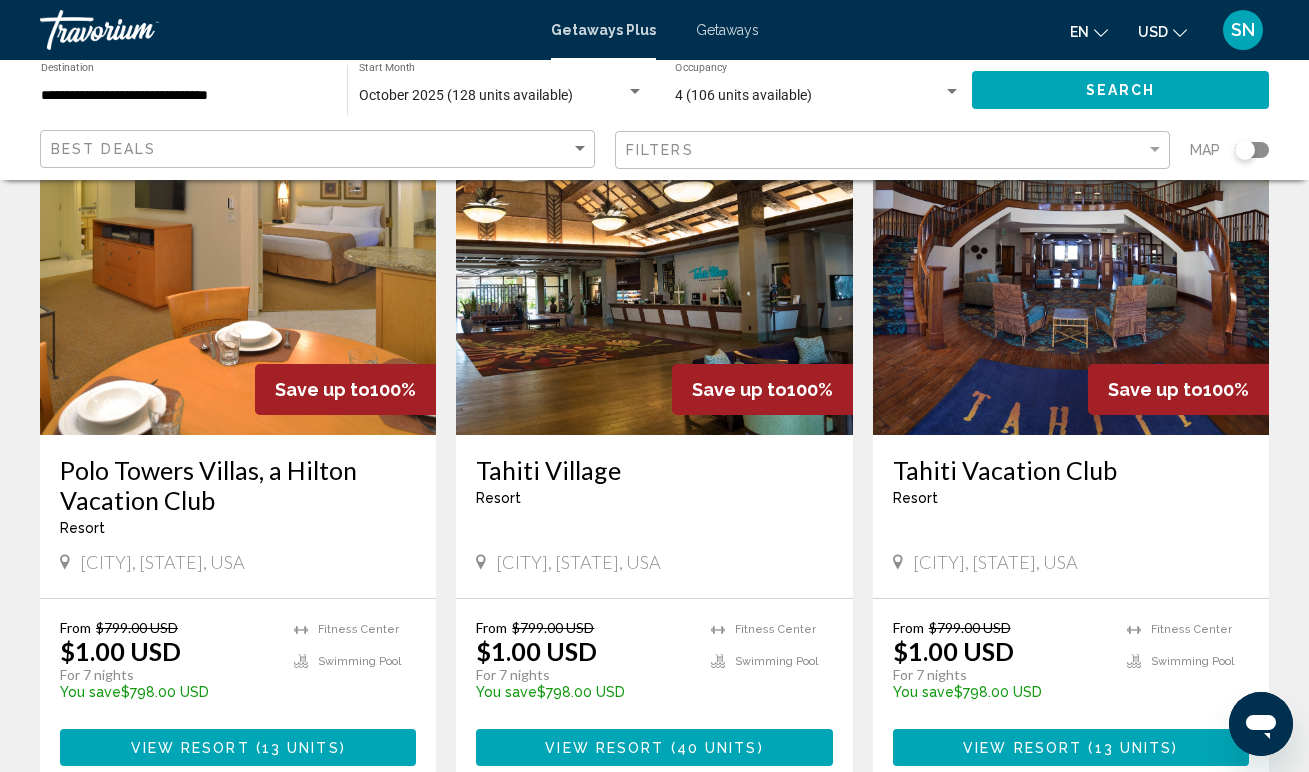 click on "View Resort" at bounding box center [190, 748] 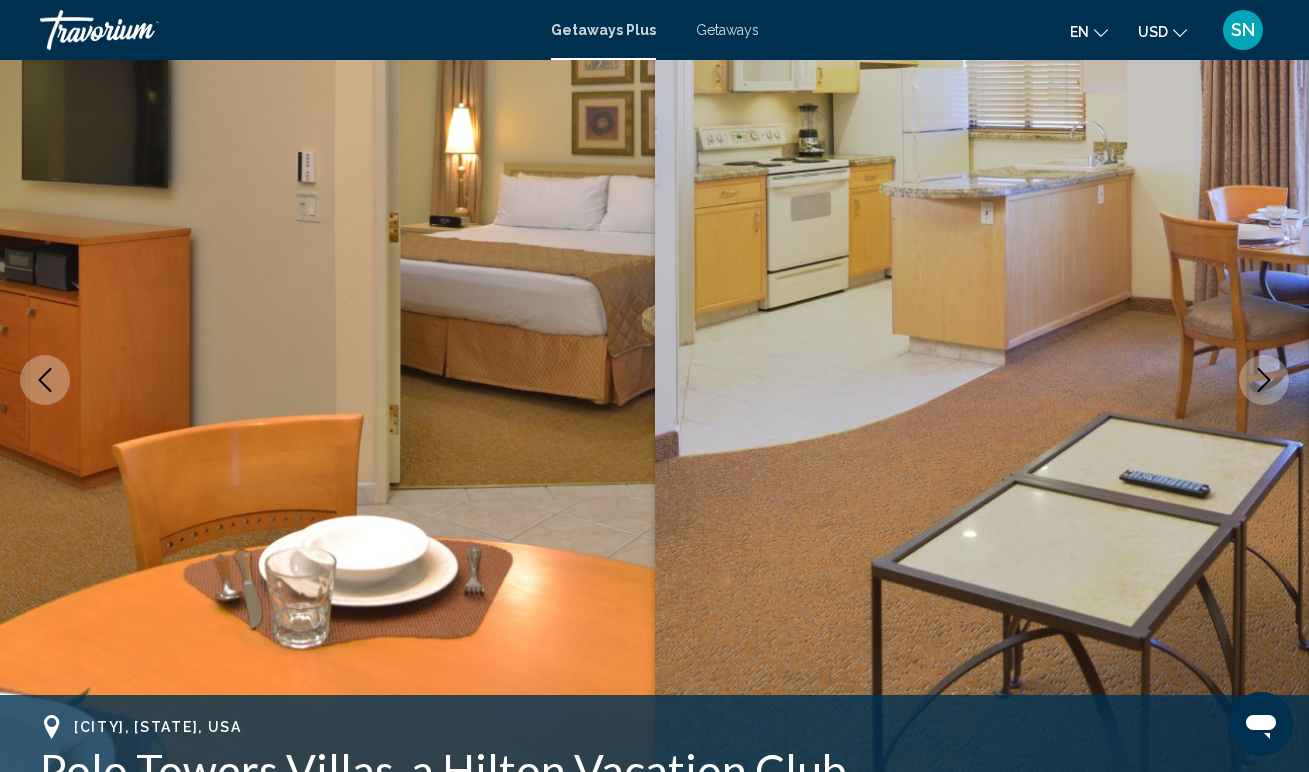 scroll, scrollTop: 0, scrollLeft: 0, axis: both 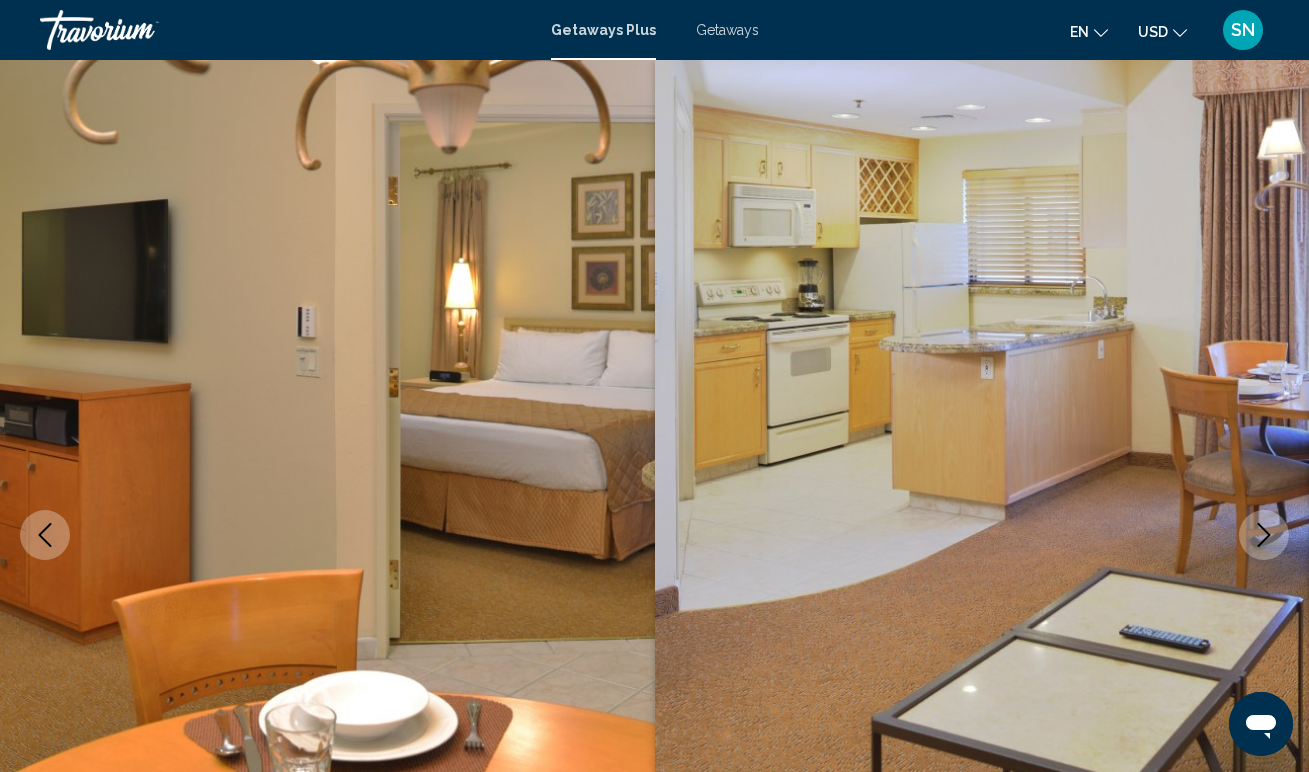 type 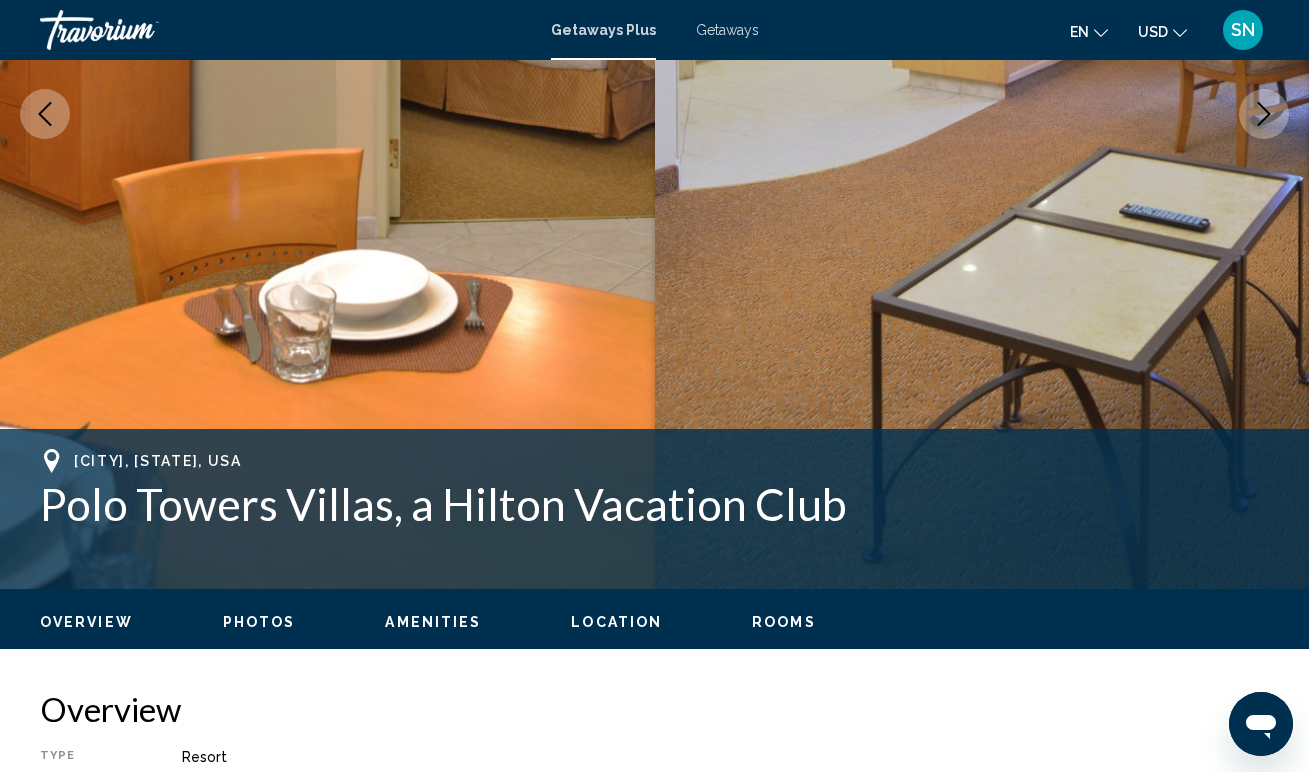 scroll, scrollTop: 428, scrollLeft: 0, axis: vertical 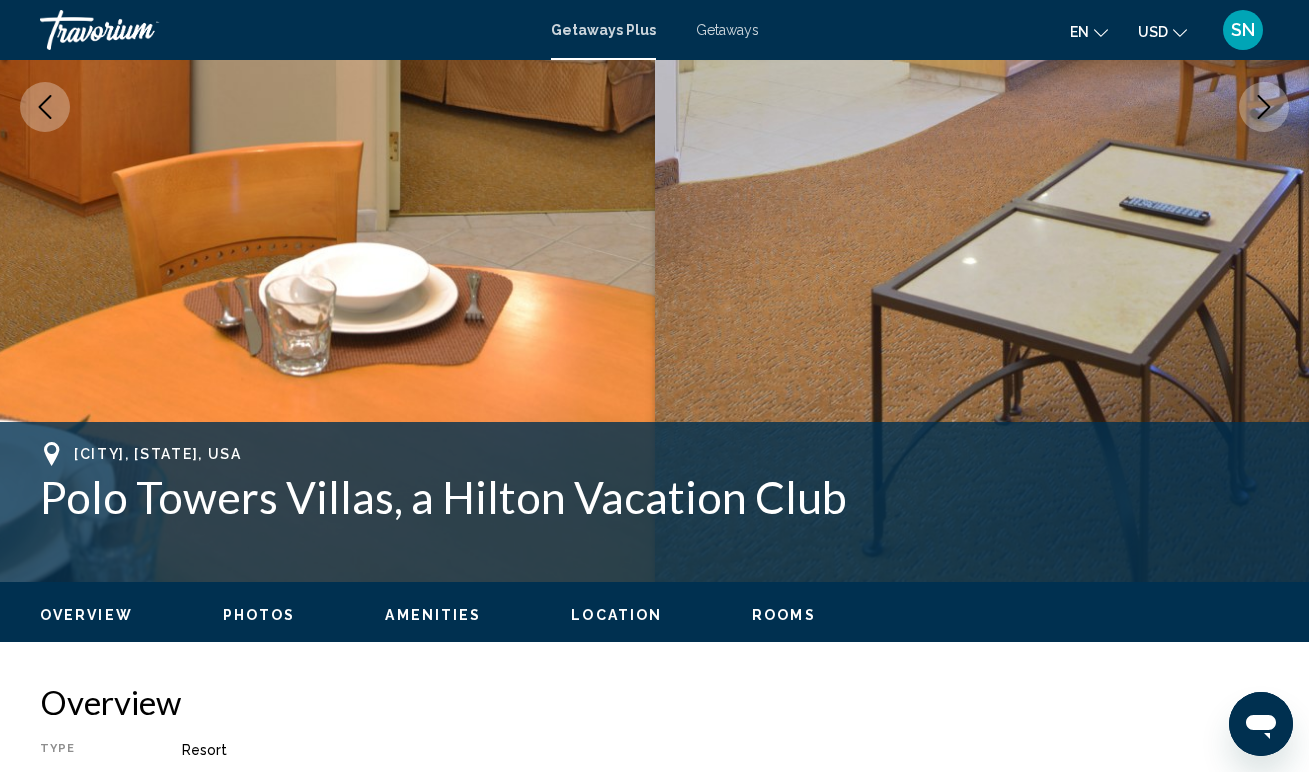 click on "Photos" at bounding box center (259, 615) 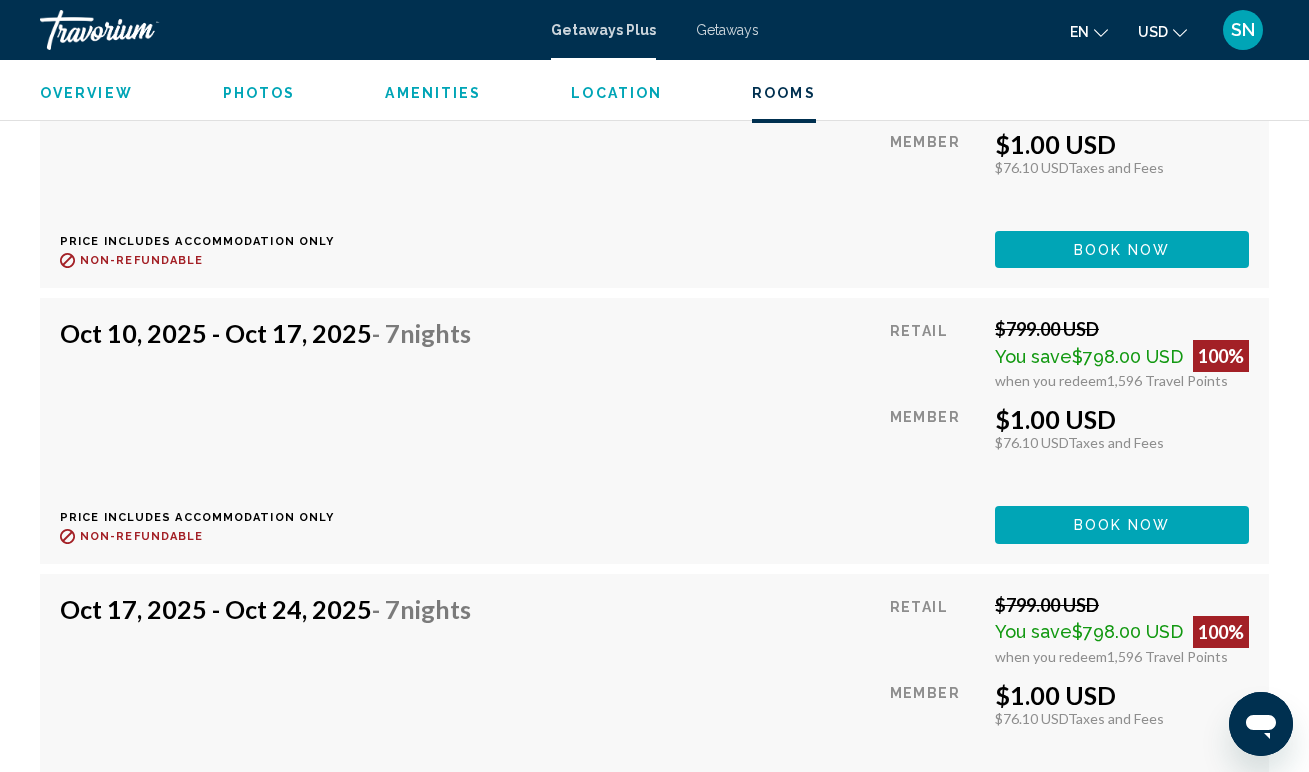 scroll, scrollTop: 4573, scrollLeft: 0, axis: vertical 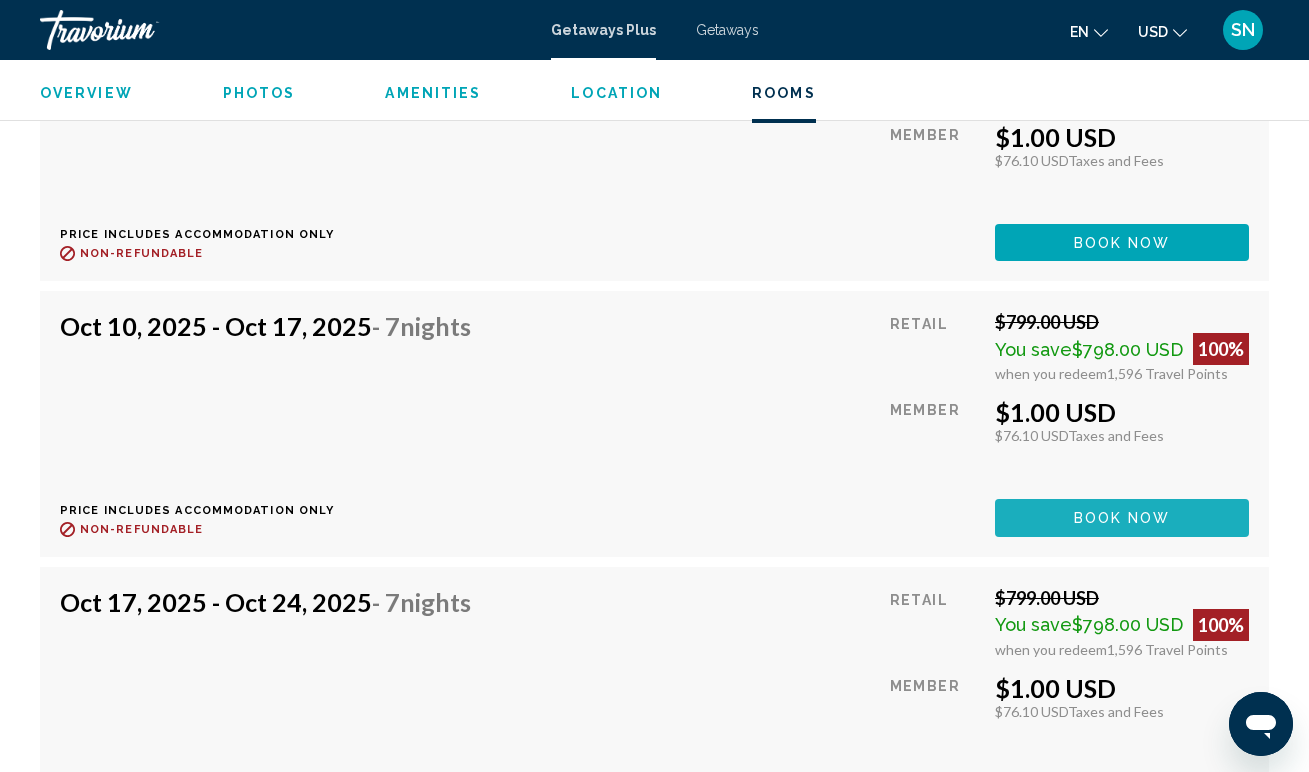 click on "Book now" at bounding box center [1122, 519] 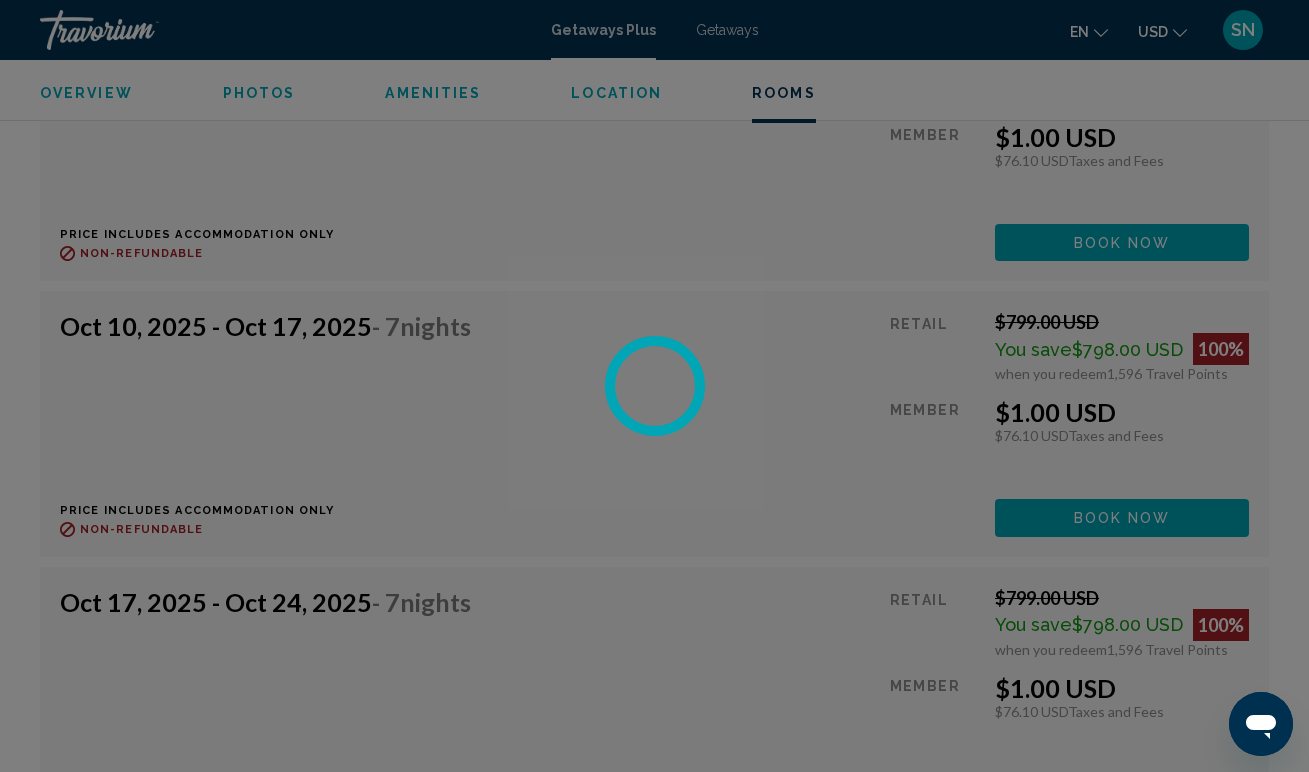 scroll, scrollTop: 0, scrollLeft: 0, axis: both 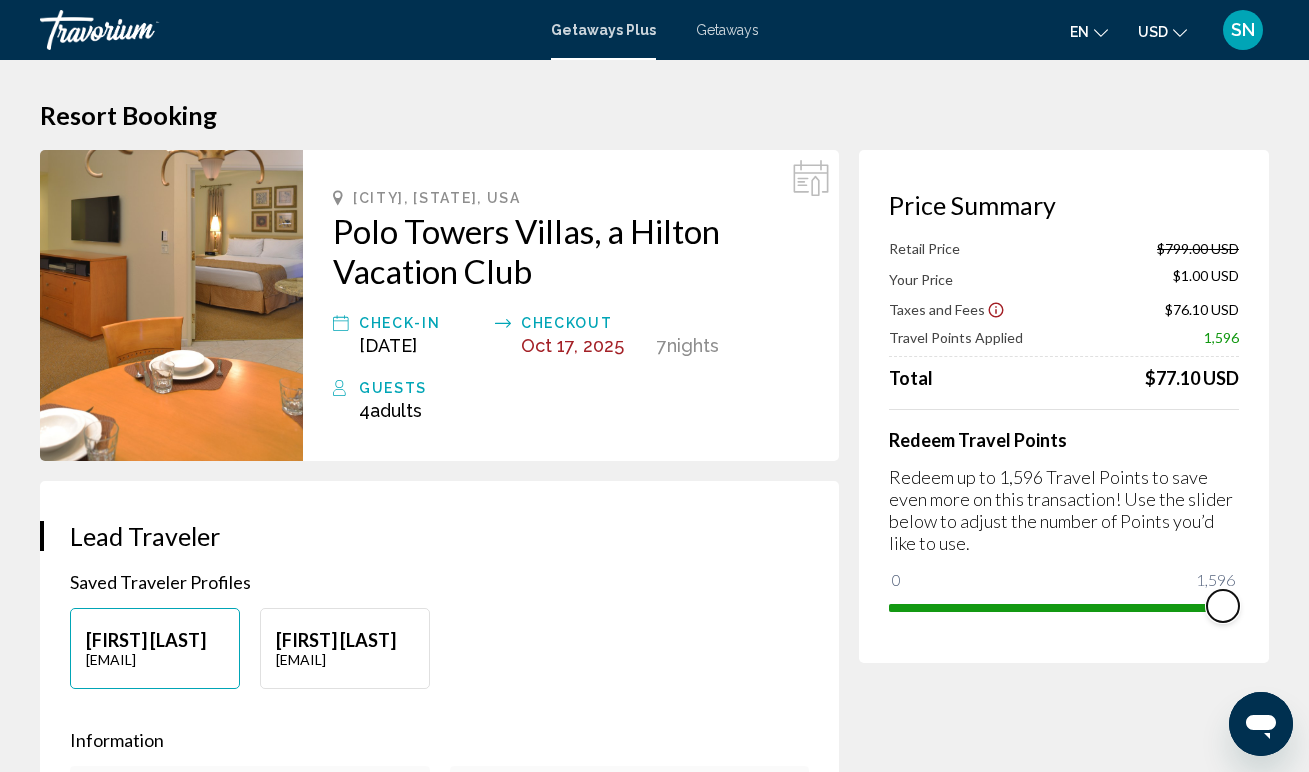 click at bounding box center [1056, 608] 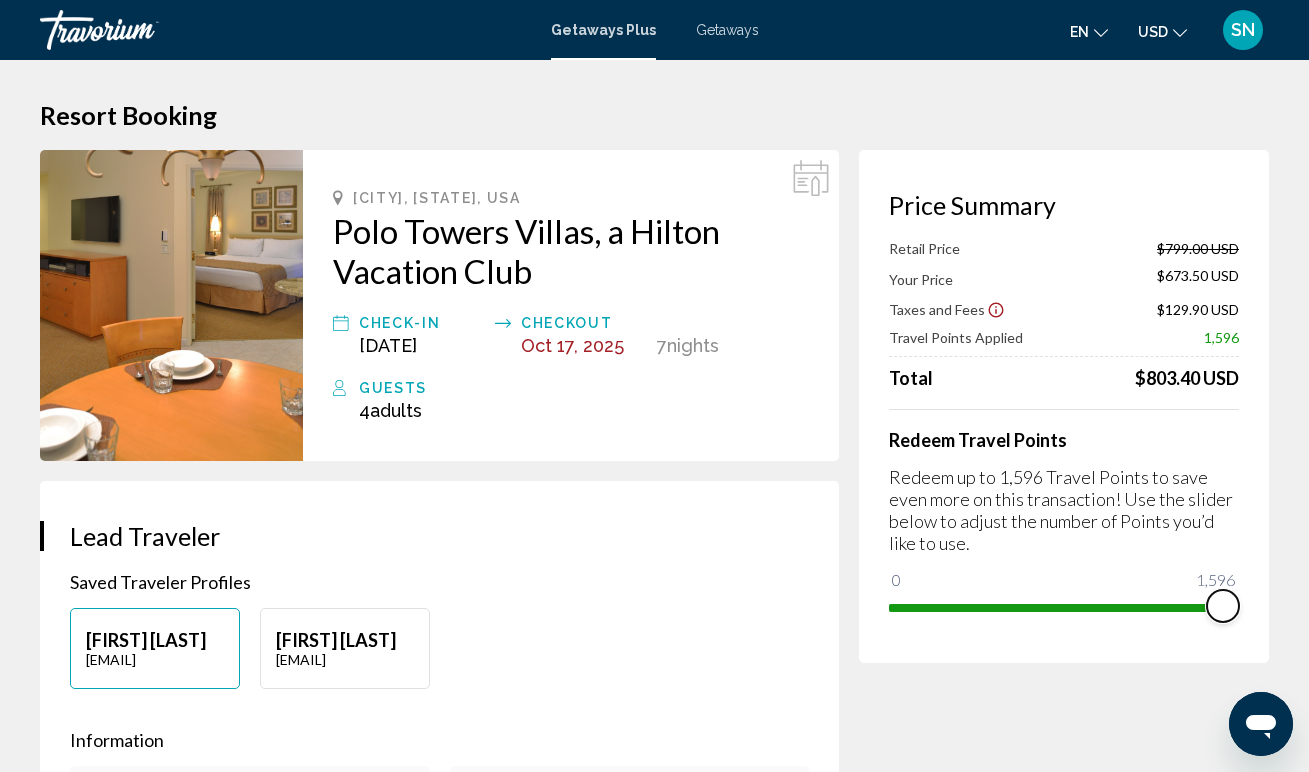 click at bounding box center [1064, 608] 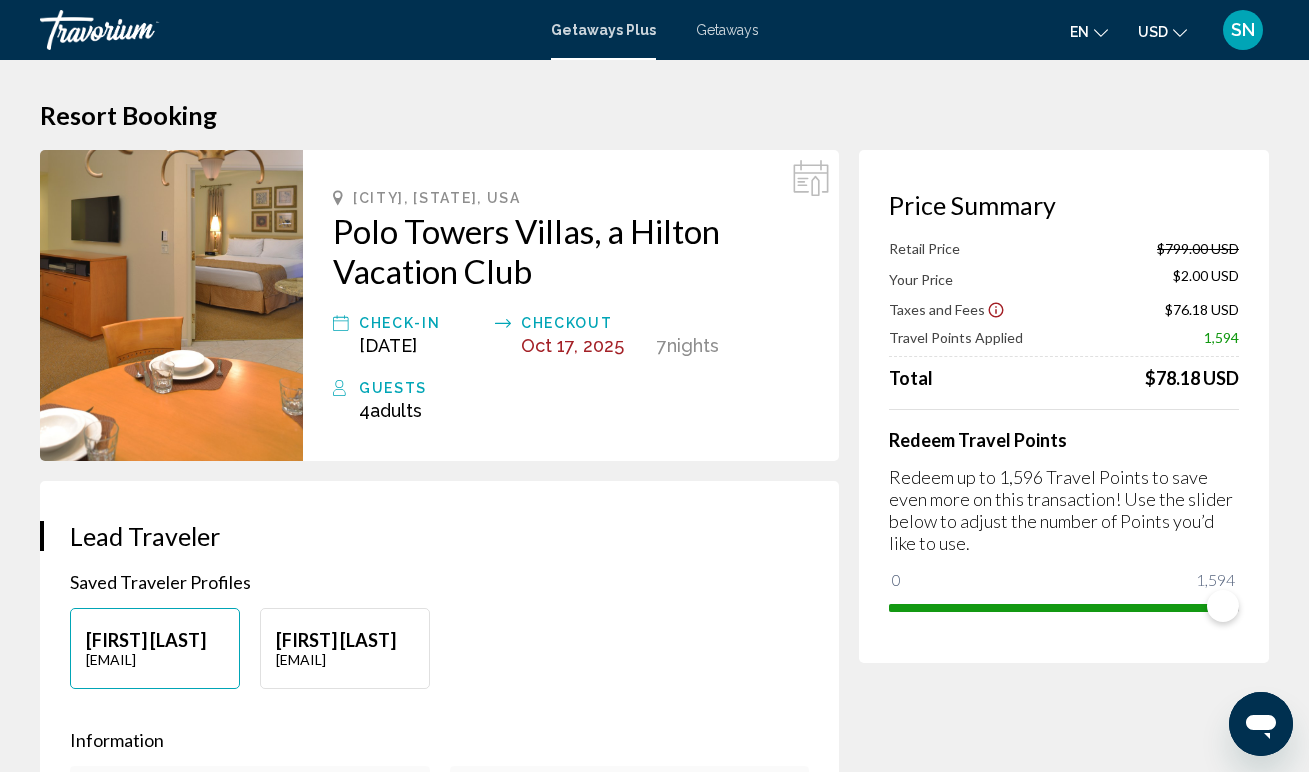 click on "Information" at bounding box center [439, 740] 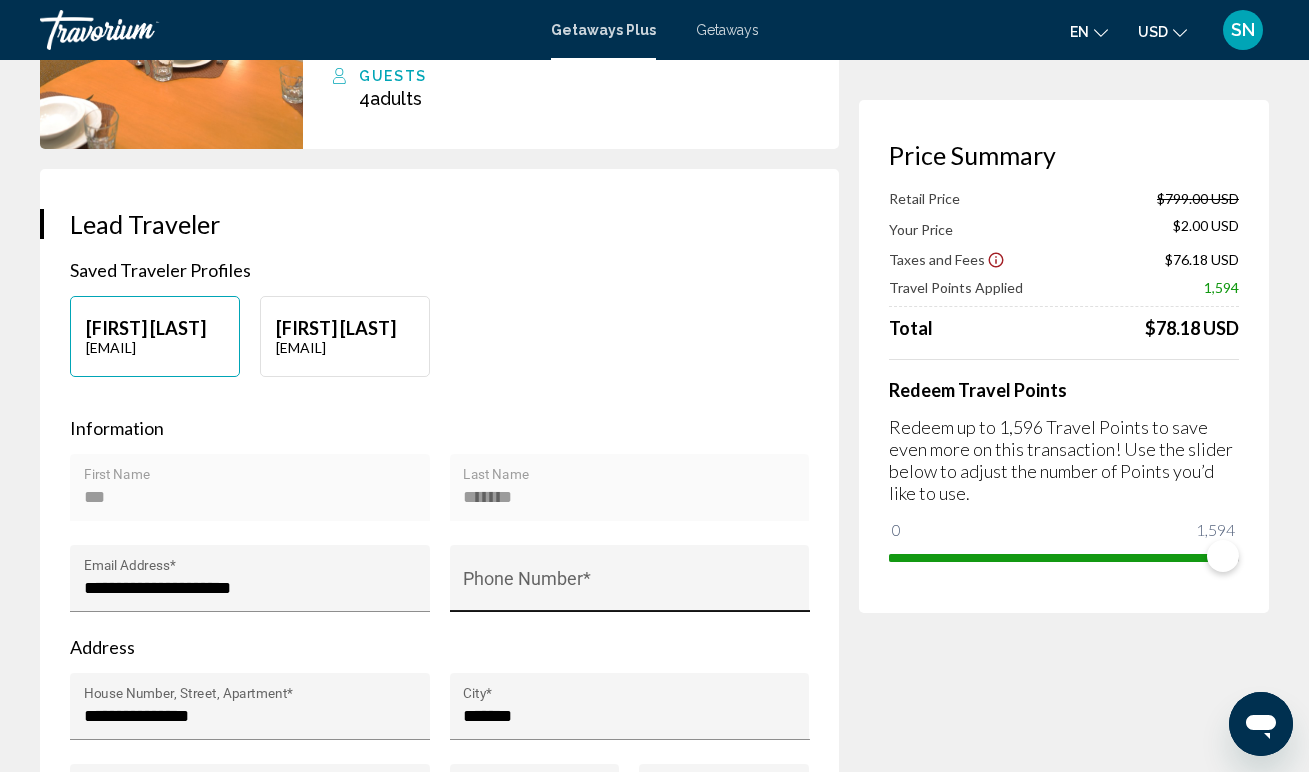 scroll, scrollTop: 316, scrollLeft: 0, axis: vertical 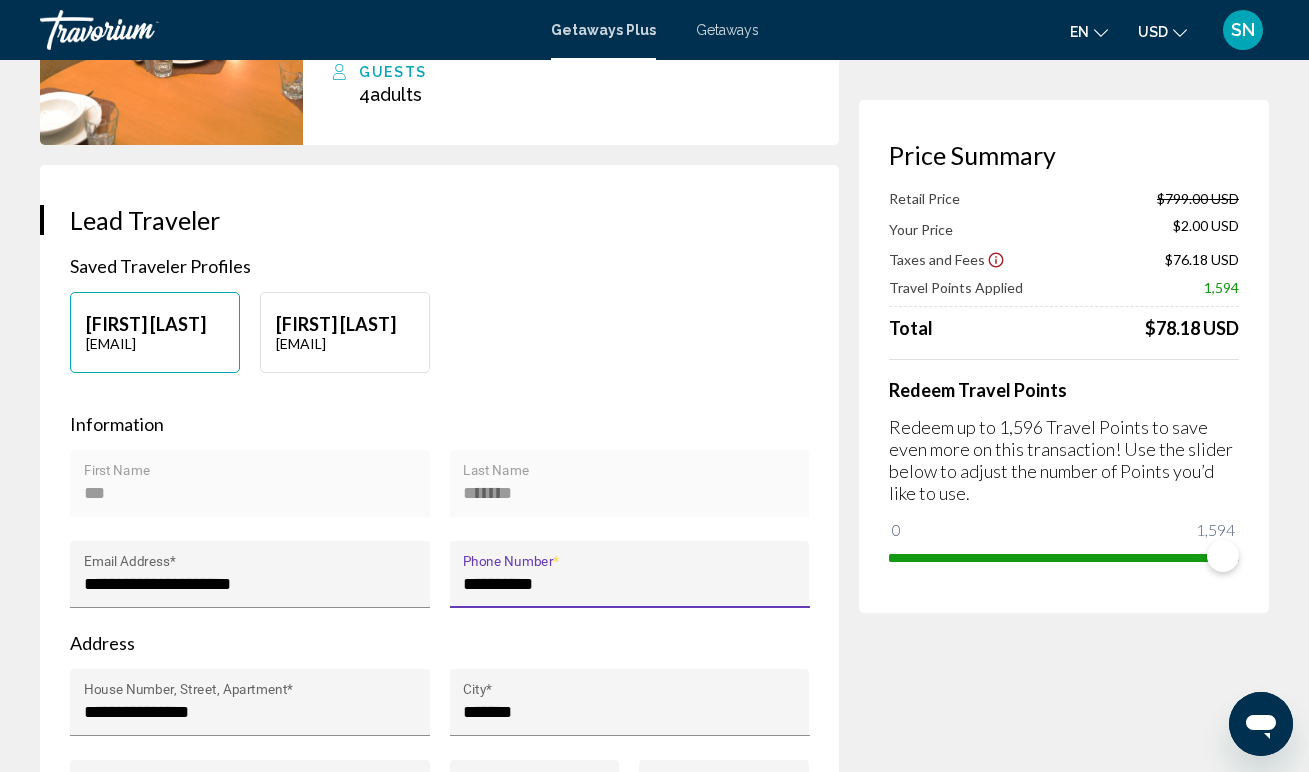 type on "**********" 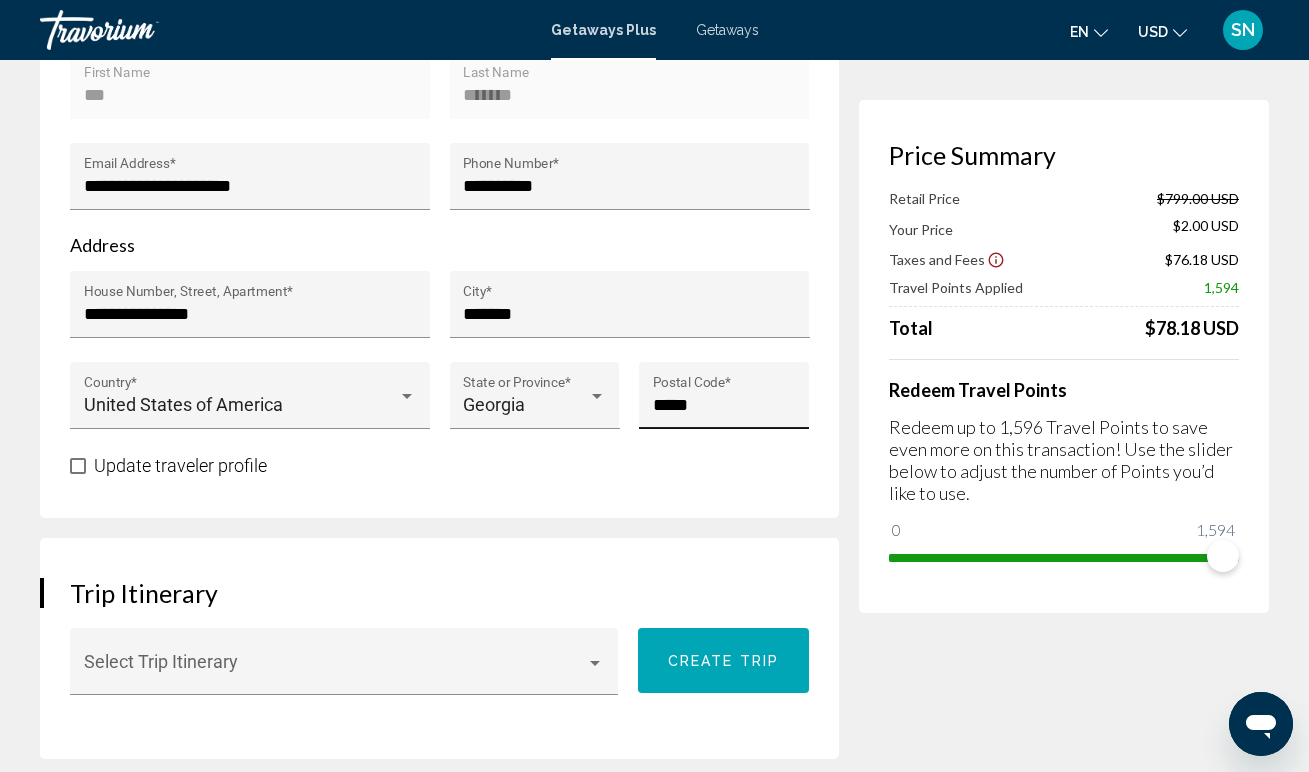 scroll, scrollTop: 730, scrollLeft: 0, axis: vertical 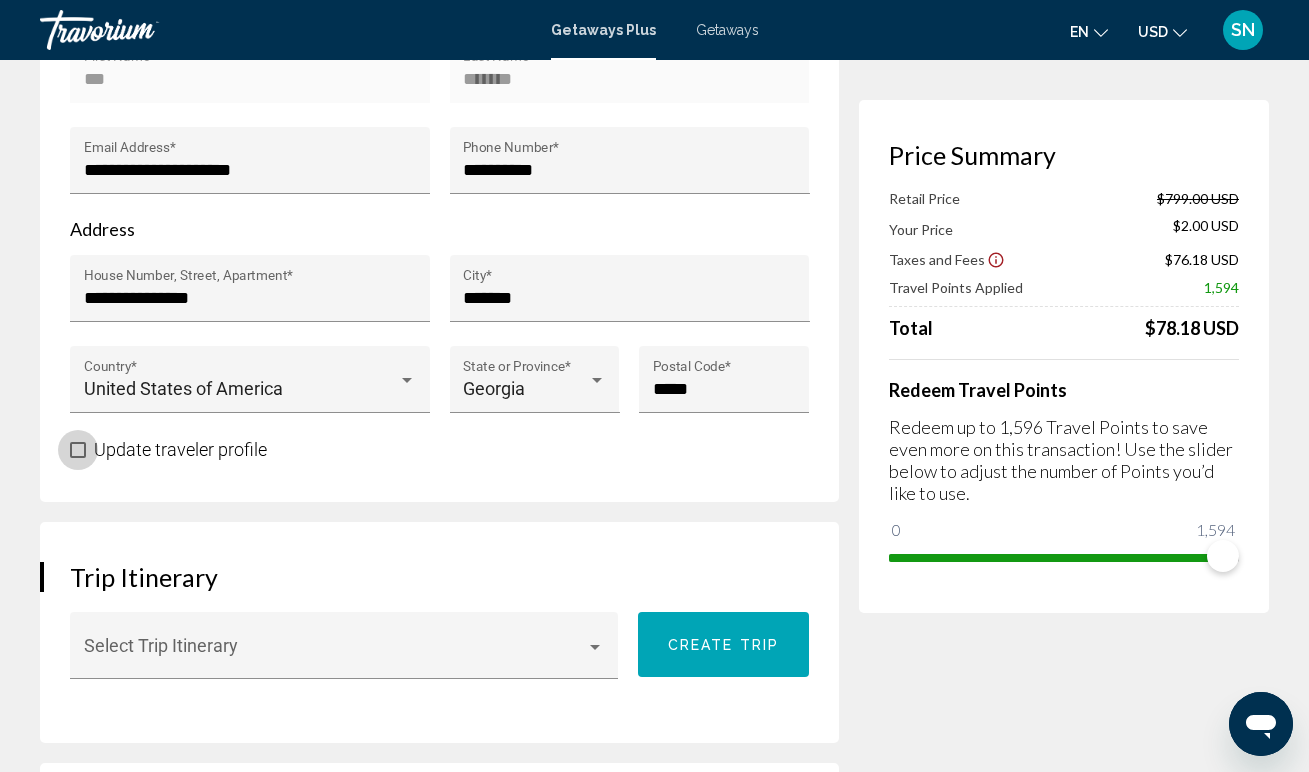 click at bounding box center [78, 450] 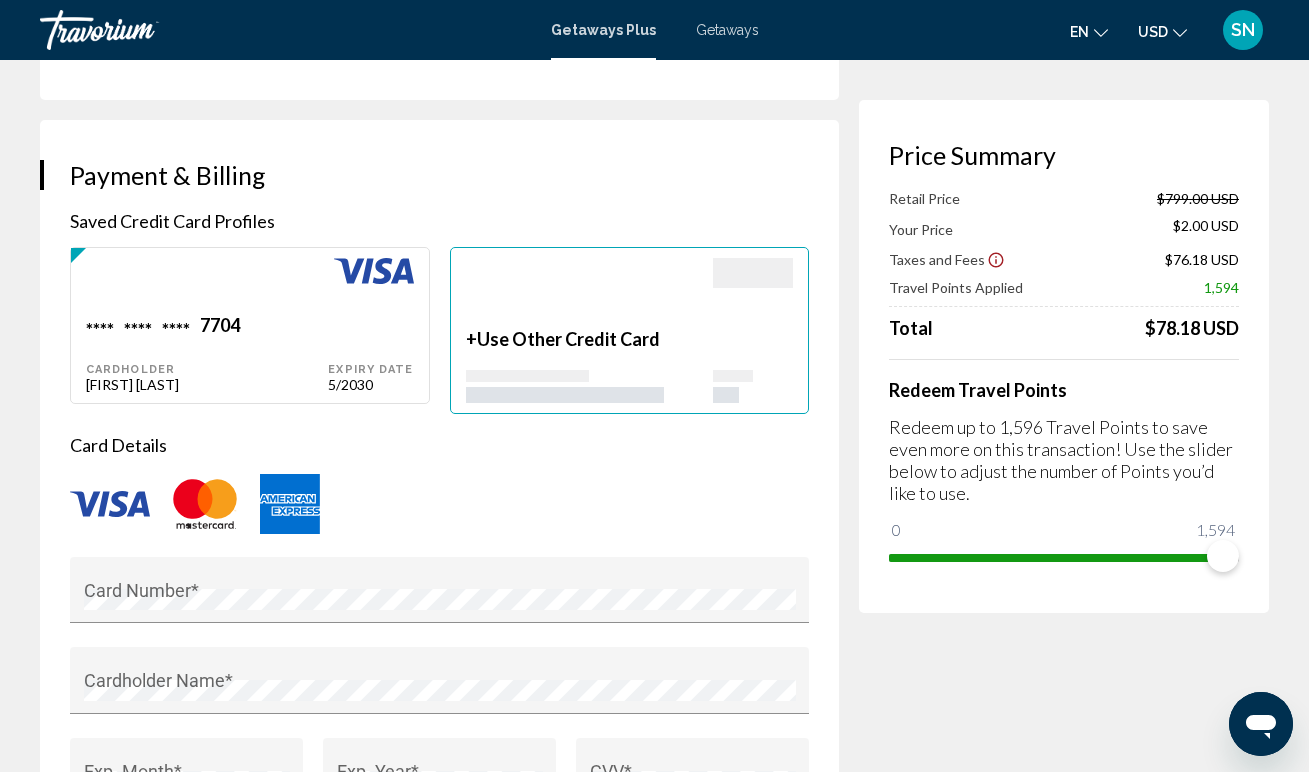 scroll, scrollTop: 1380, scrollLeft: 0, axis: vertical 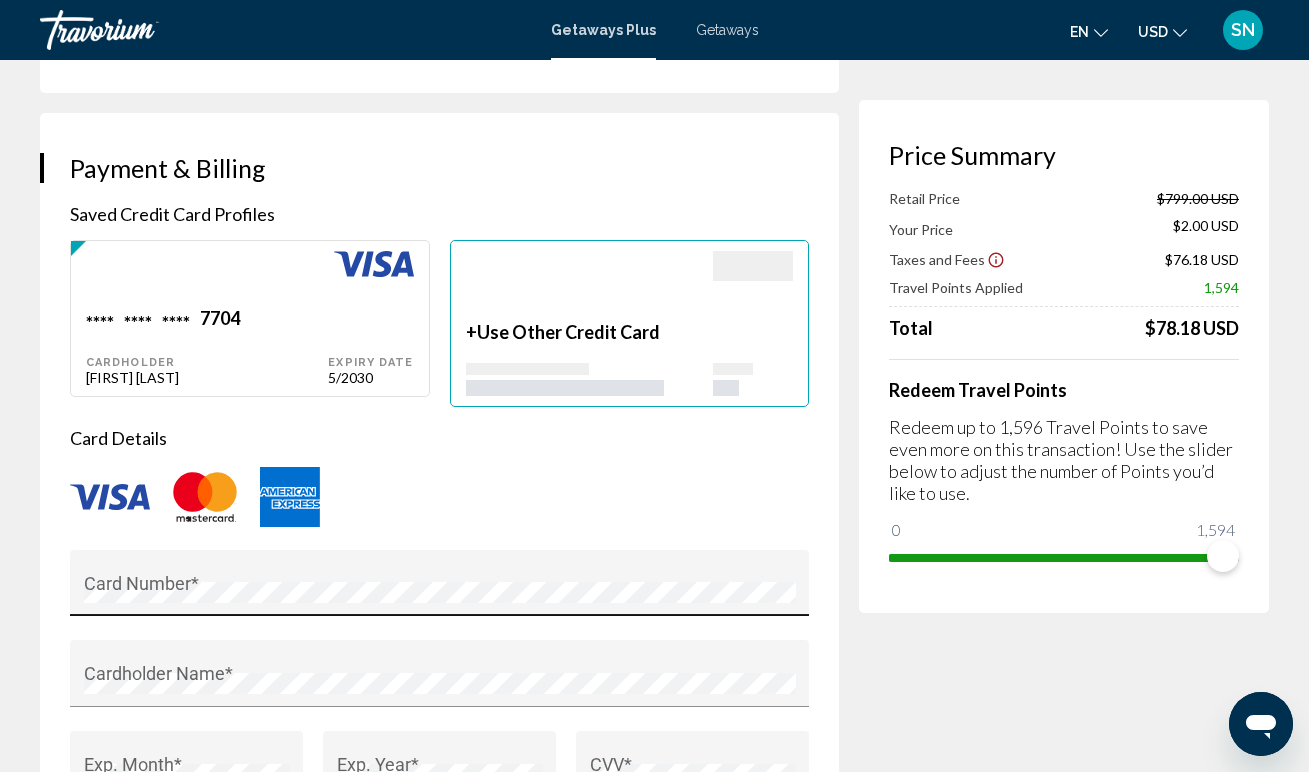 click on "Card Number  *" at bounding box center [440, 589] 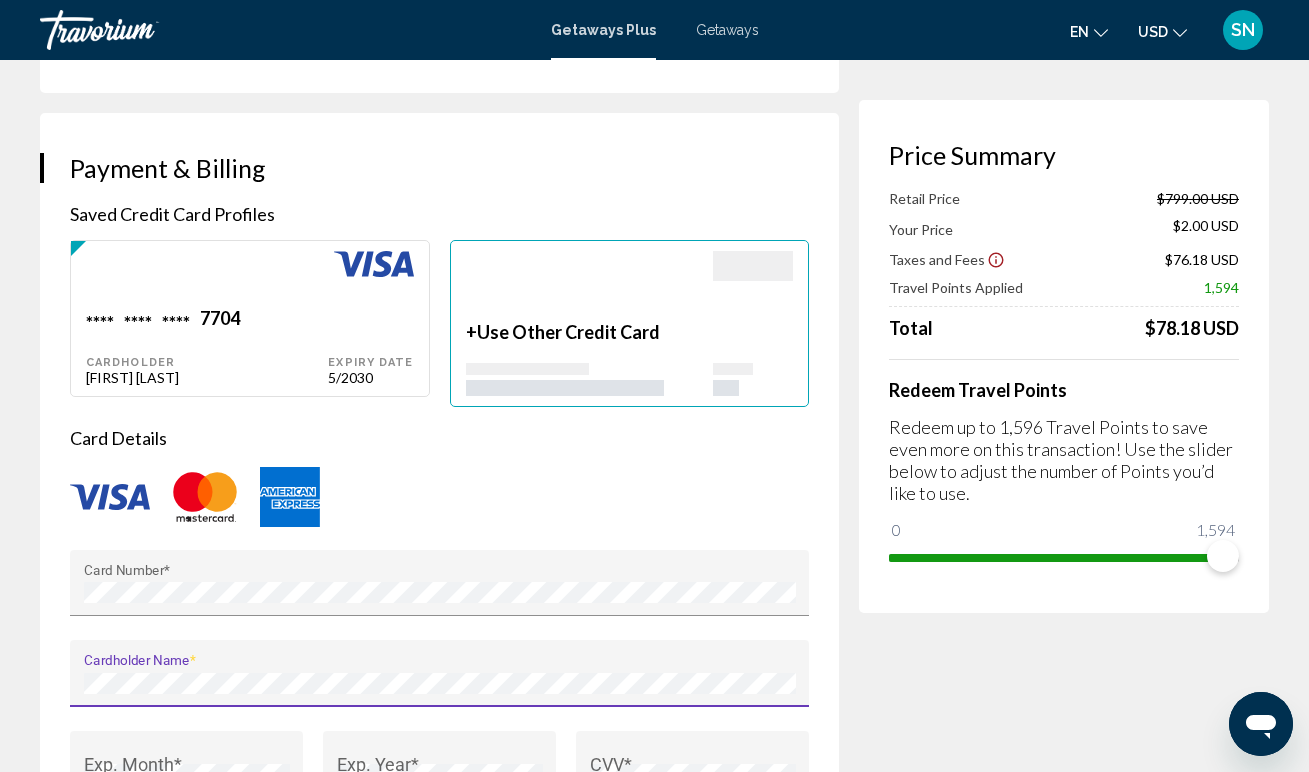 scroll, scrollTop: 1423, scrollLeft: 0, axis: vertical 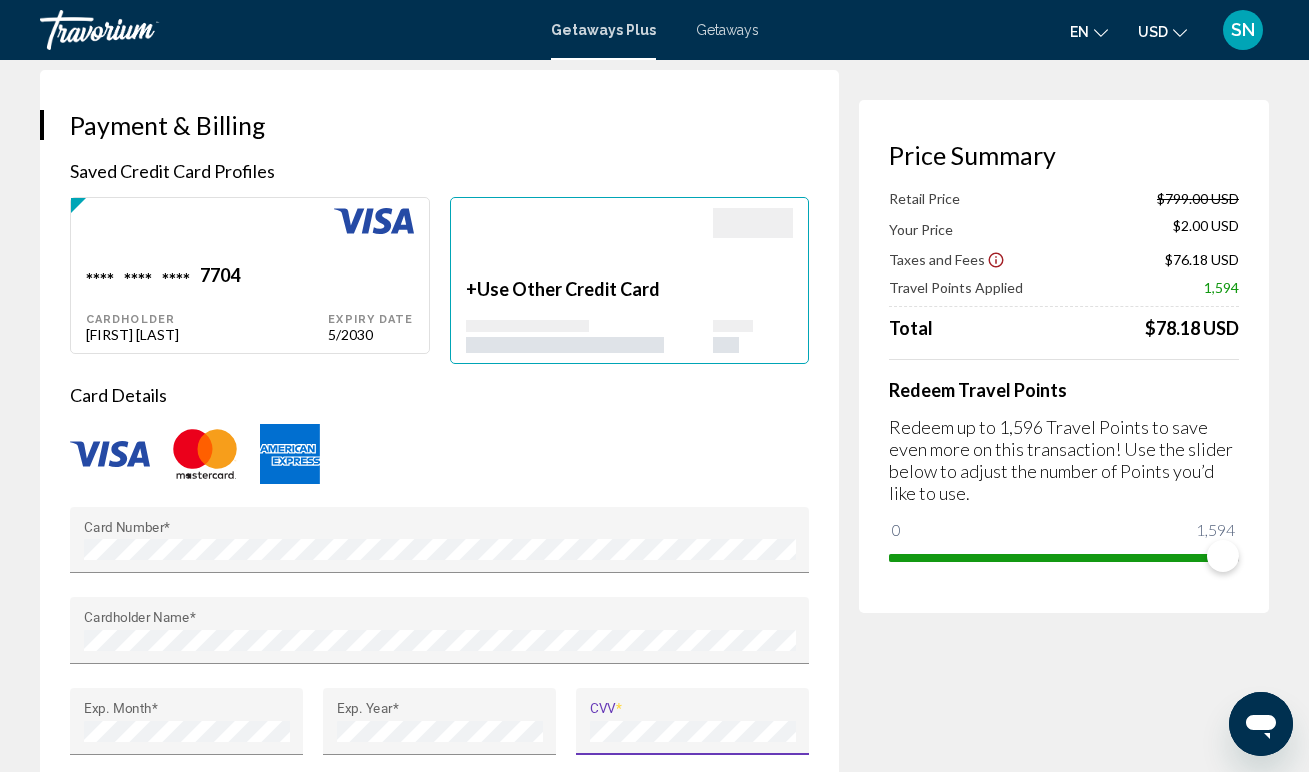 click on "Cardholder Name  *" at bounding box center (439, 642) 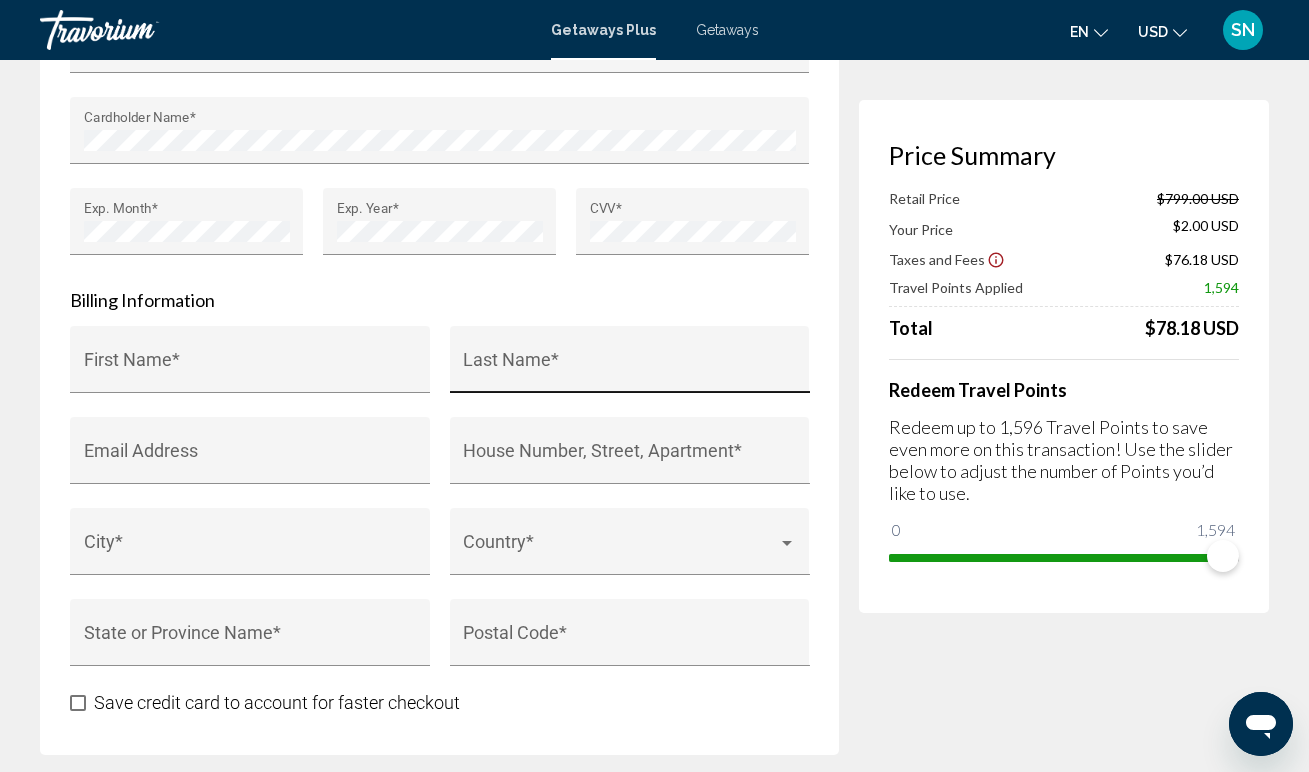 scroll, scrollTop: 1929, scrollLeft: 0, axis: vertical 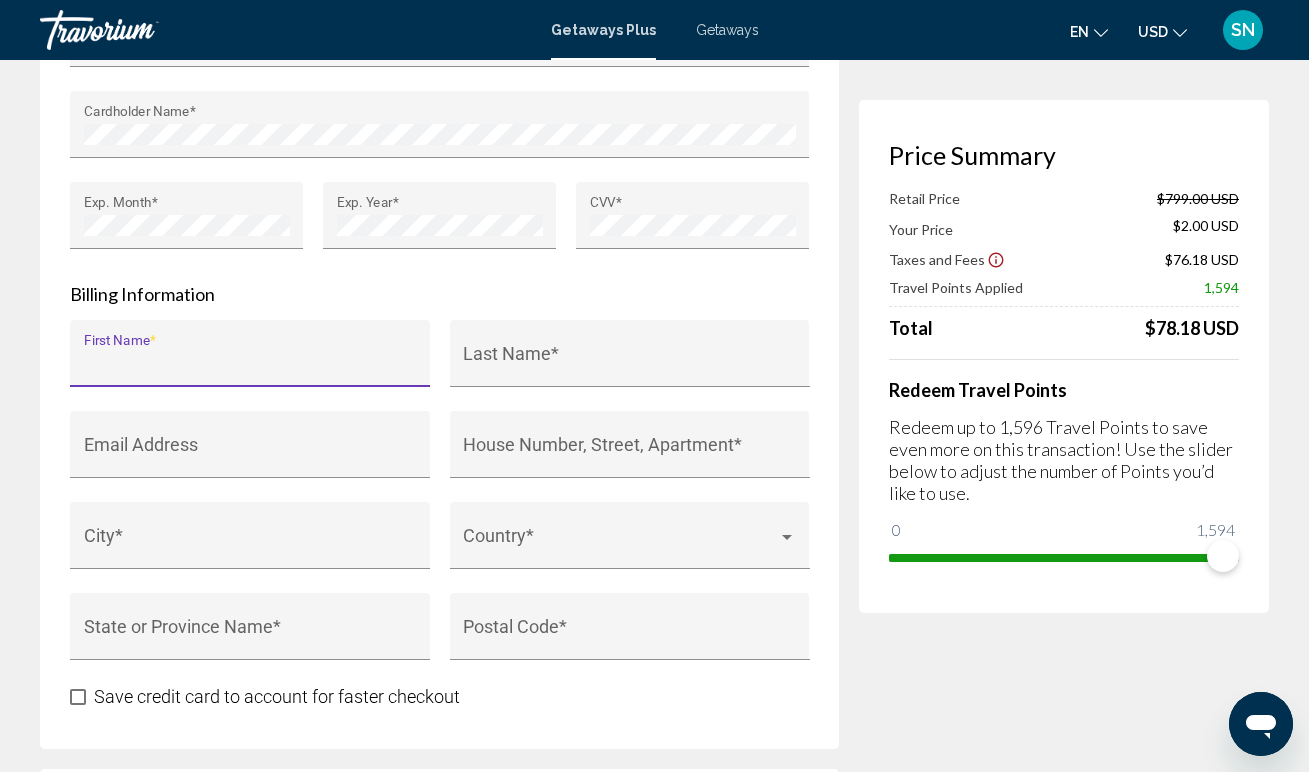 click on "First Name  *" at bounding box center [250, 363] 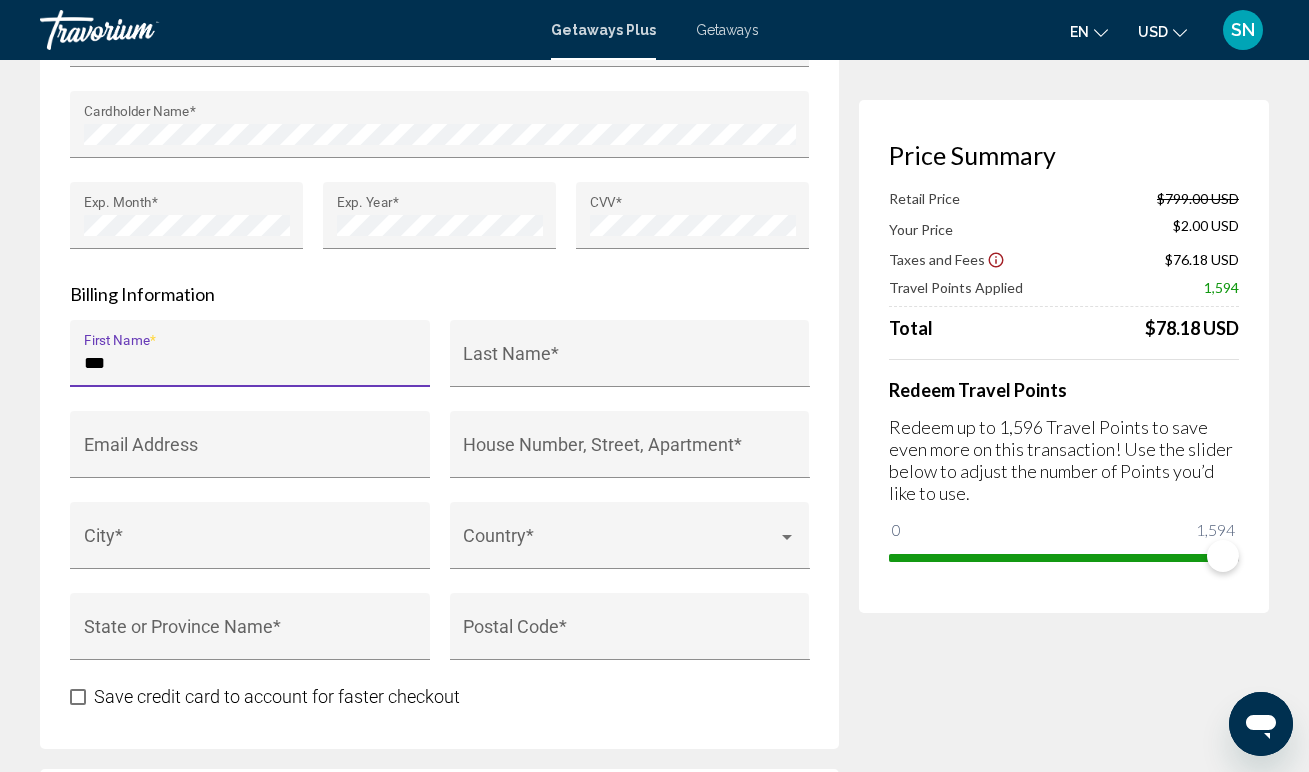 type on "***" 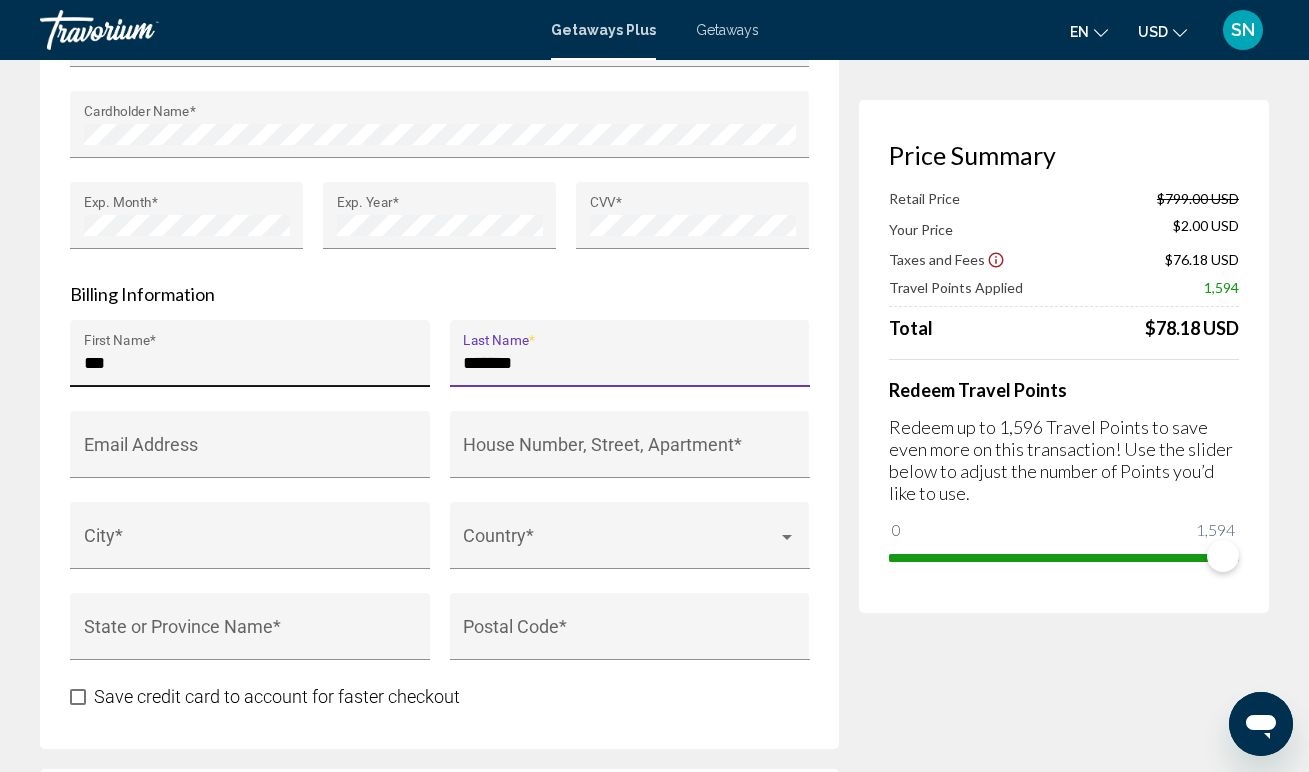 type on "*******" 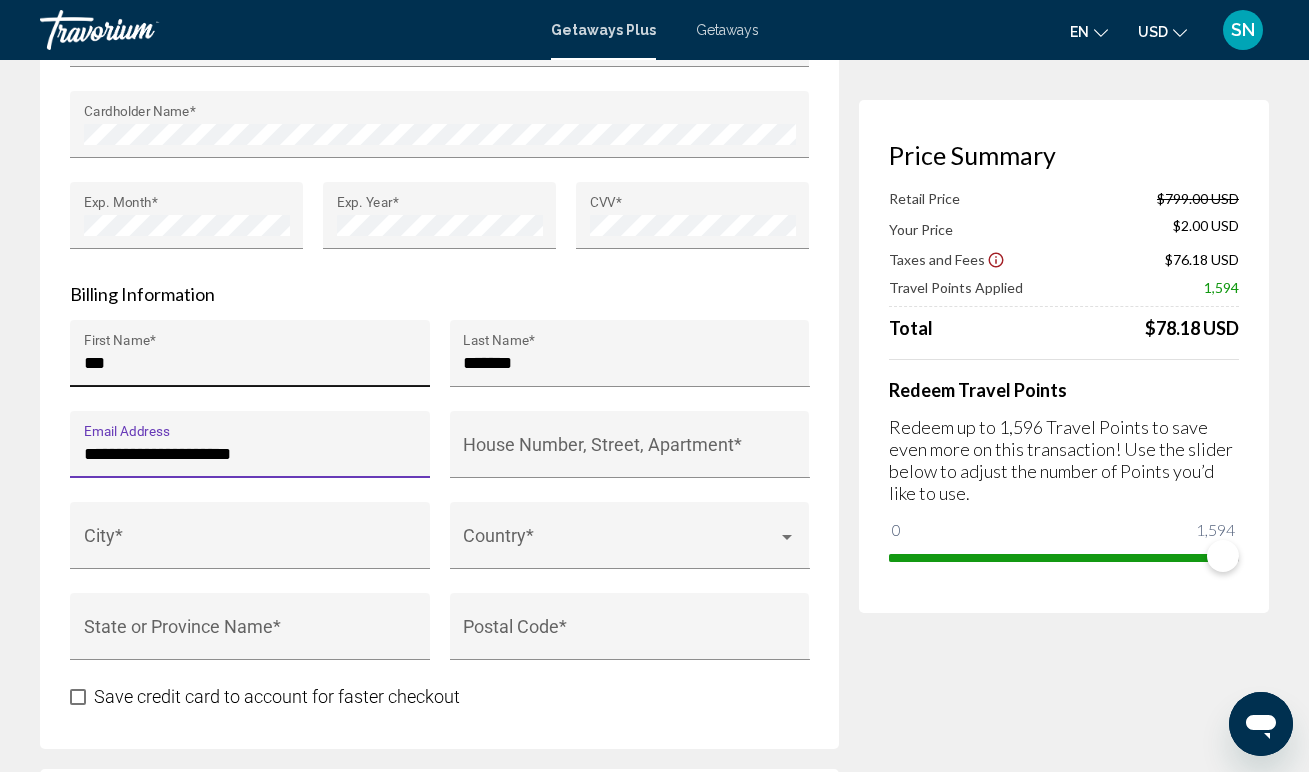 type on "**********" 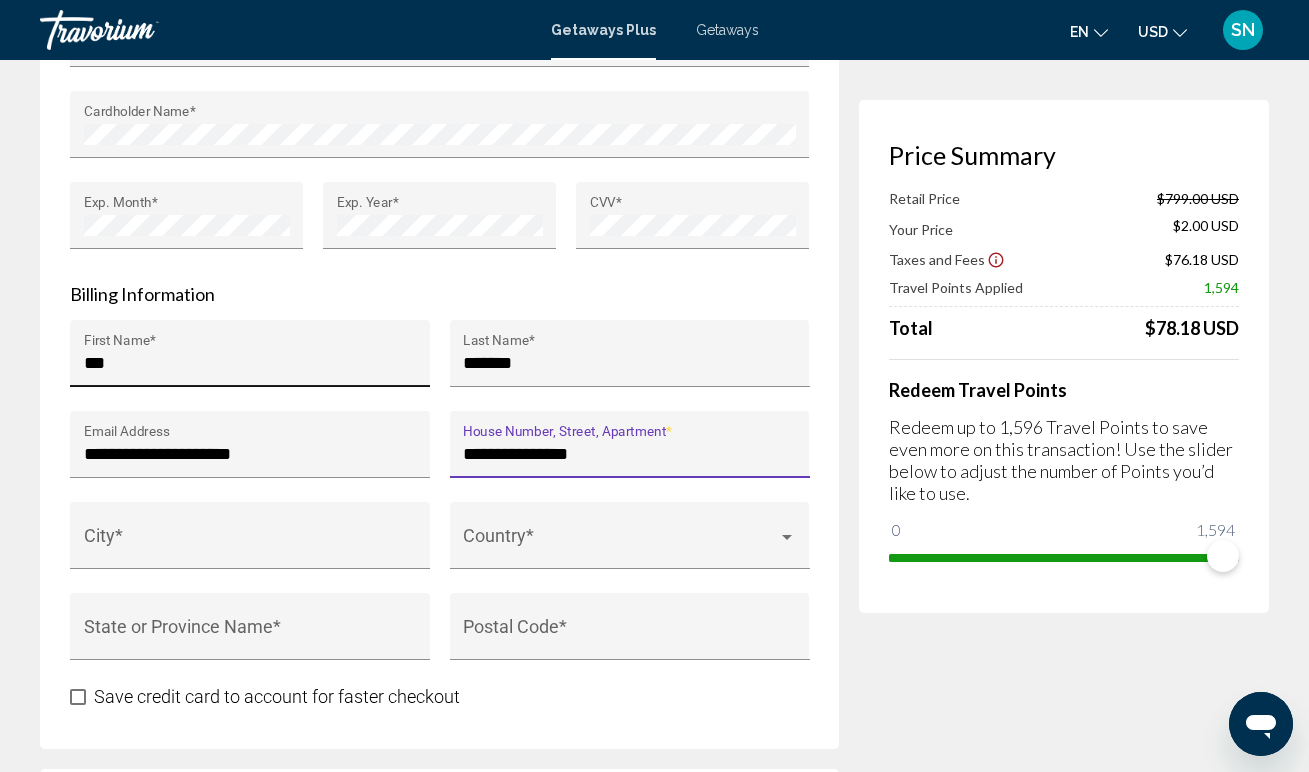 type on "**********" 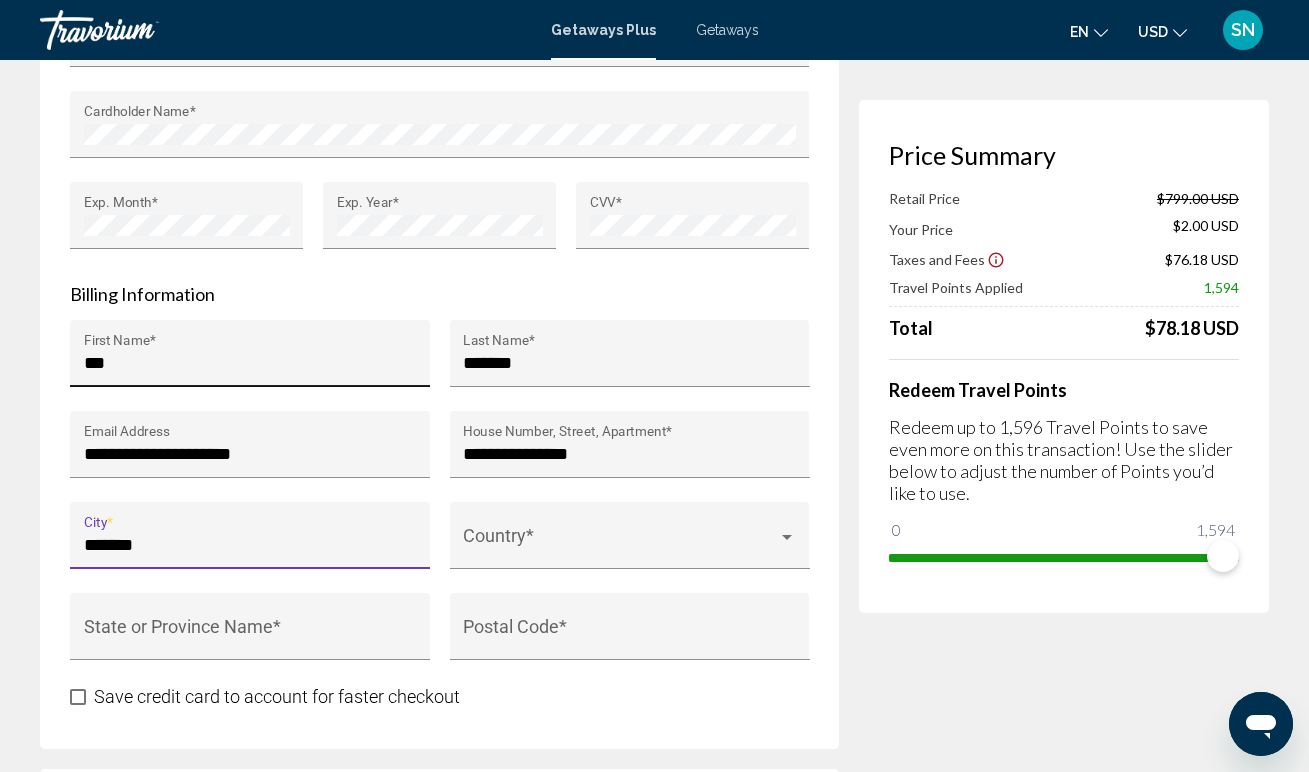 type on "*******" 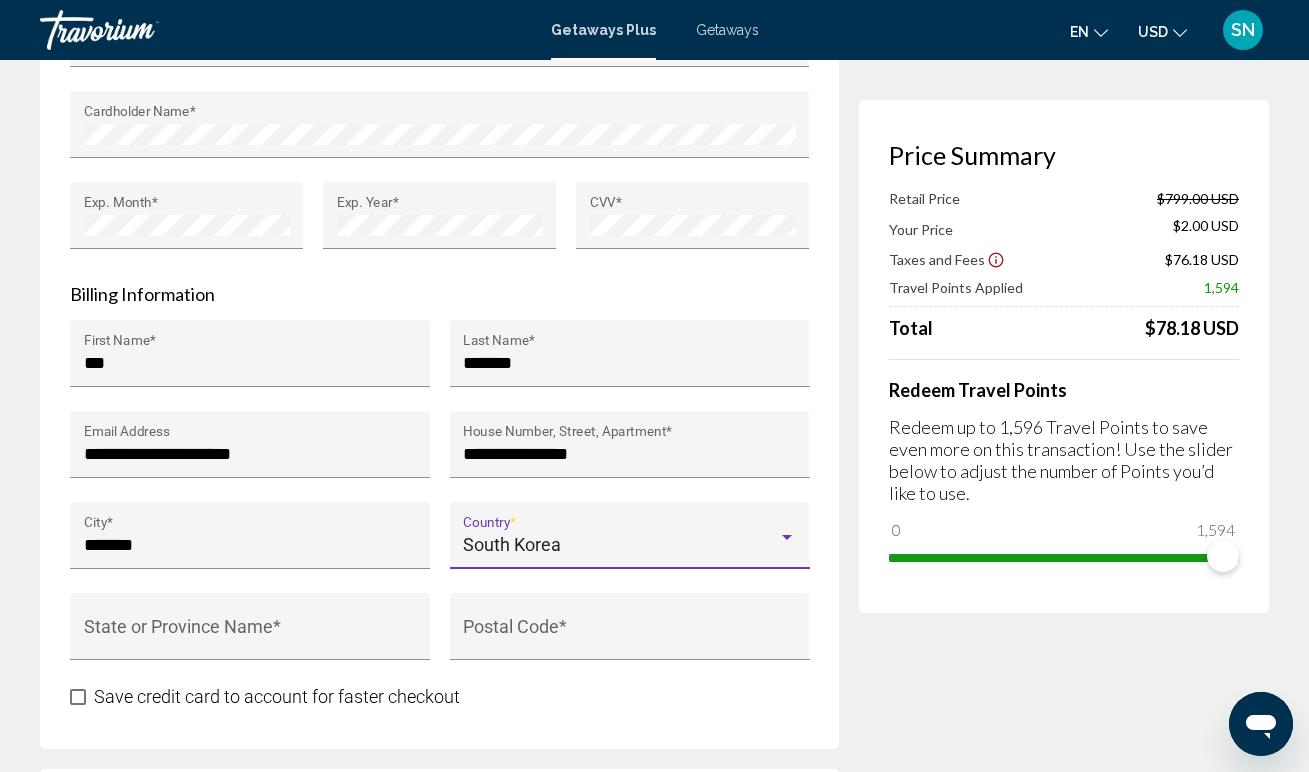 click at bounding box center (787, 537) 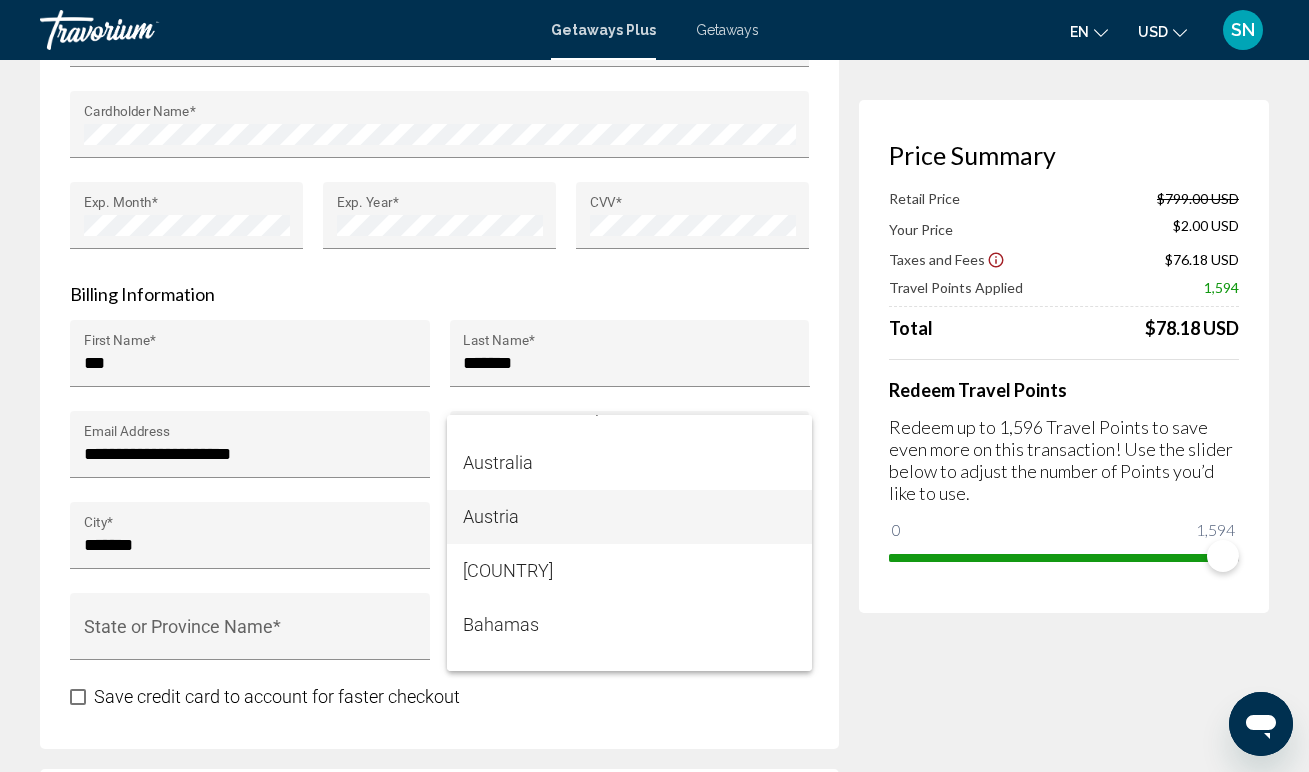 scroll, scrollTop: 0, scrollLeft: 0, axis: both 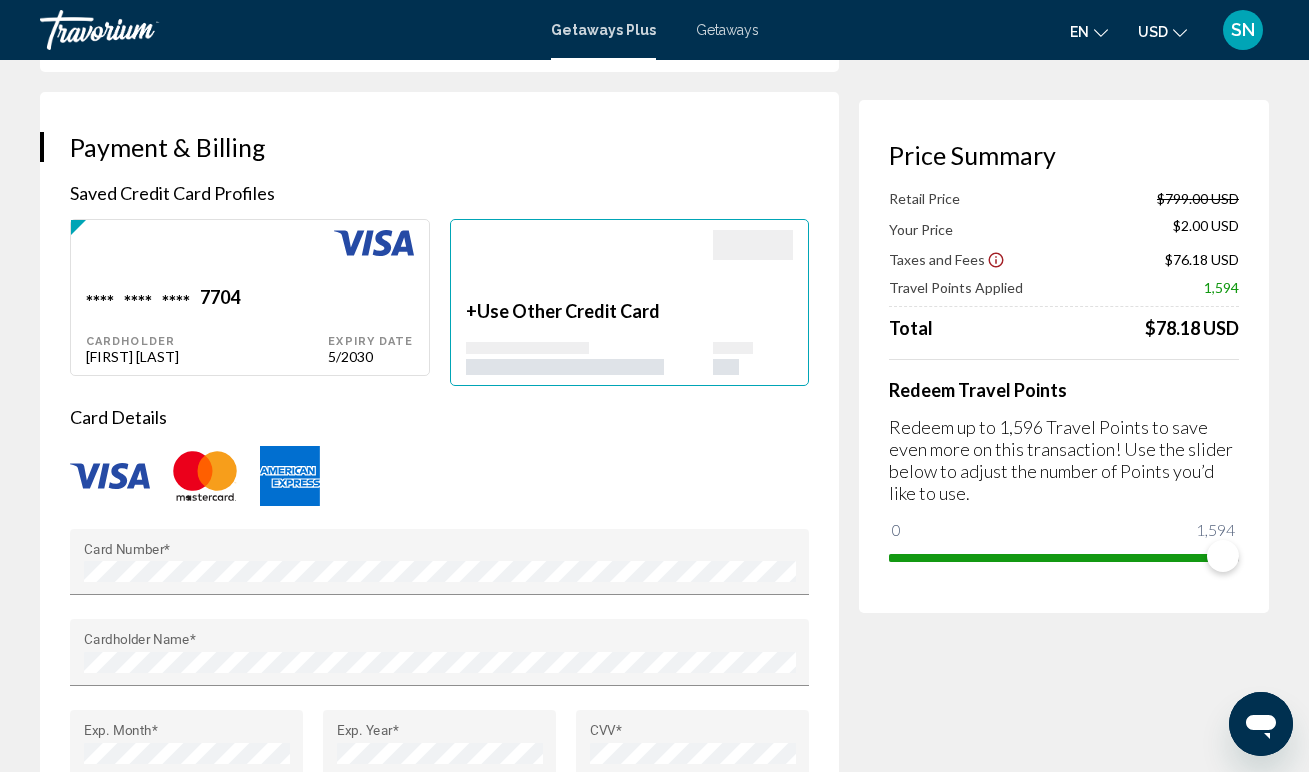 click at bounding box center (654, 386) 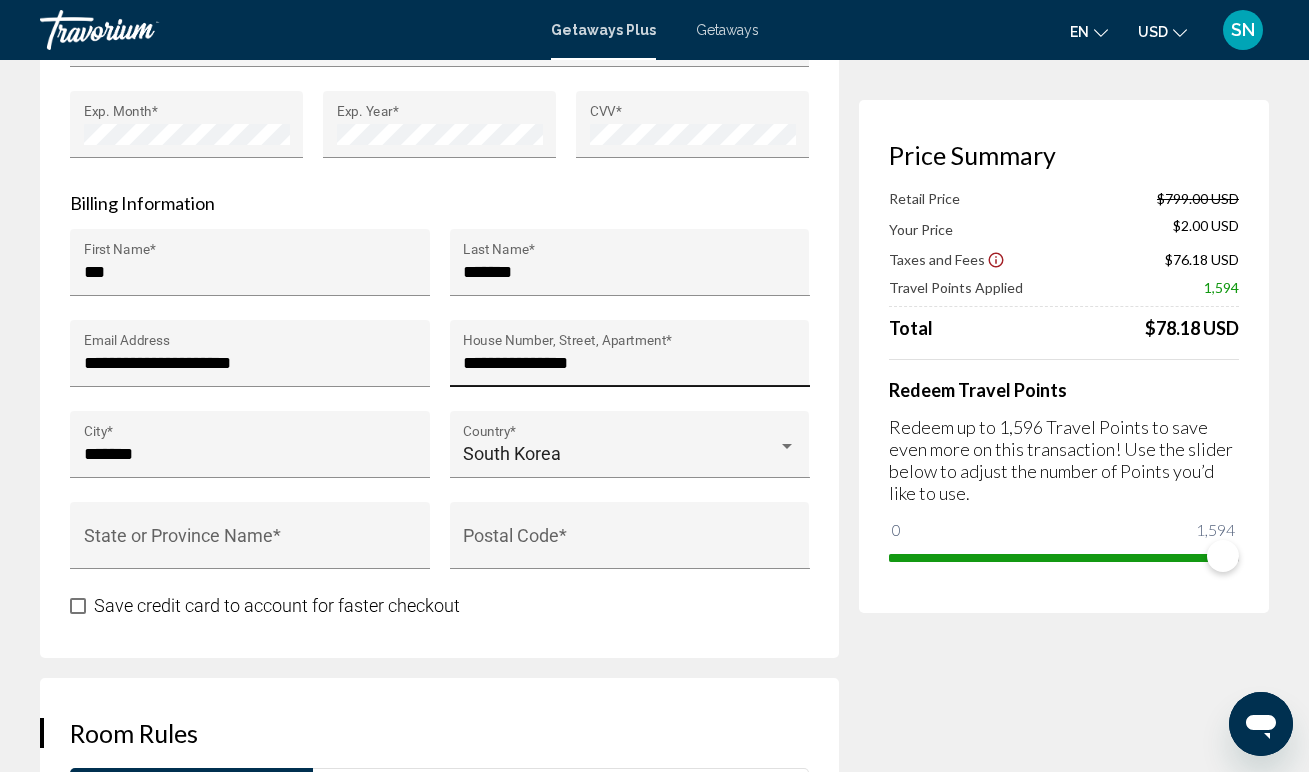 scroll, scrollTop: 2021, scrollLeft: 0, axis: vertical 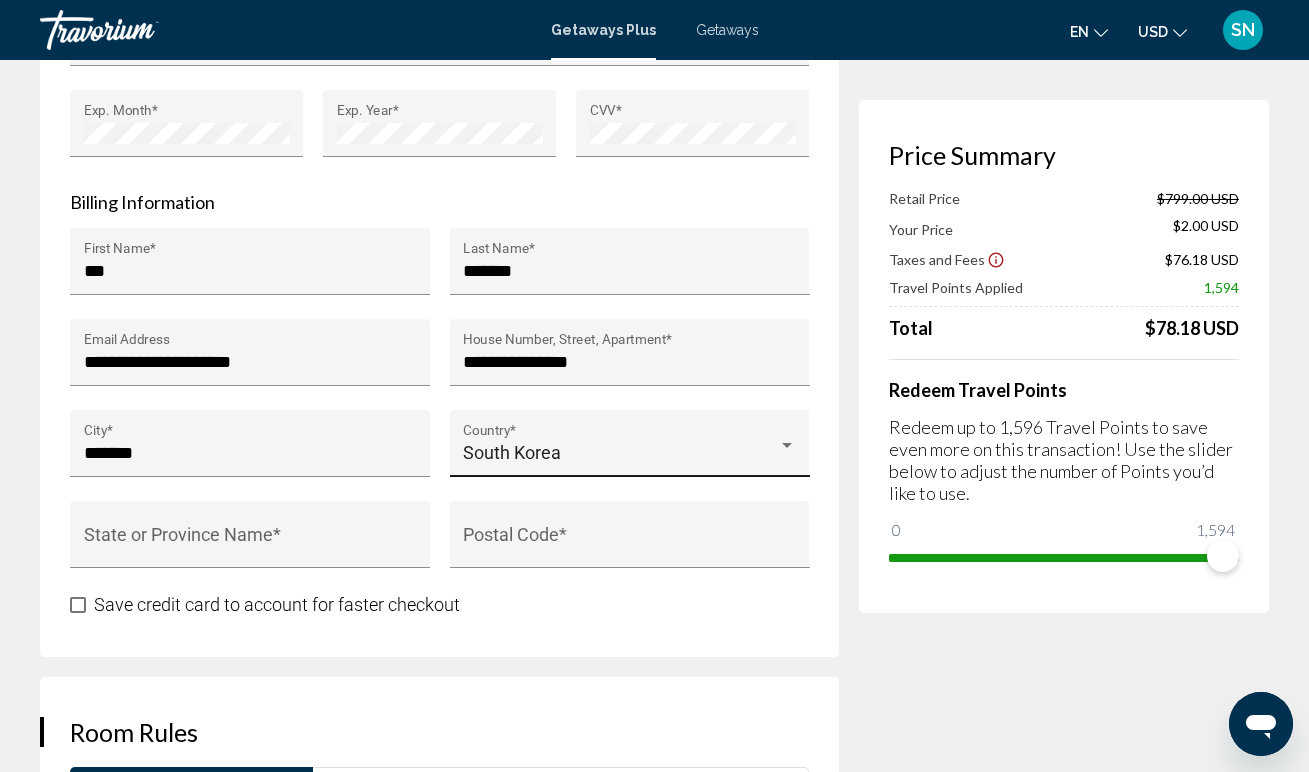 click at bounding box center (787, 445) 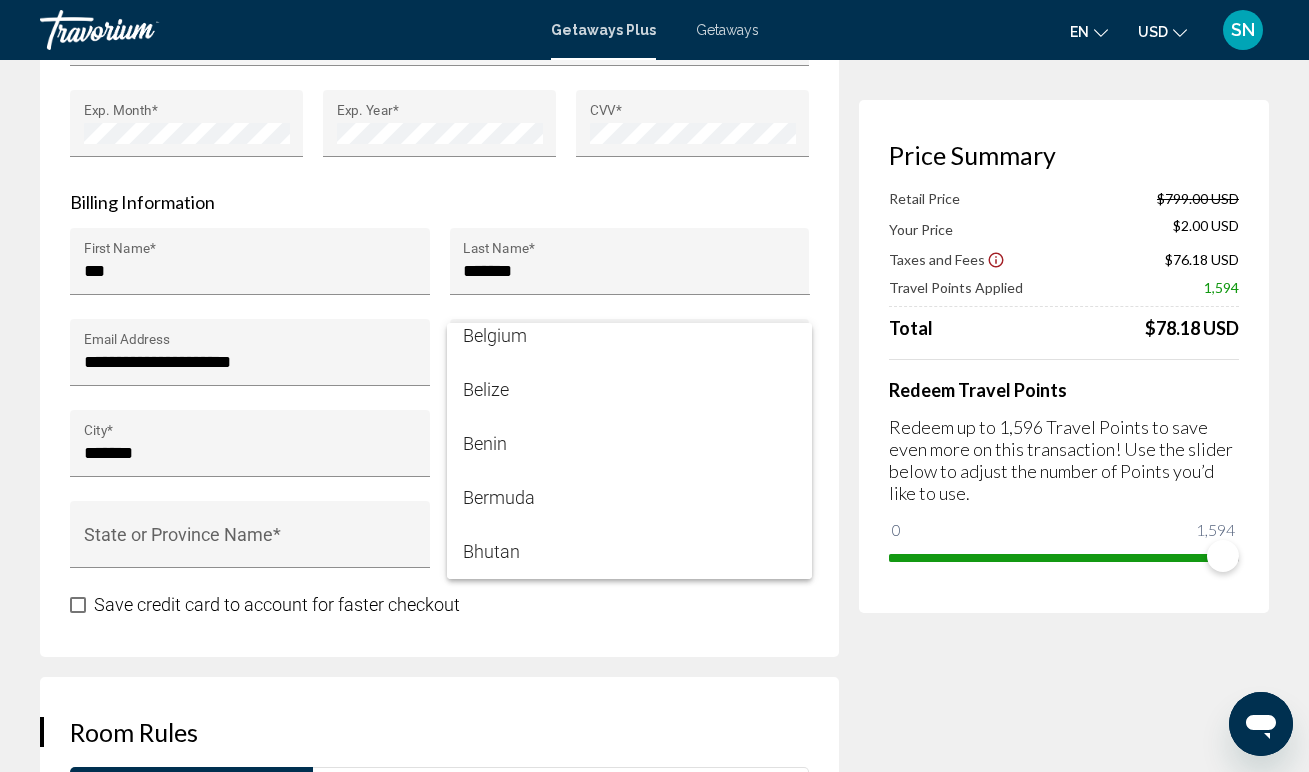 scroll, scrollTop: 1310, scrollLeft: 0, axis: vertical 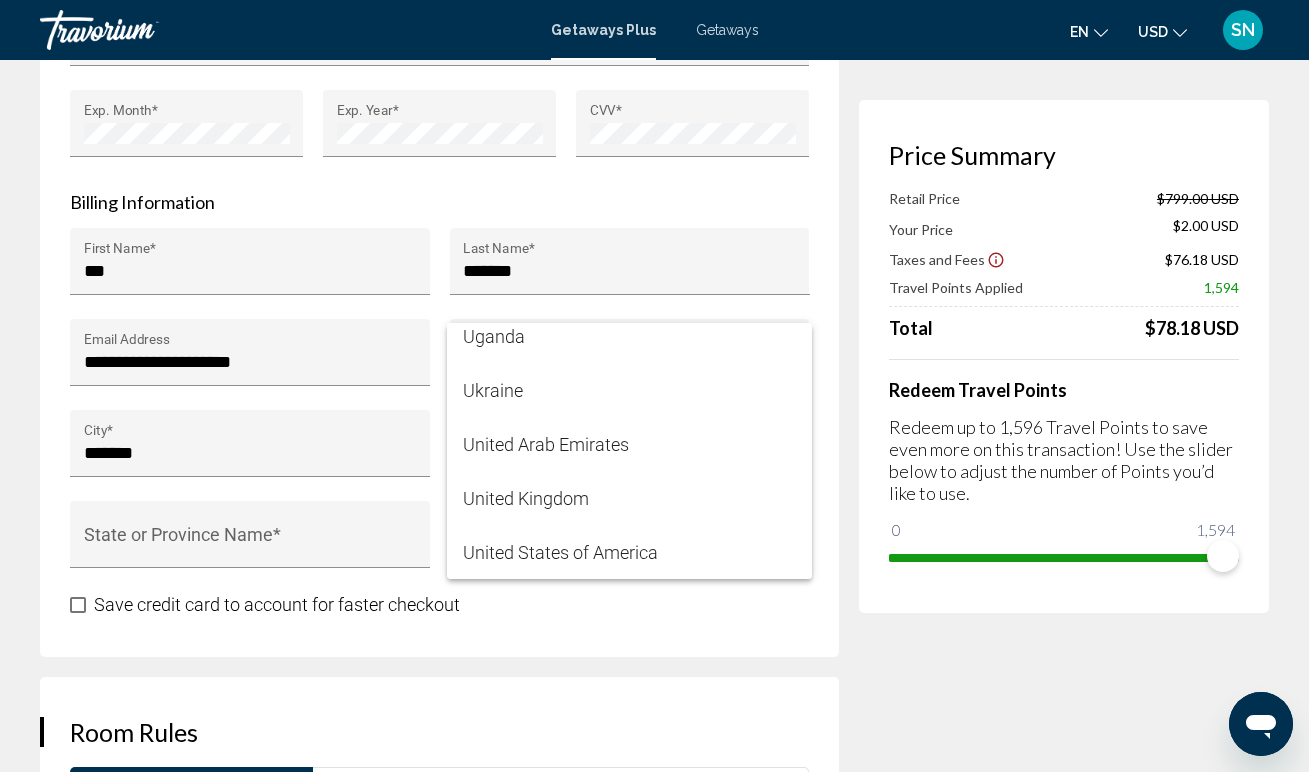 click at bounding box center [654, 386] 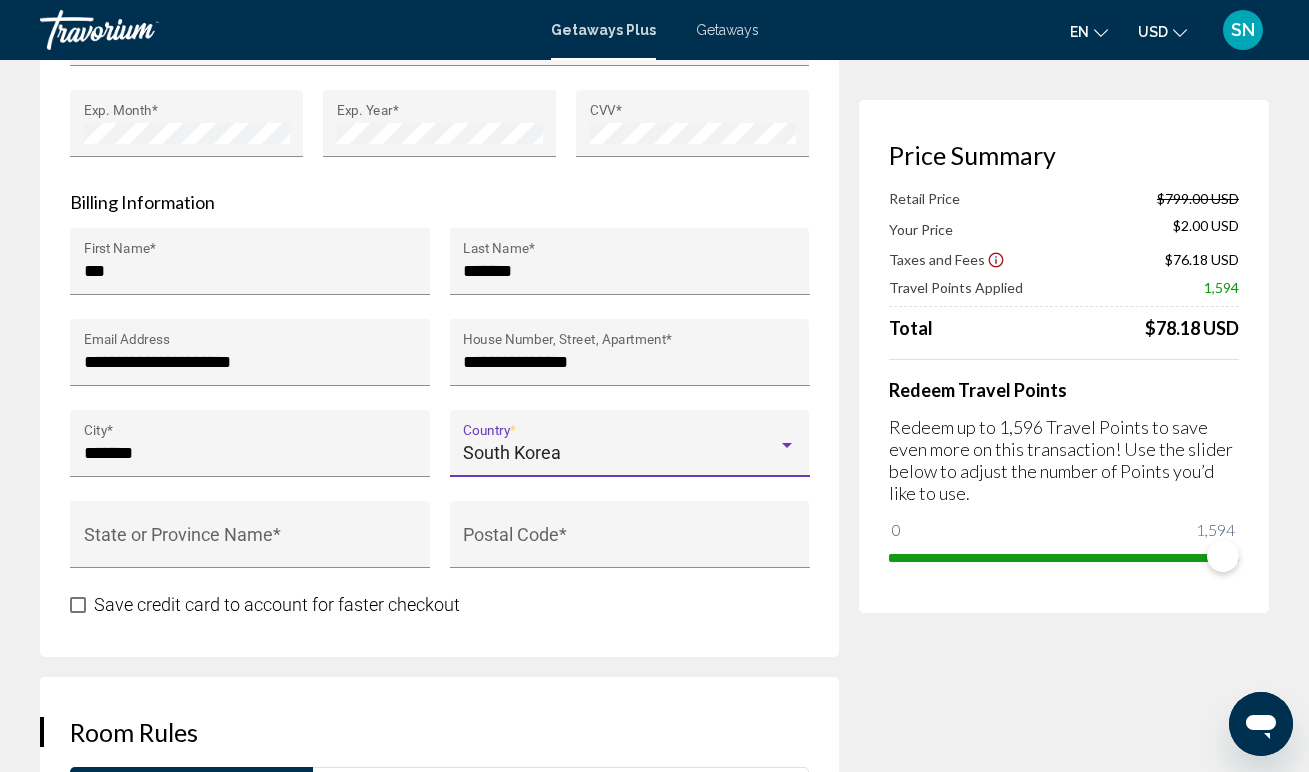 click at bounding box center (787, 445) 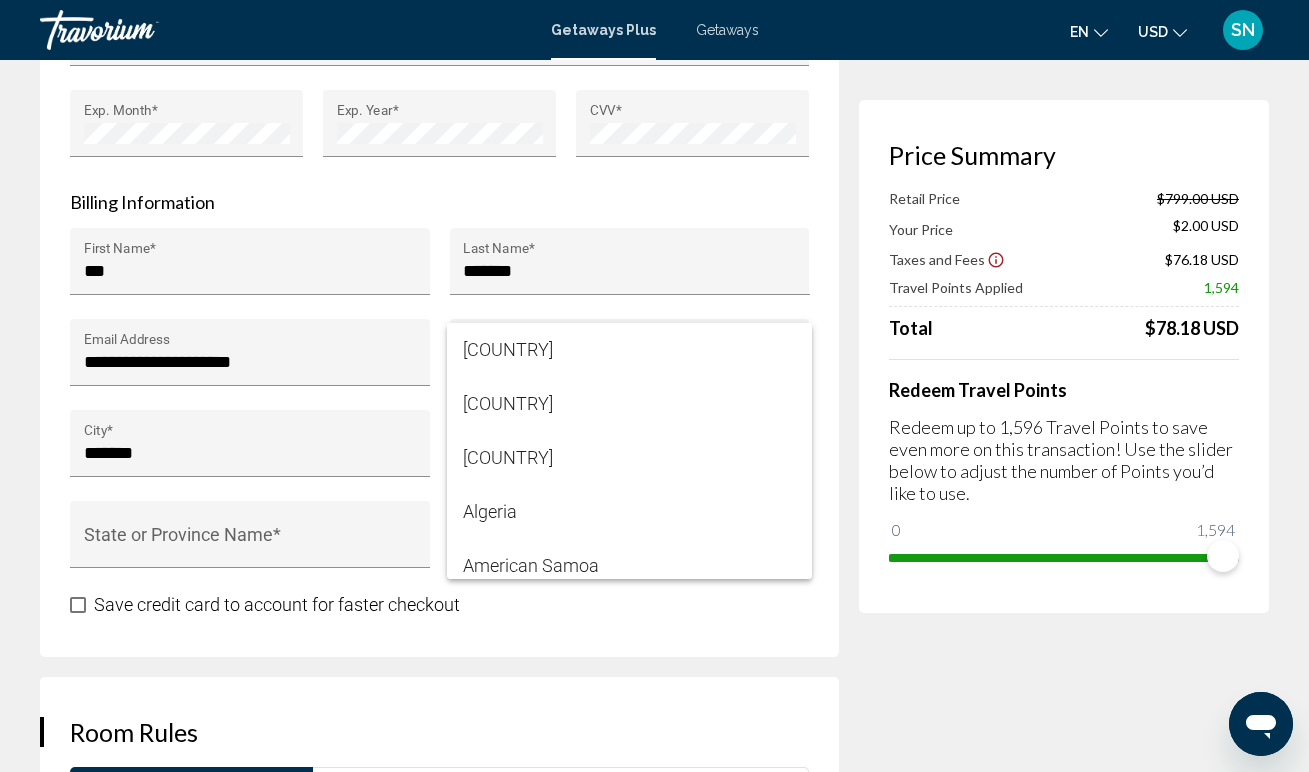 scroll, scrollTop: 6379, scrollLeft: 0, axis: vertical 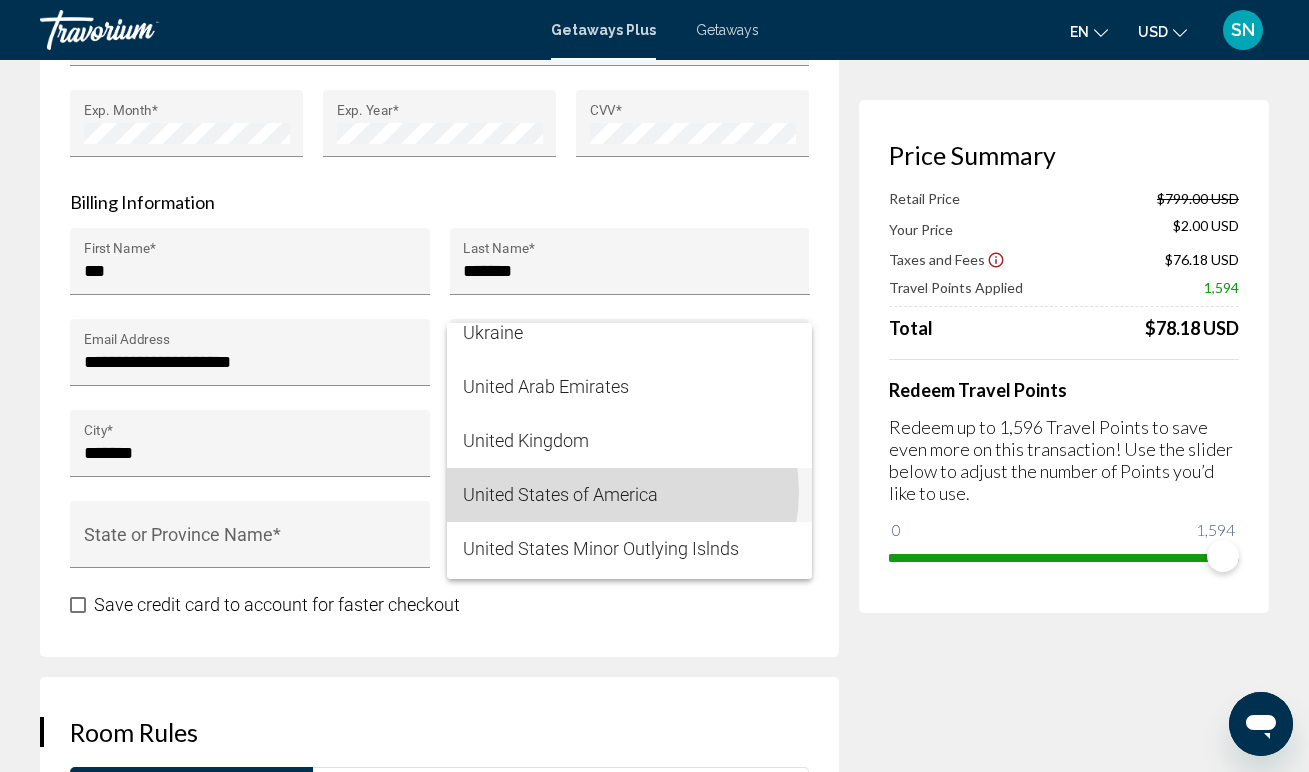 click on "United States of America" at bounding box center [629, 495] 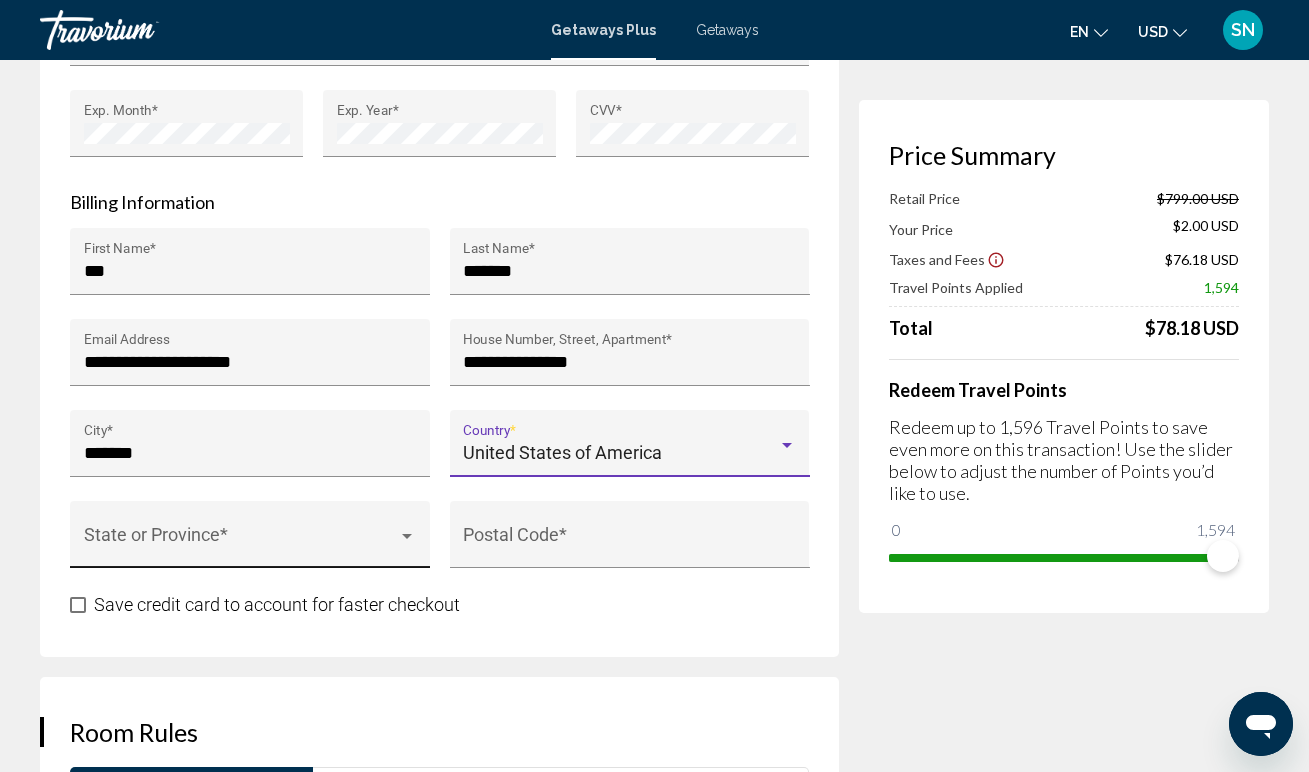 click at bounding box center (407, 536) 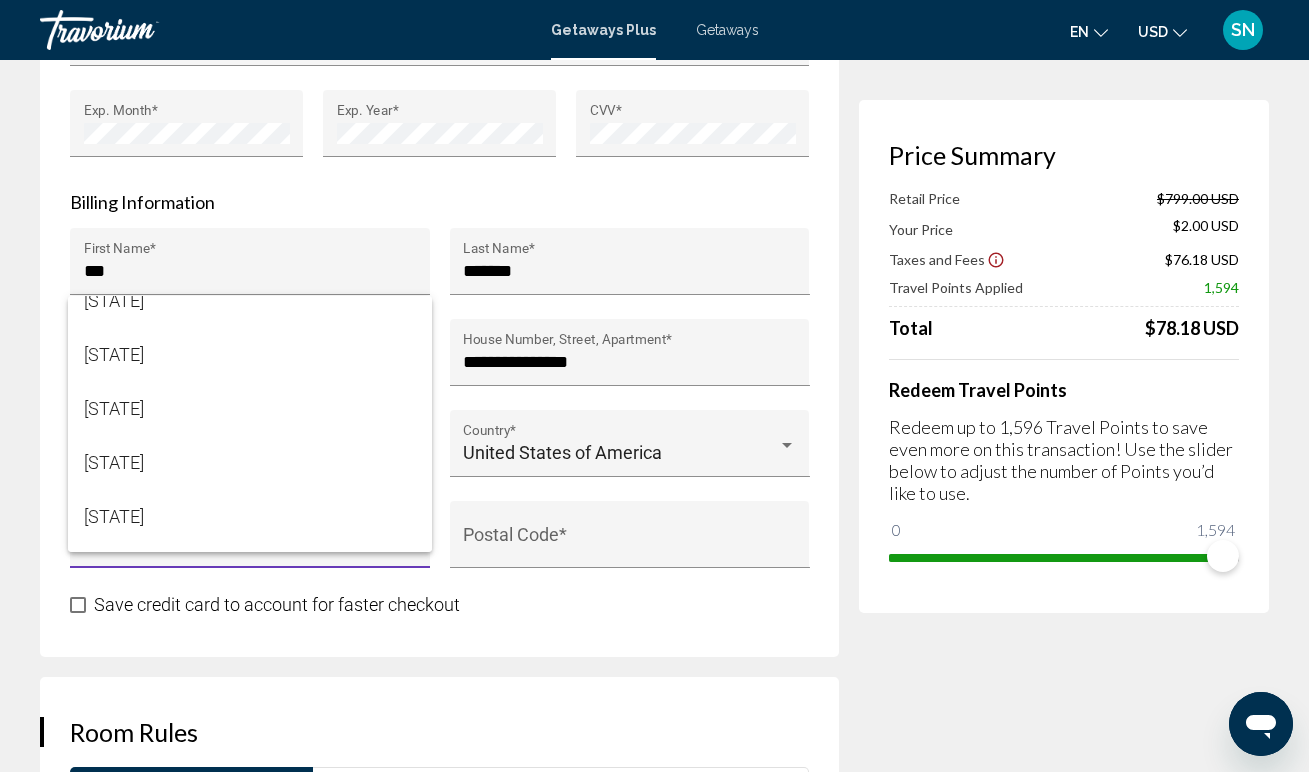 scroll, scrollTop: 490, scrollLeft: 0, axis: vertical 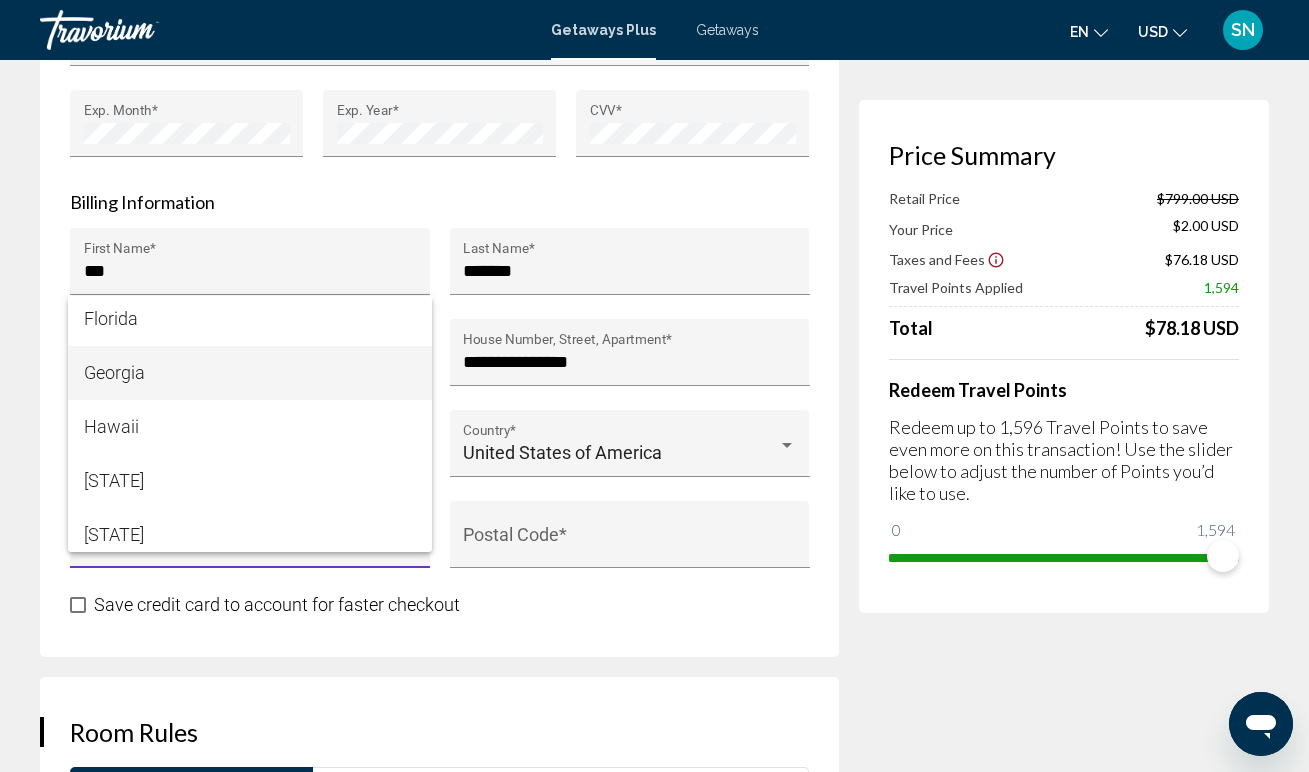 click on "Georgia" at bounding box center (250, 373) 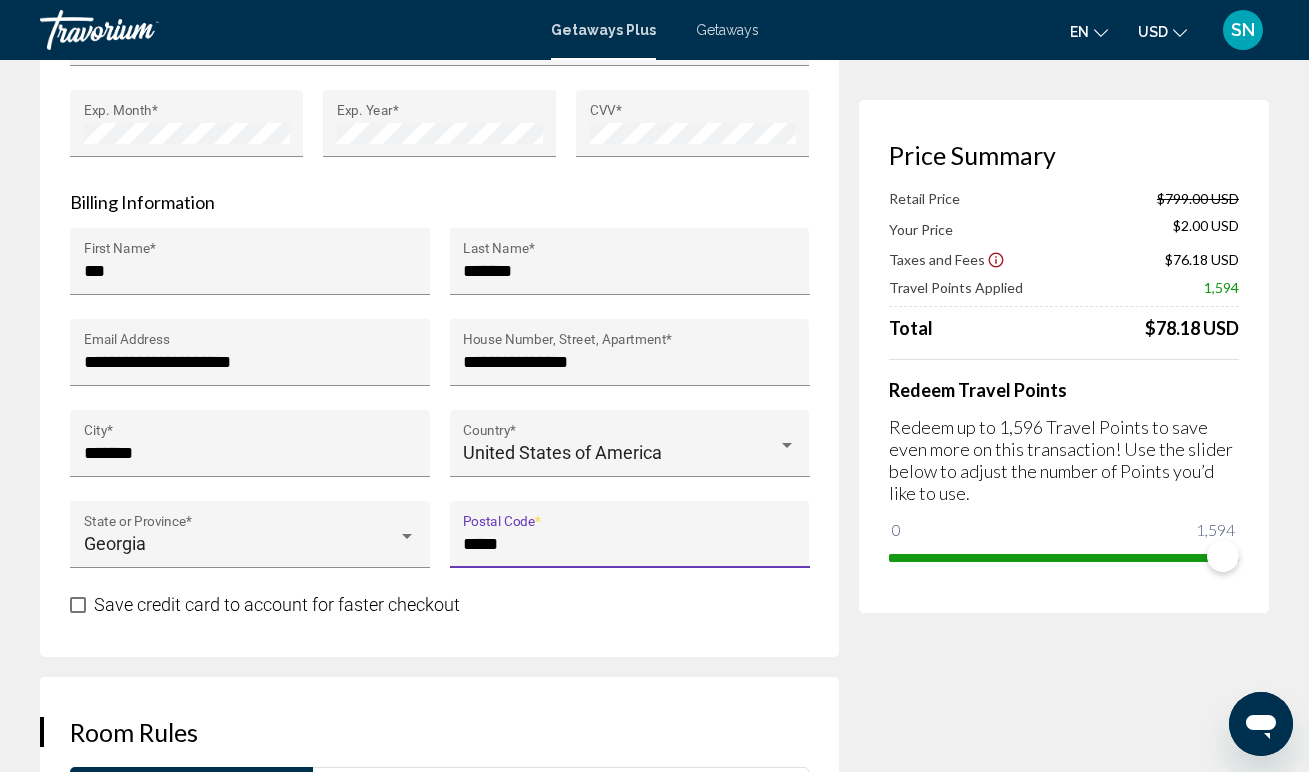type on "*****" 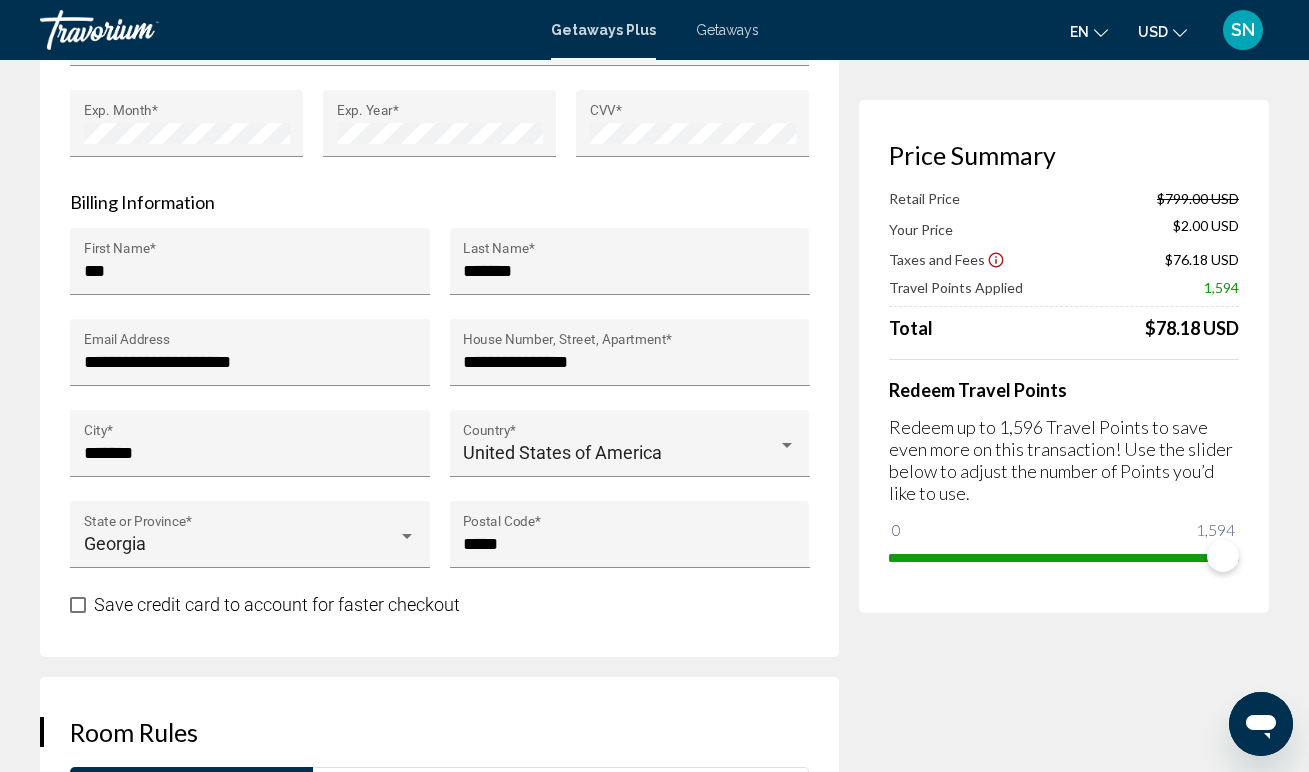 click on "**********" at bounding box center [439, 64] 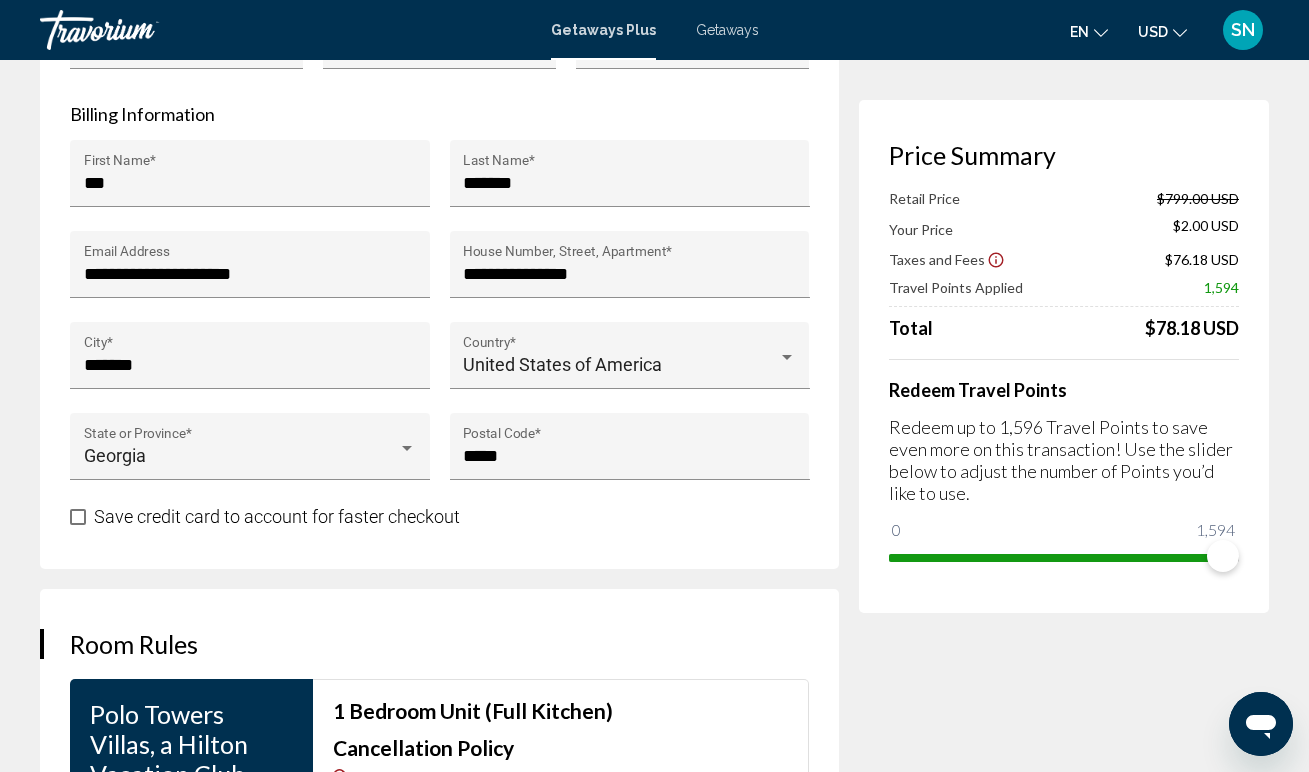 scroll, scrollTop: 2117, scrollLeft: 0, axis: vertical 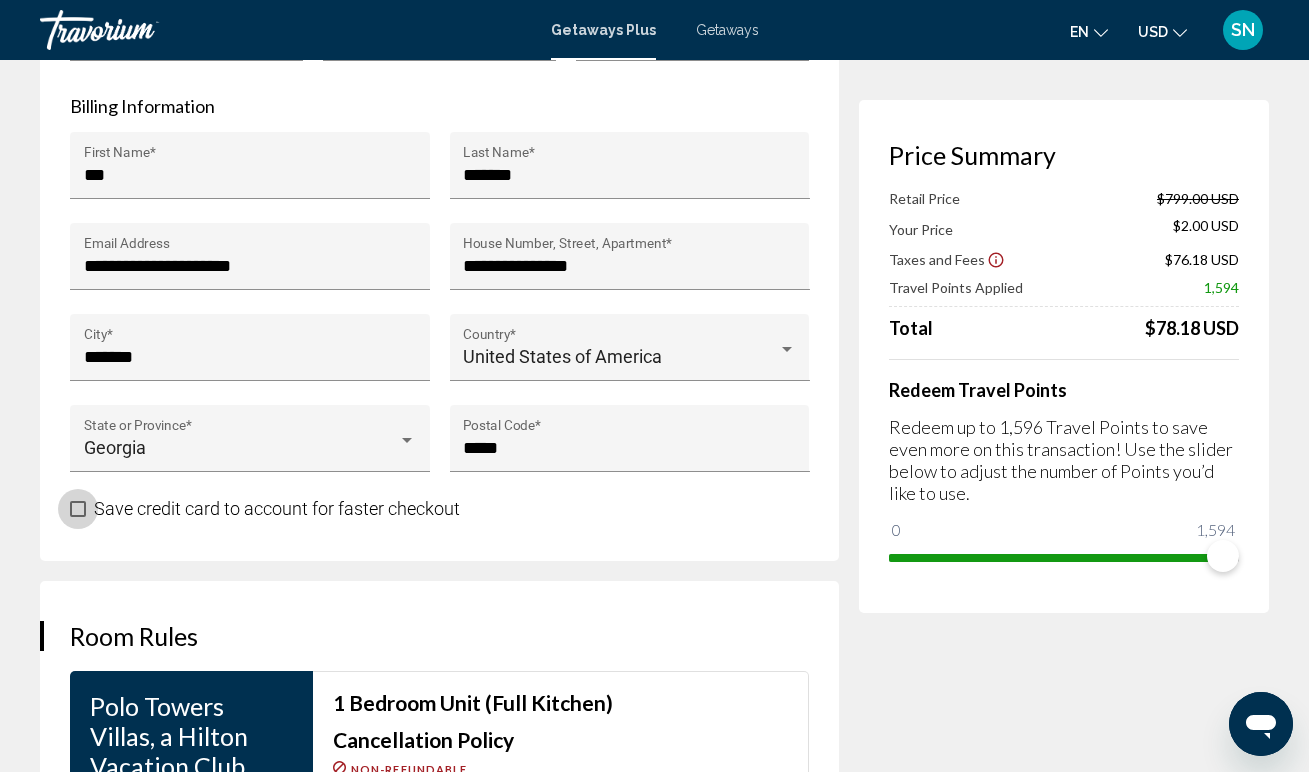 click at bounding box center [78, 509] 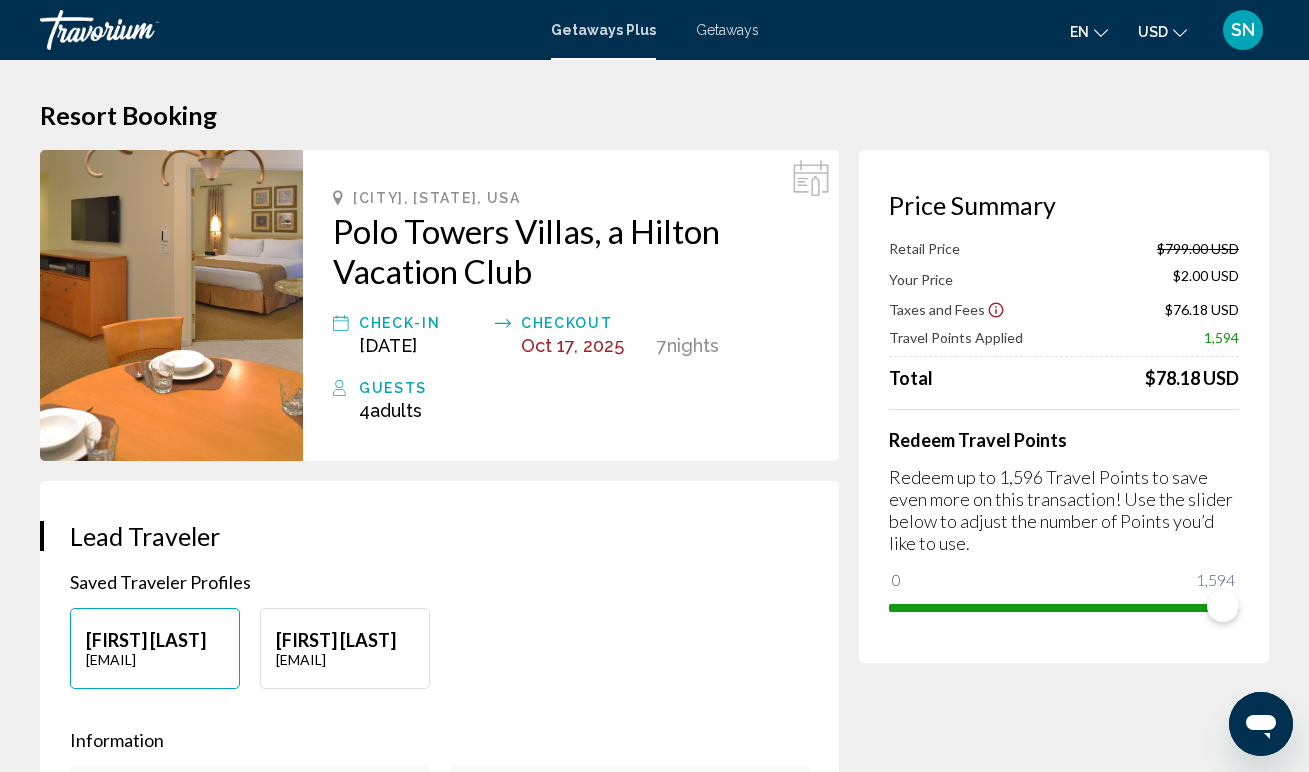 scroll, scrollTop: 0, scrollLeft: 0, axis: both 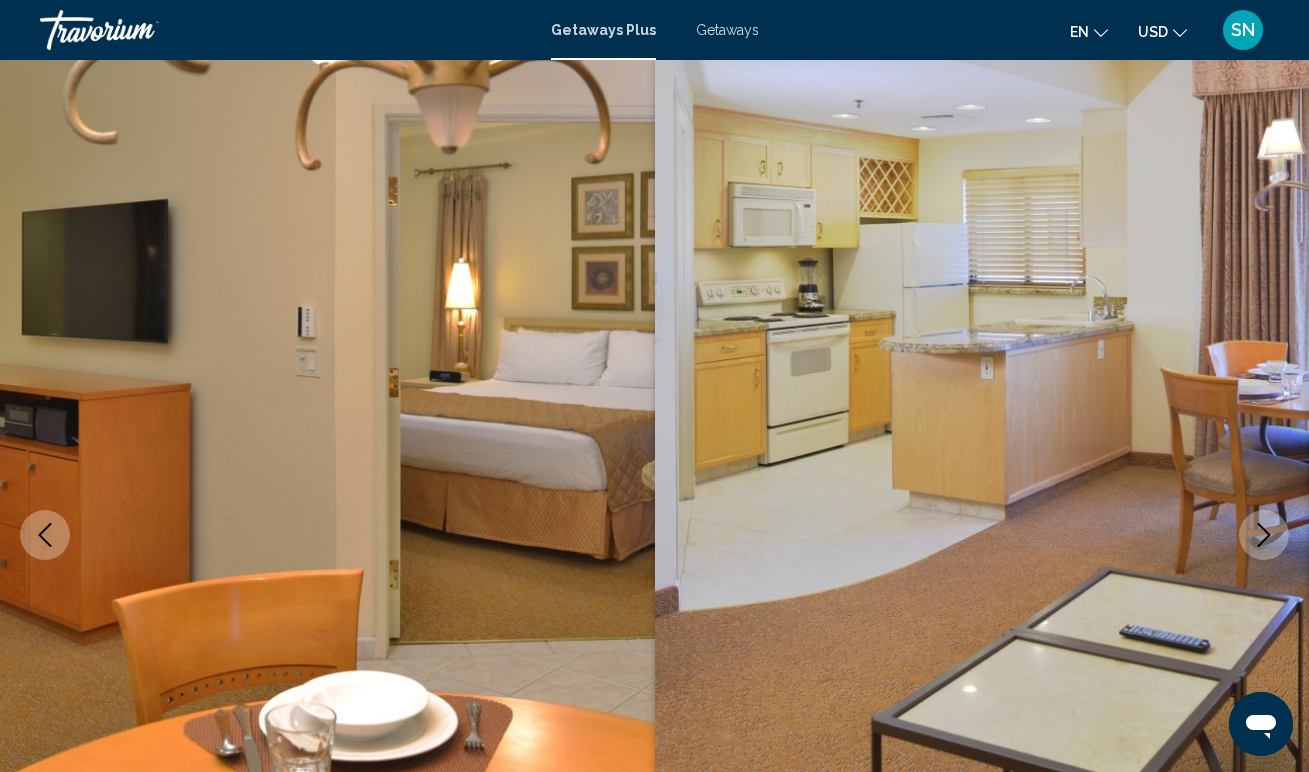 type 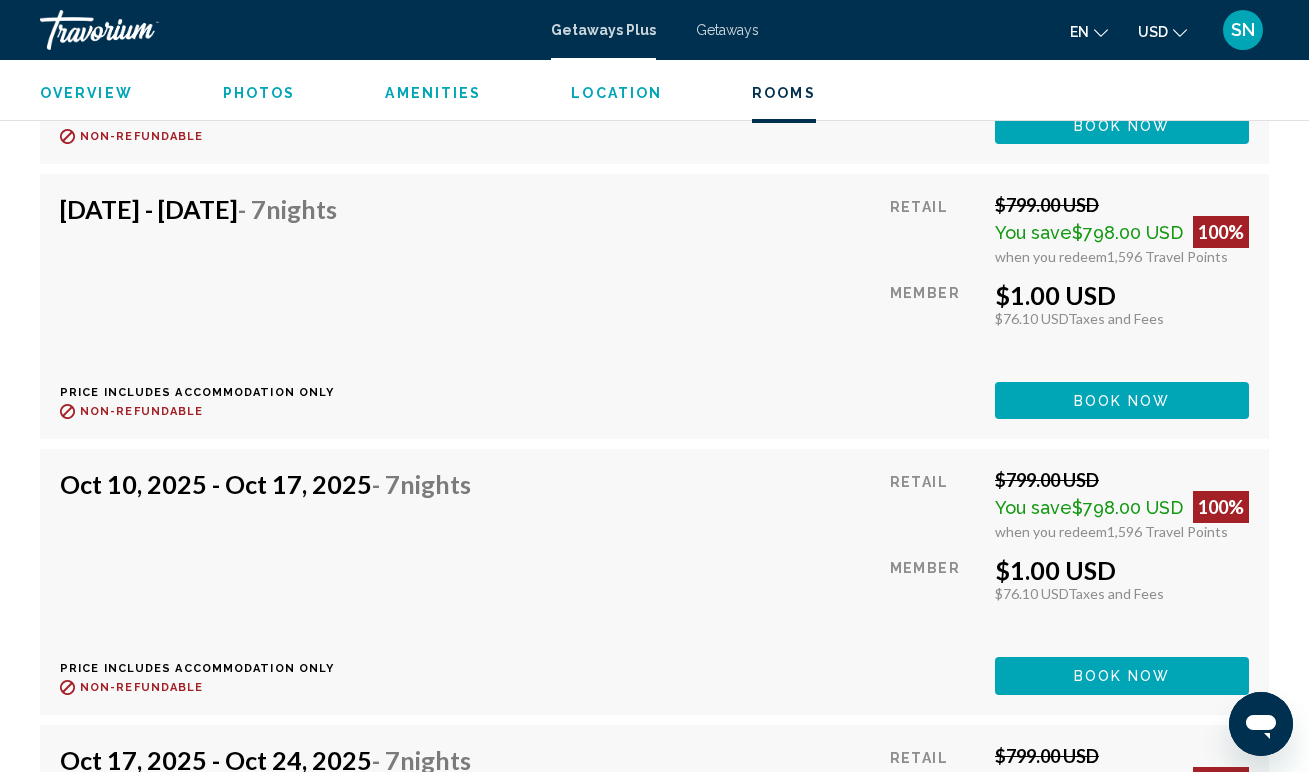 scroll, scrollTop: 4492, scrollLeft: 0, axis: vertical 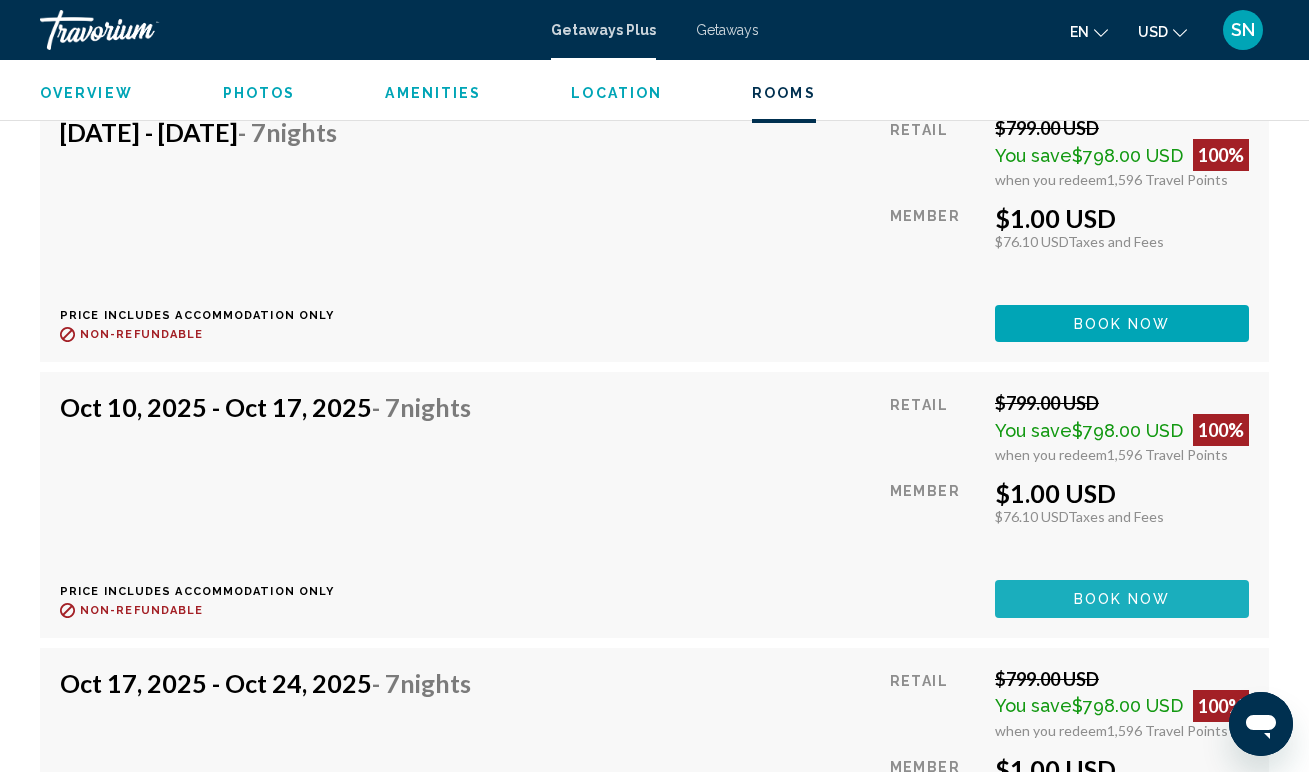 click on "Book now" at bounding box center (1122, 600) 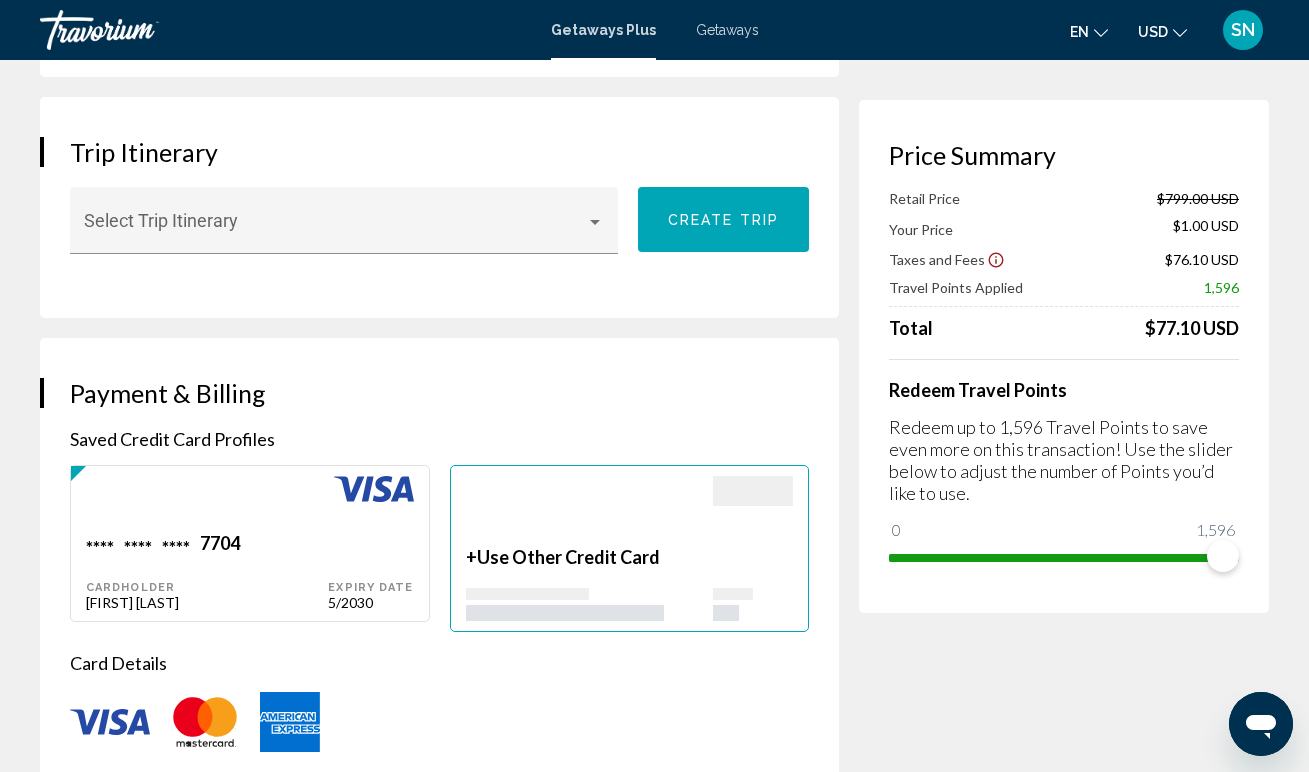 scroll, scrollTop: 1249, scrollLeft: 0, axis: vertical 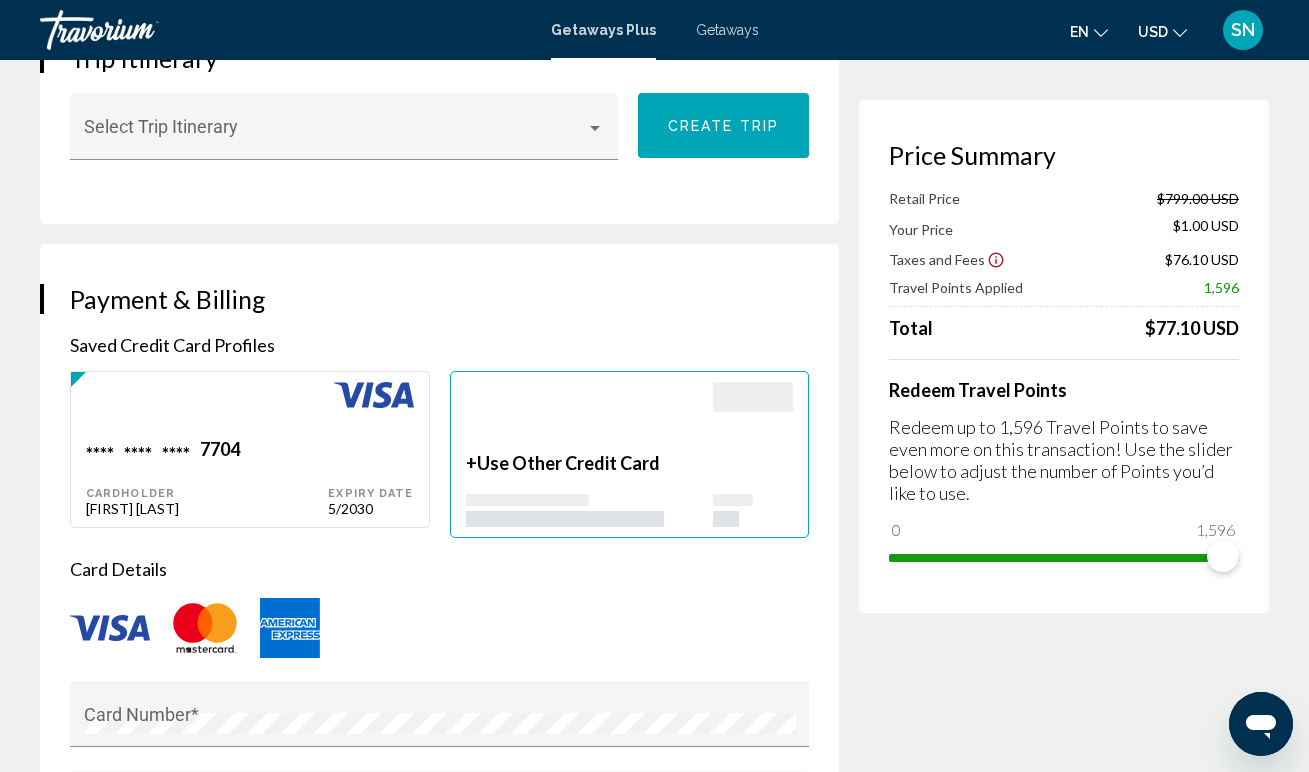 click on "Use Other Credit Card" at bounding box center (568, 463) 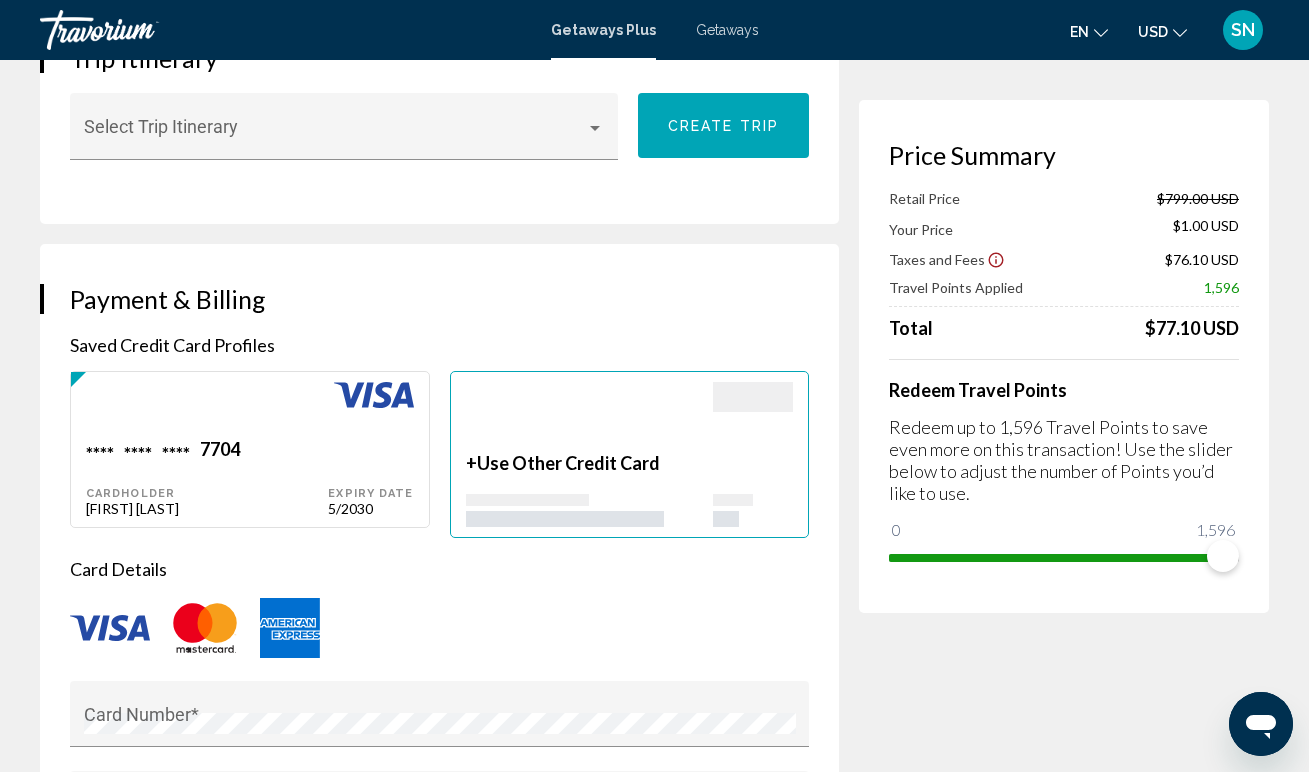 click on "+  Use Other Credit Card" at bounding box center (590, 463) 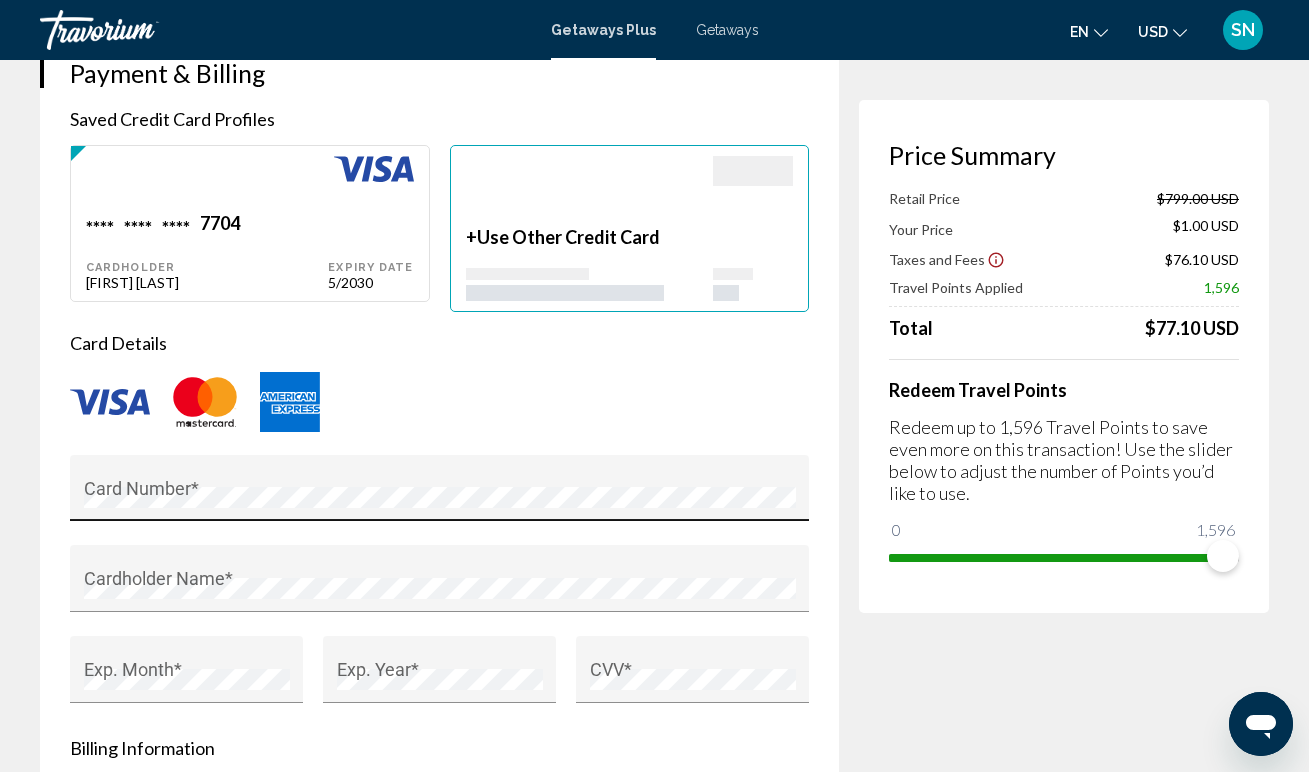 scroll, scrollTop: 1476, scrollLeft: 0, axis: vertical 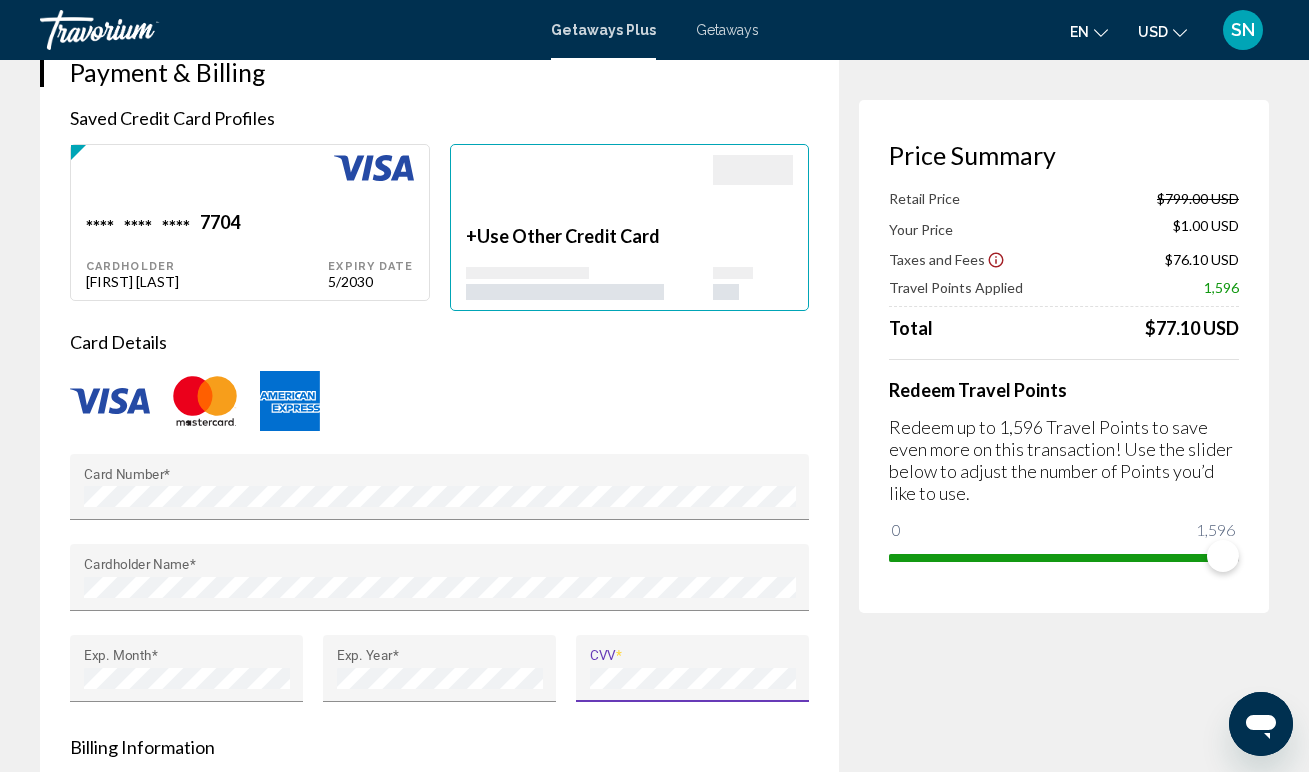 click on "Card Details Card Number  * Cardholder Name  * Exp. Month  * Exp. Year  * CVV  * Billing Information Company Billing Contact First Name  * Last Name  * Email Address House Number, Street, Apartment  * City  * Country  * State or Province  * State or Province Name  * Postal Code  *   Save credit card to account for faster checkout   Hide reservation price and billing information from Member" at bounding box center (439, 746) 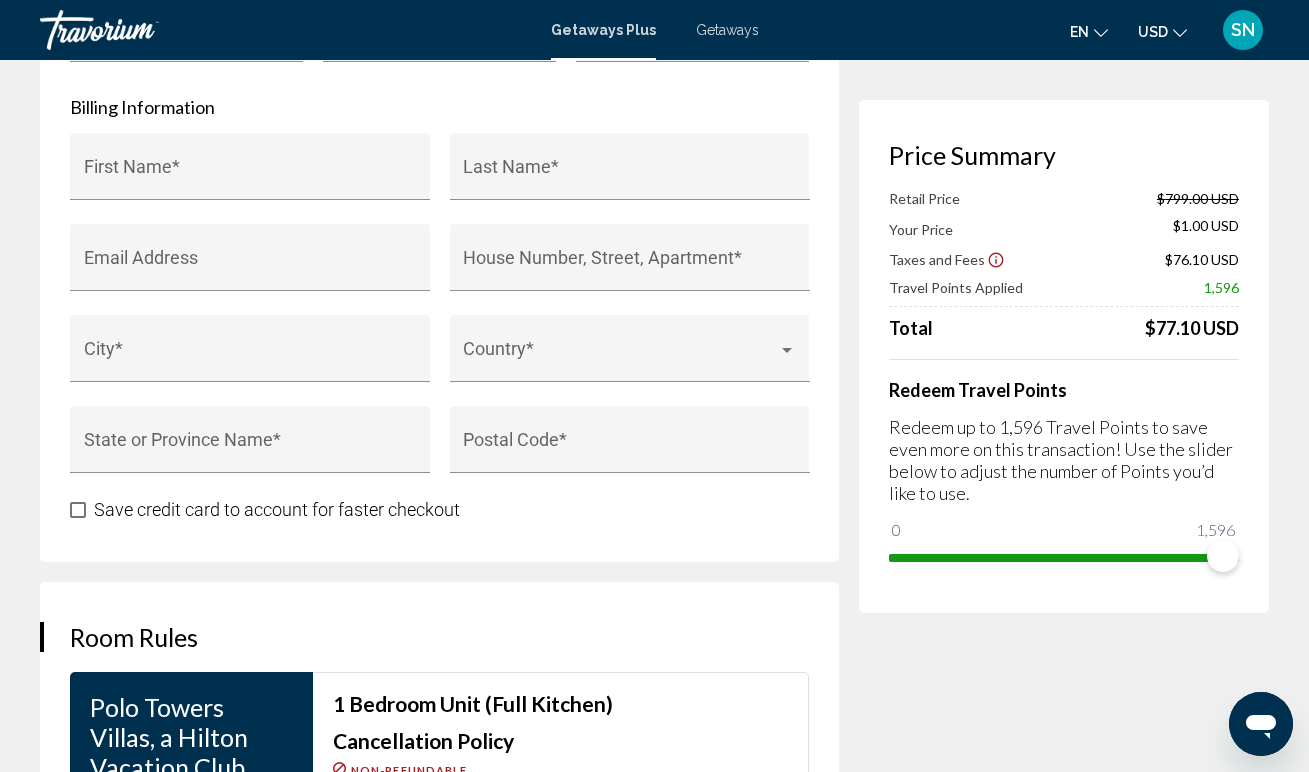 scroll, scrollTop: 2118, scrollLeft: 0, axis: vertical 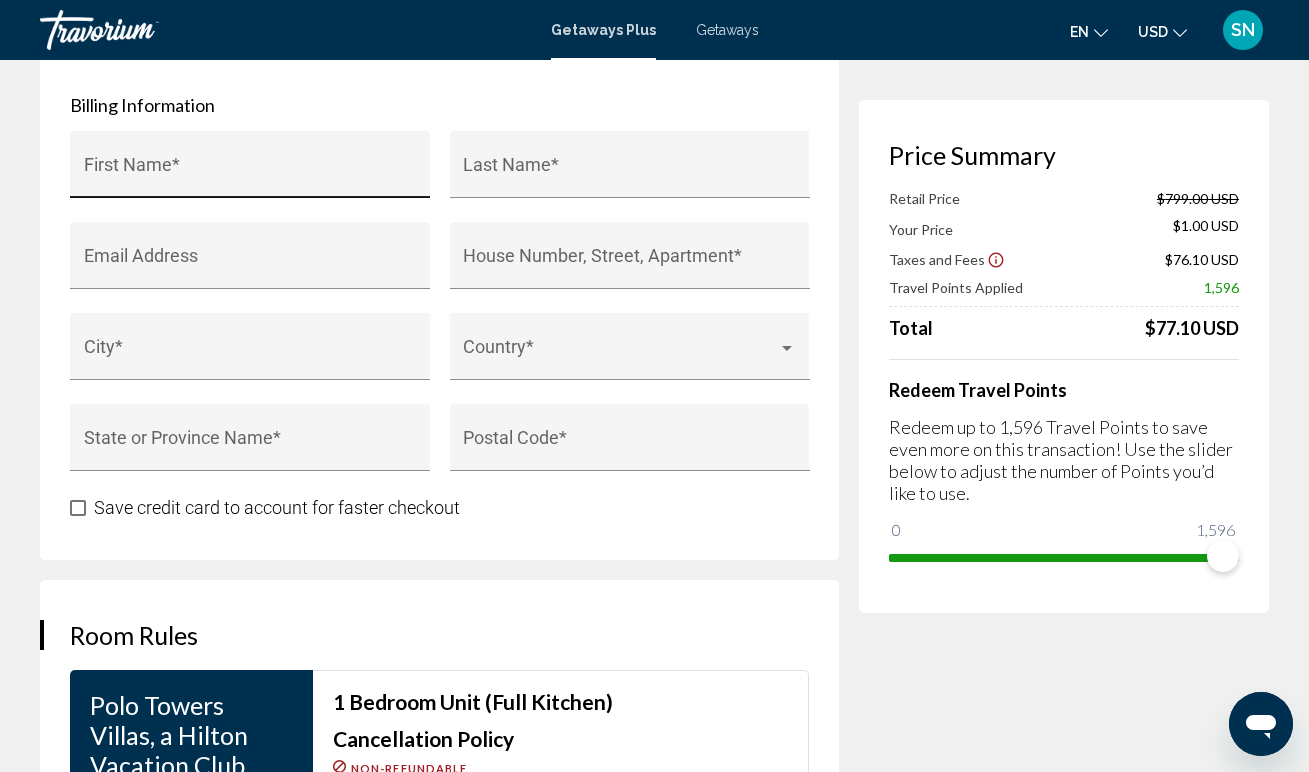 click on "First Name  *" at bounding box center [250, 174] 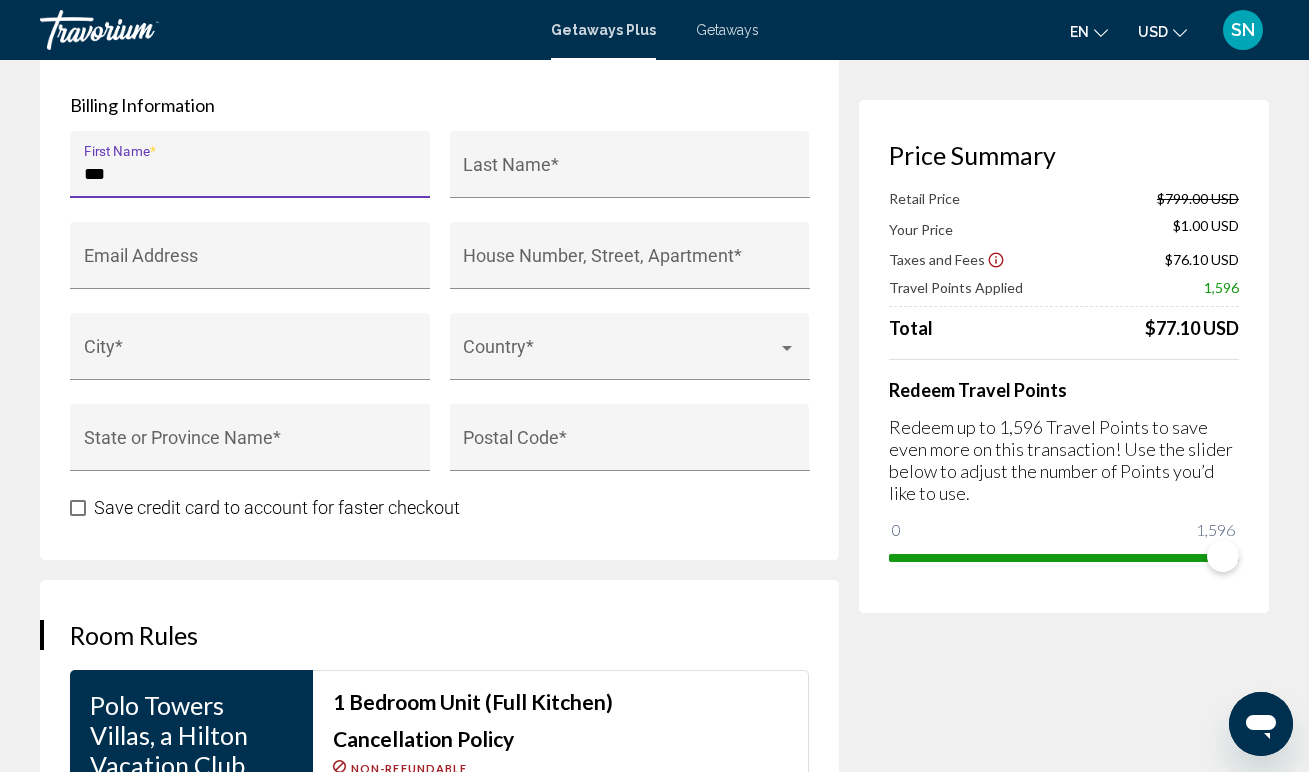 type on "***" 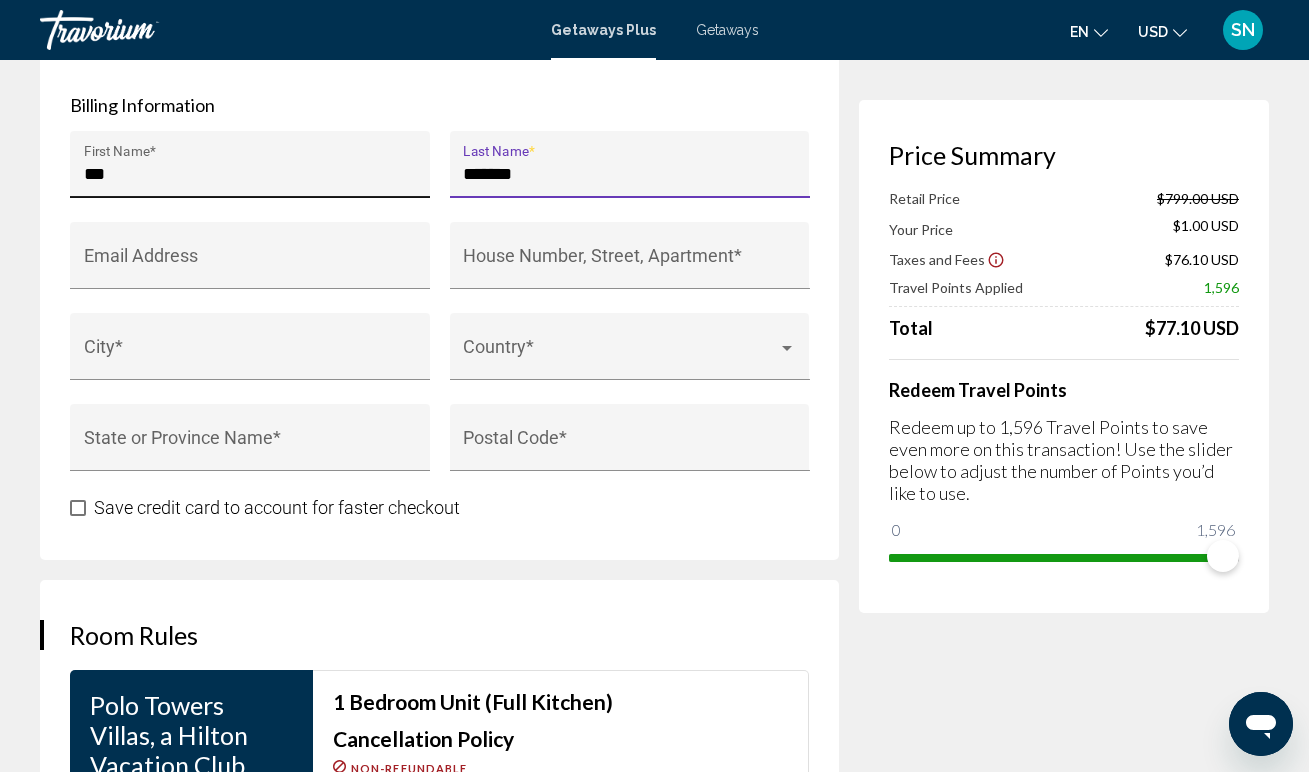 type on "*******" 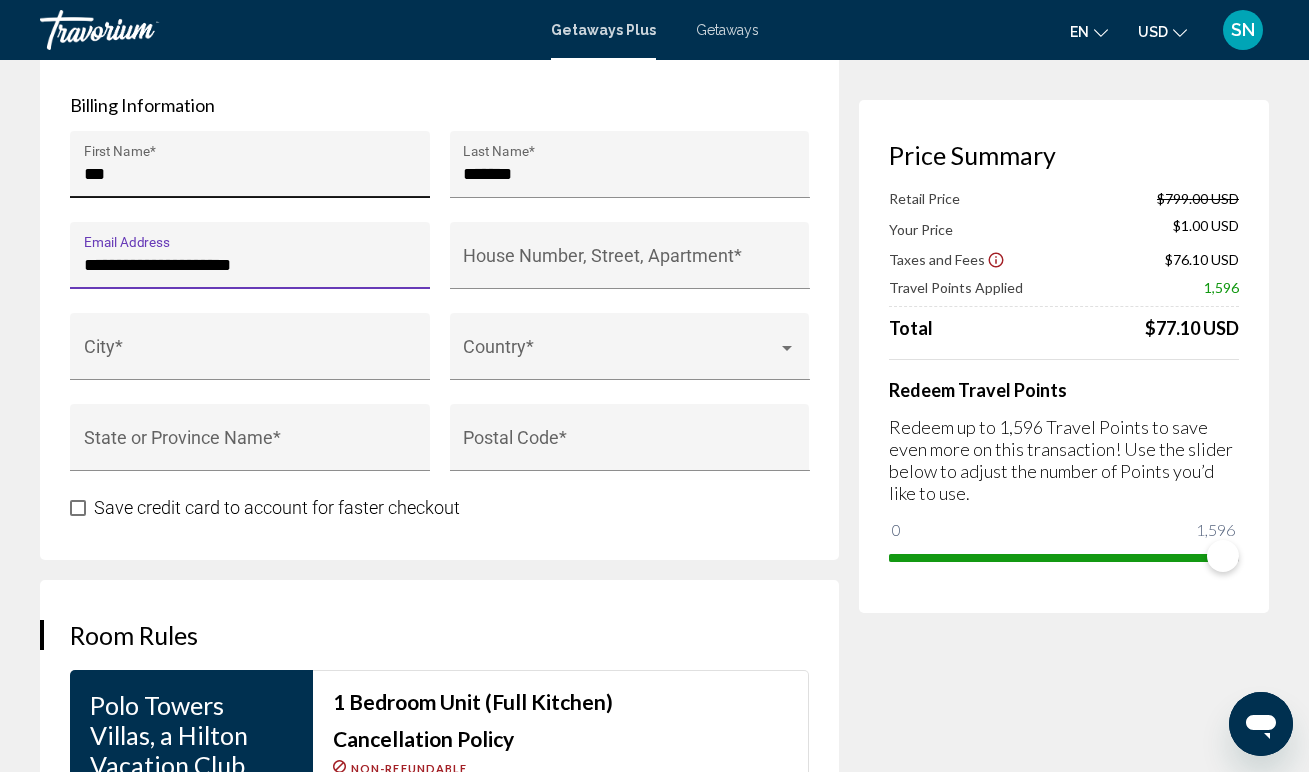 type on "**********" 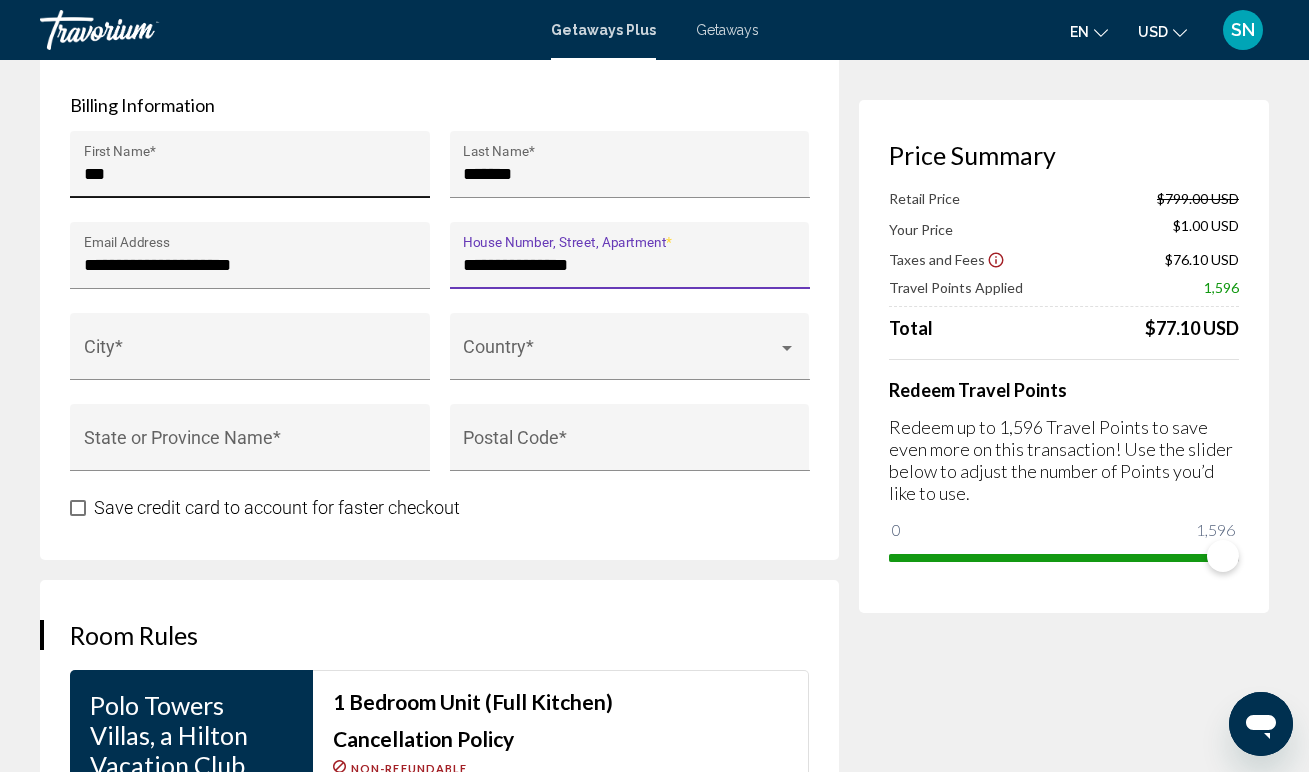 type on "**********" 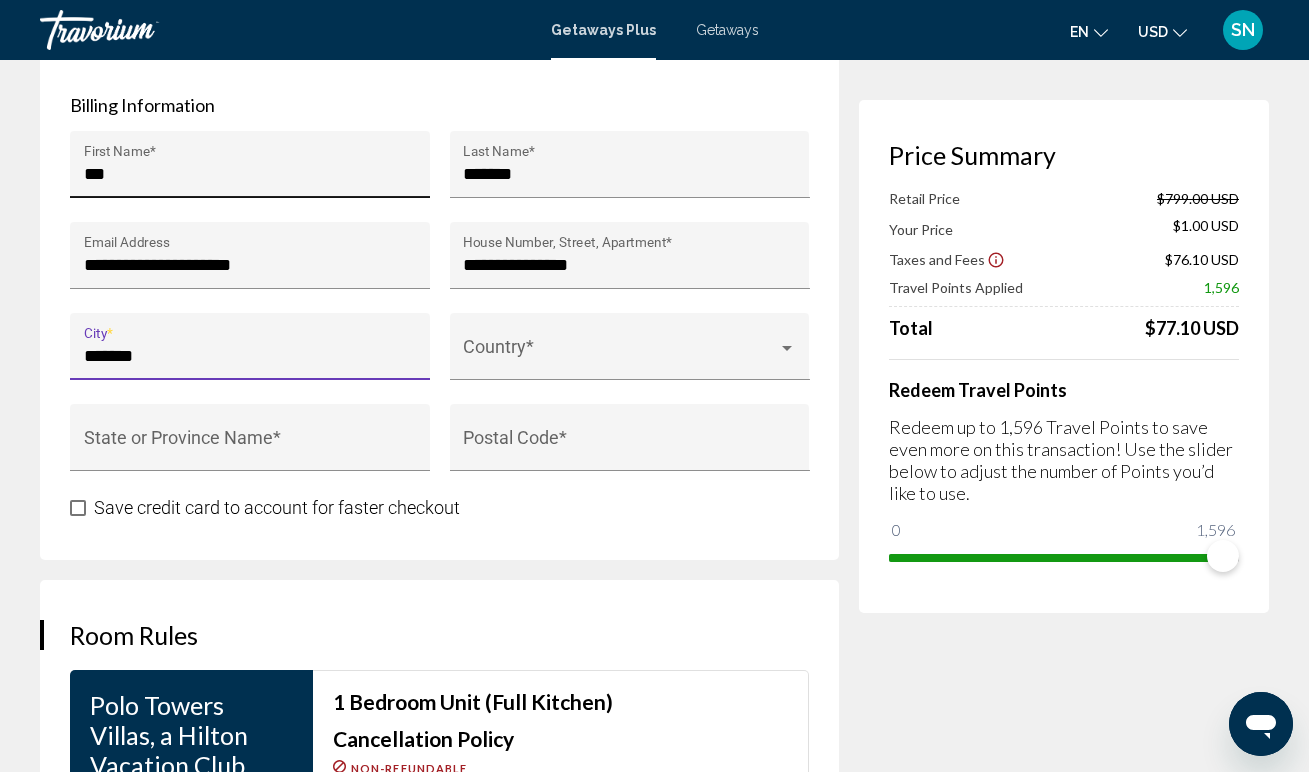 type on "*******" 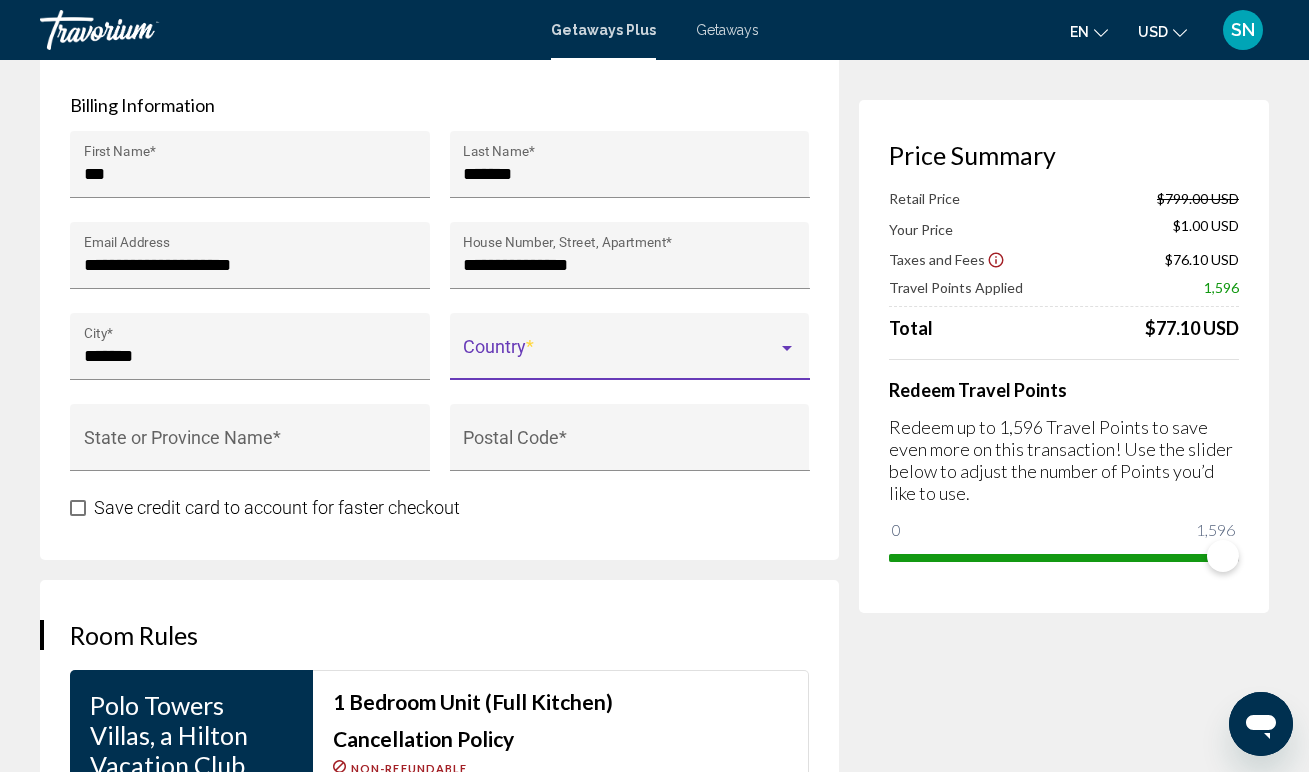 click at bounding box center (787, 348) 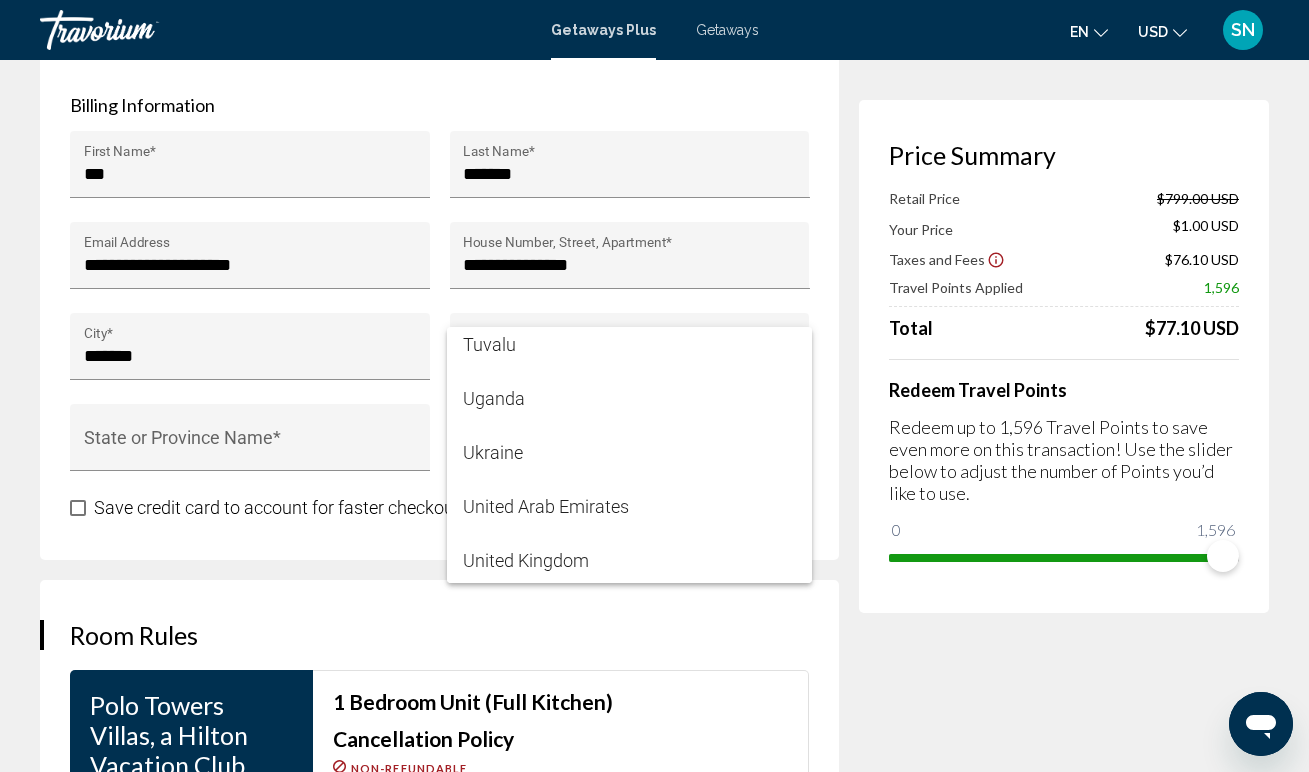 scroll, scrollTop: 12865, scrollLeft: 0, axis: vertical 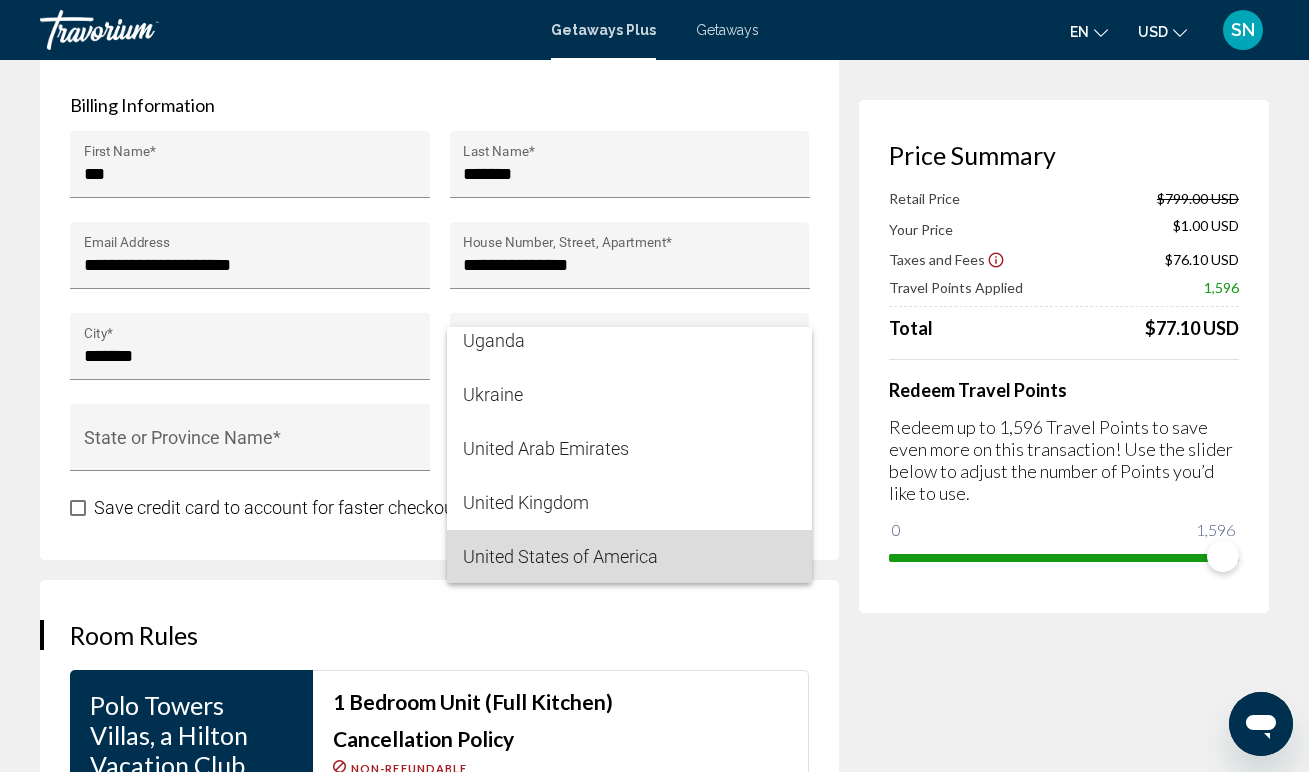 click on "United States of America" at bounding box center (629, 557) 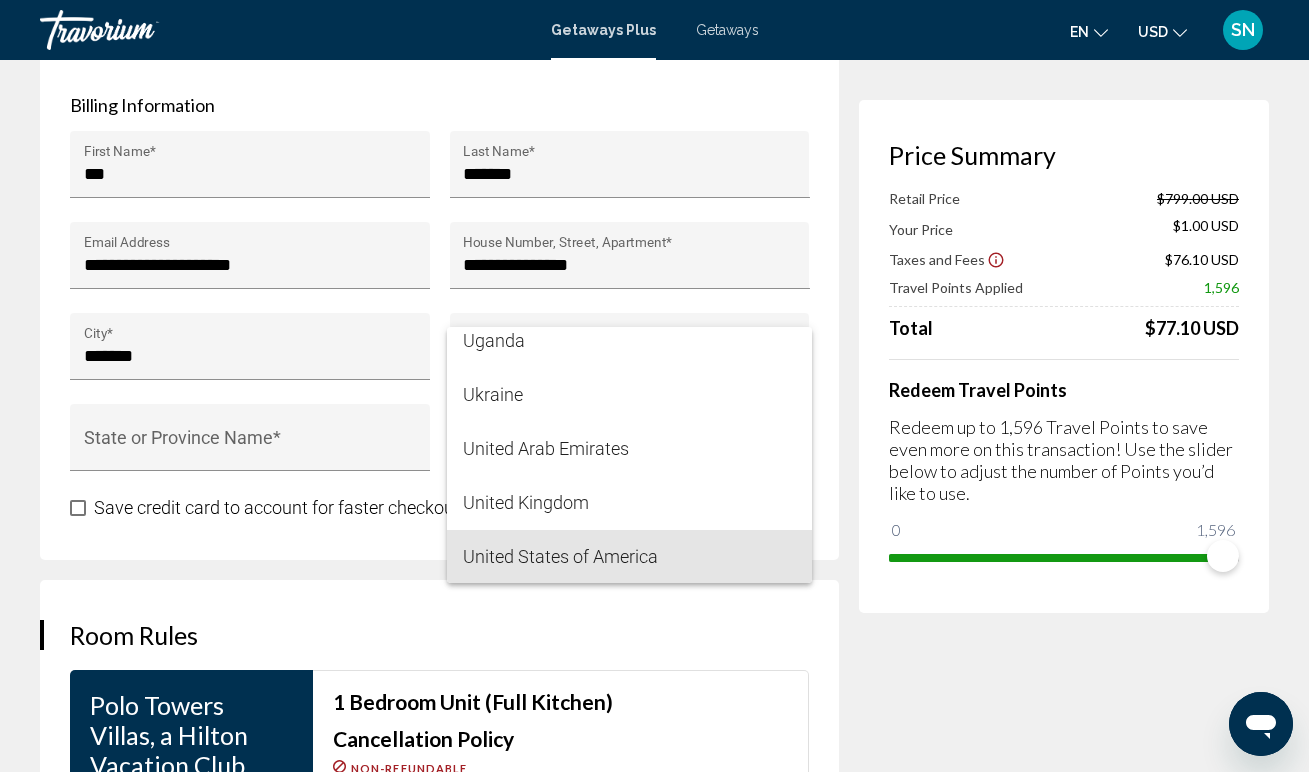scroll, scrollTop: 12866, scrollLeft: 0, axis: vertical 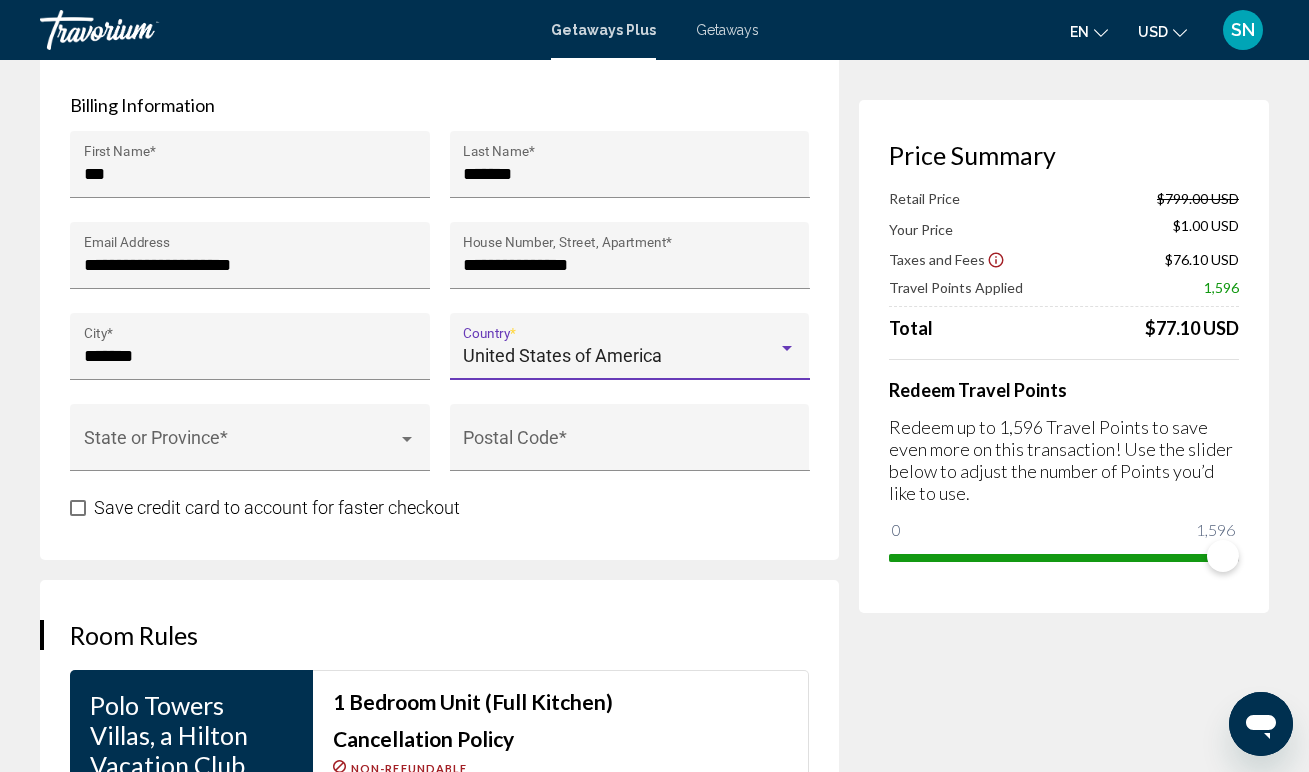 click at bounding box center (78, 508) 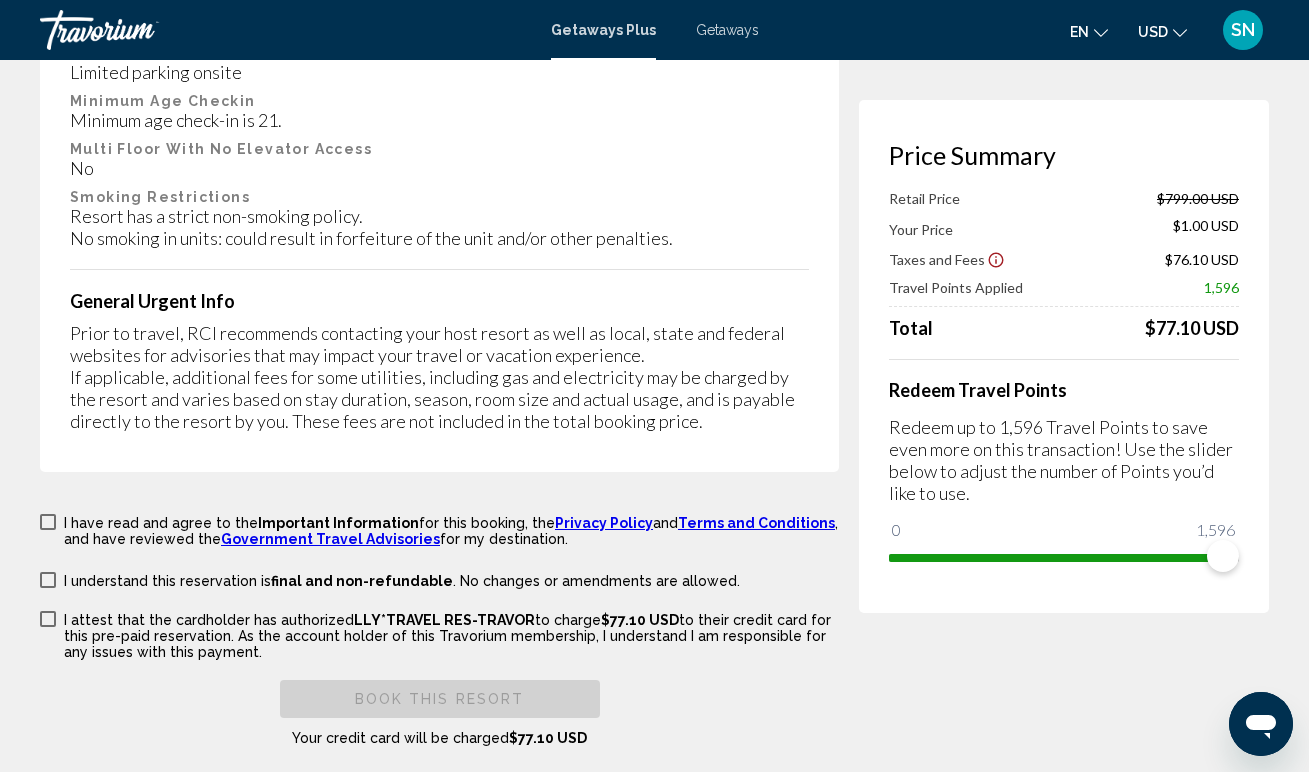 scroll, scrollTop: 3761, scrollLeft: 0, axis: vertical 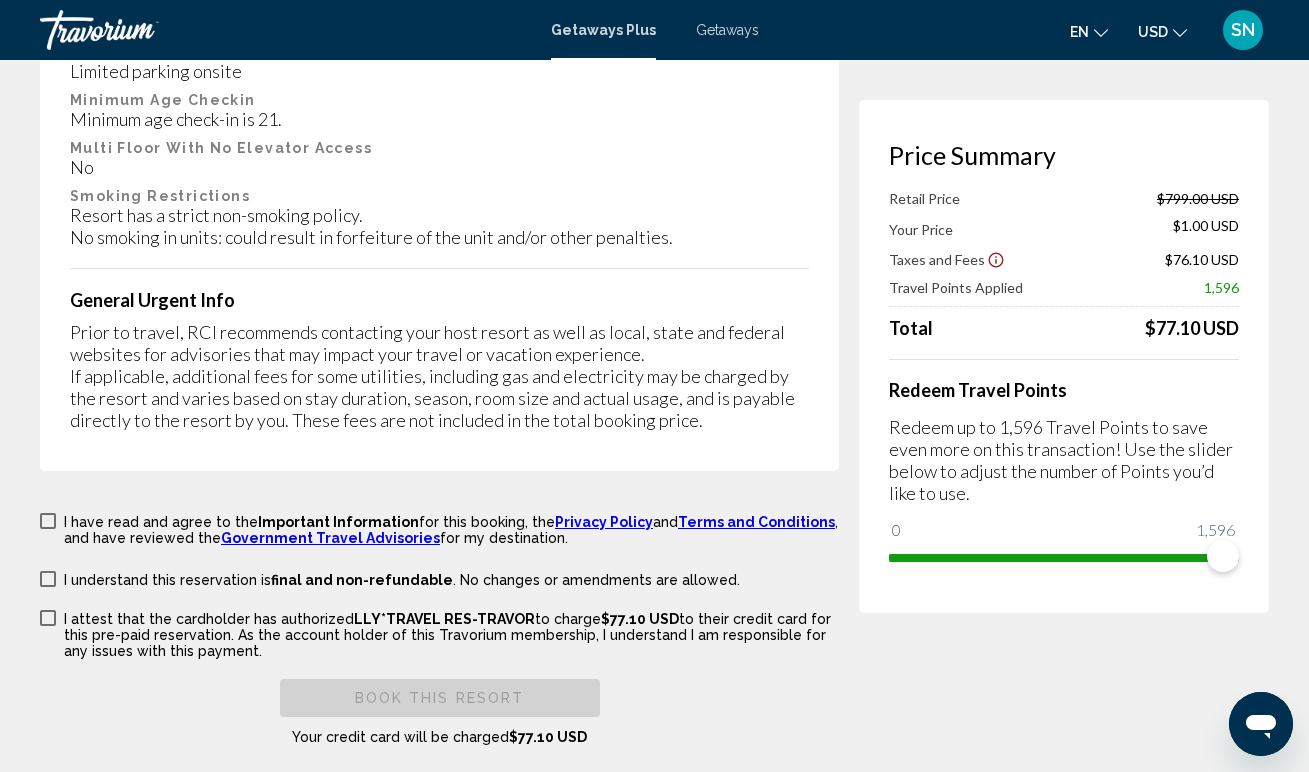 click at bounding box center [48, 521] 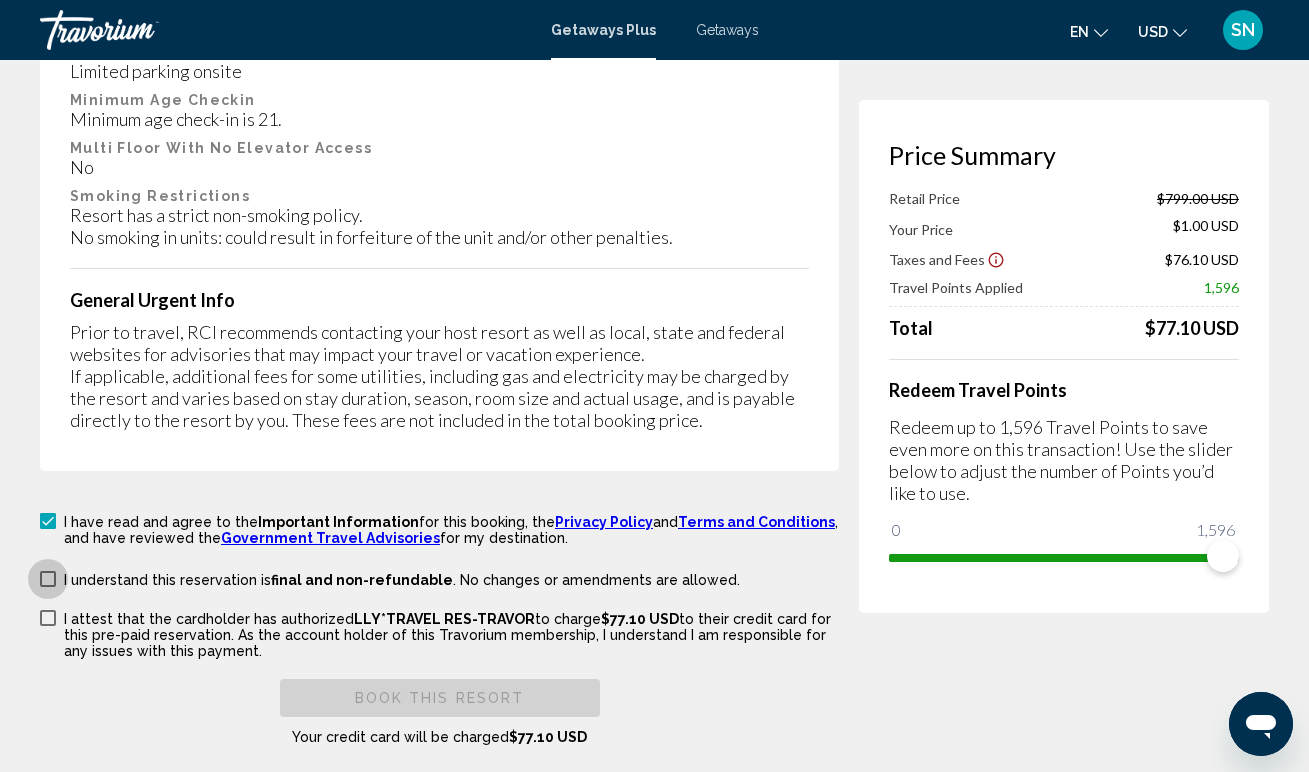click at bounding box center (48, 579) 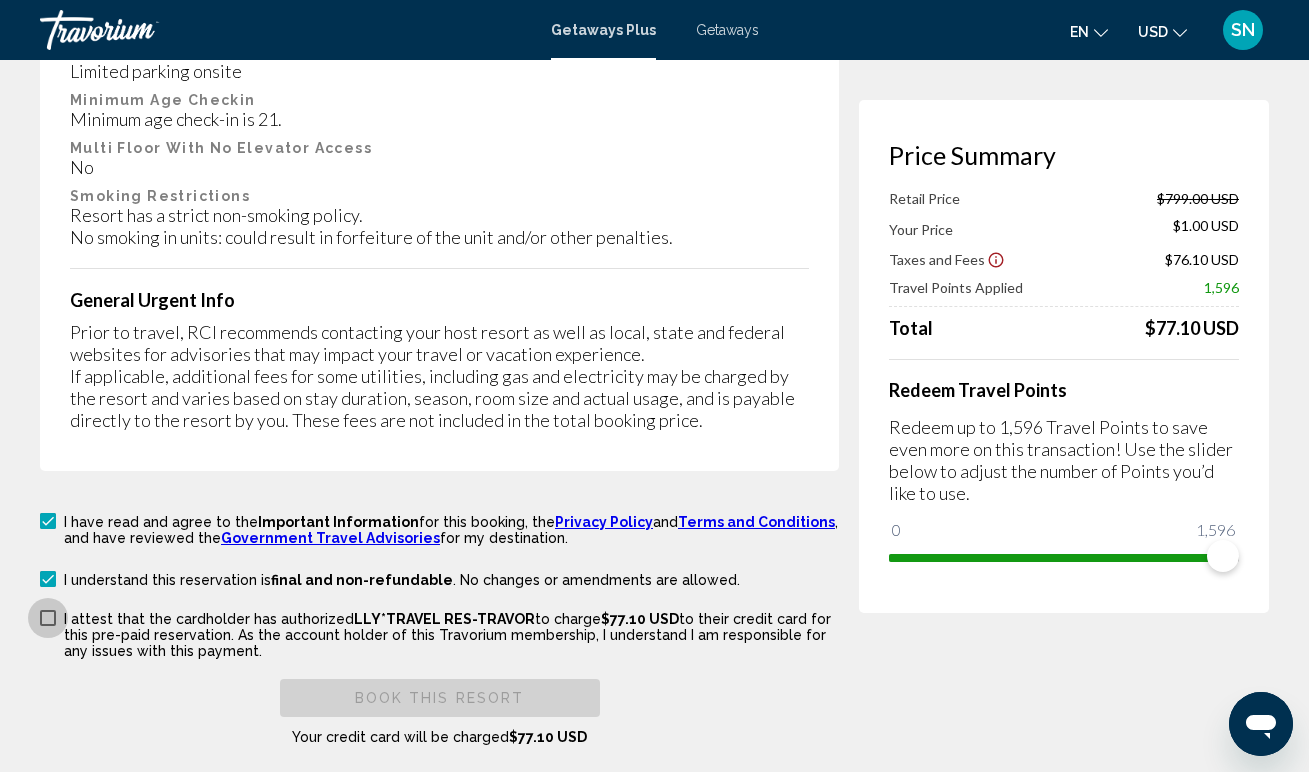 click at bounding box center [48, 618] 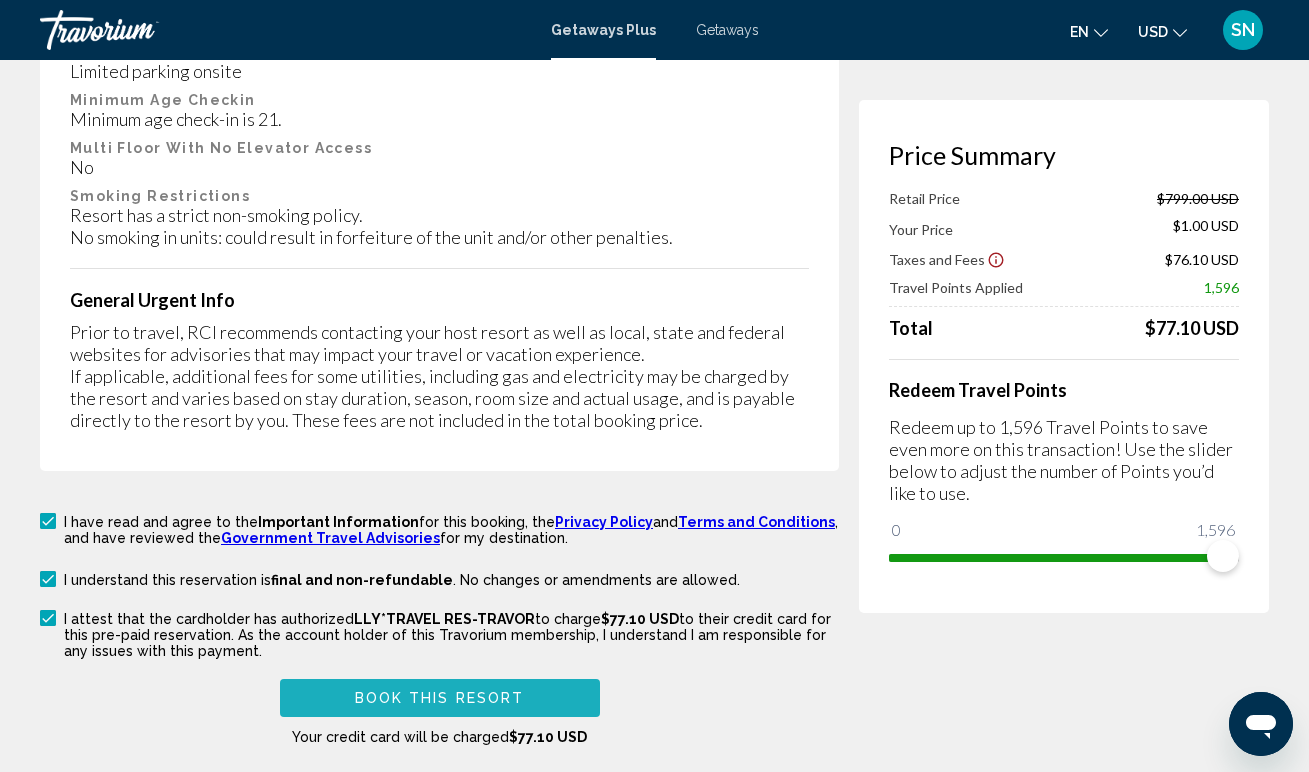 click on "Book this Resort" at bounding box center (440, 699) 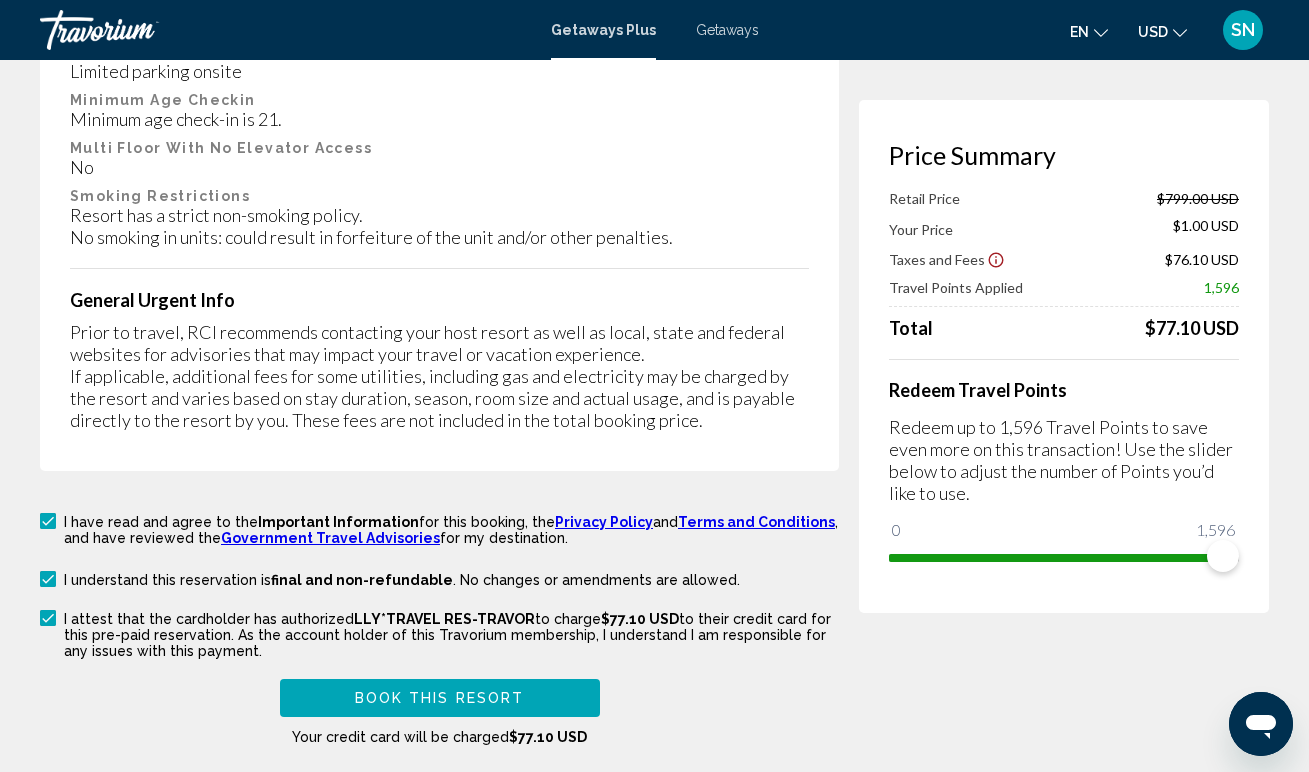 scroll, scrollTop: 513, scrollLeft: 0, axis: vertical 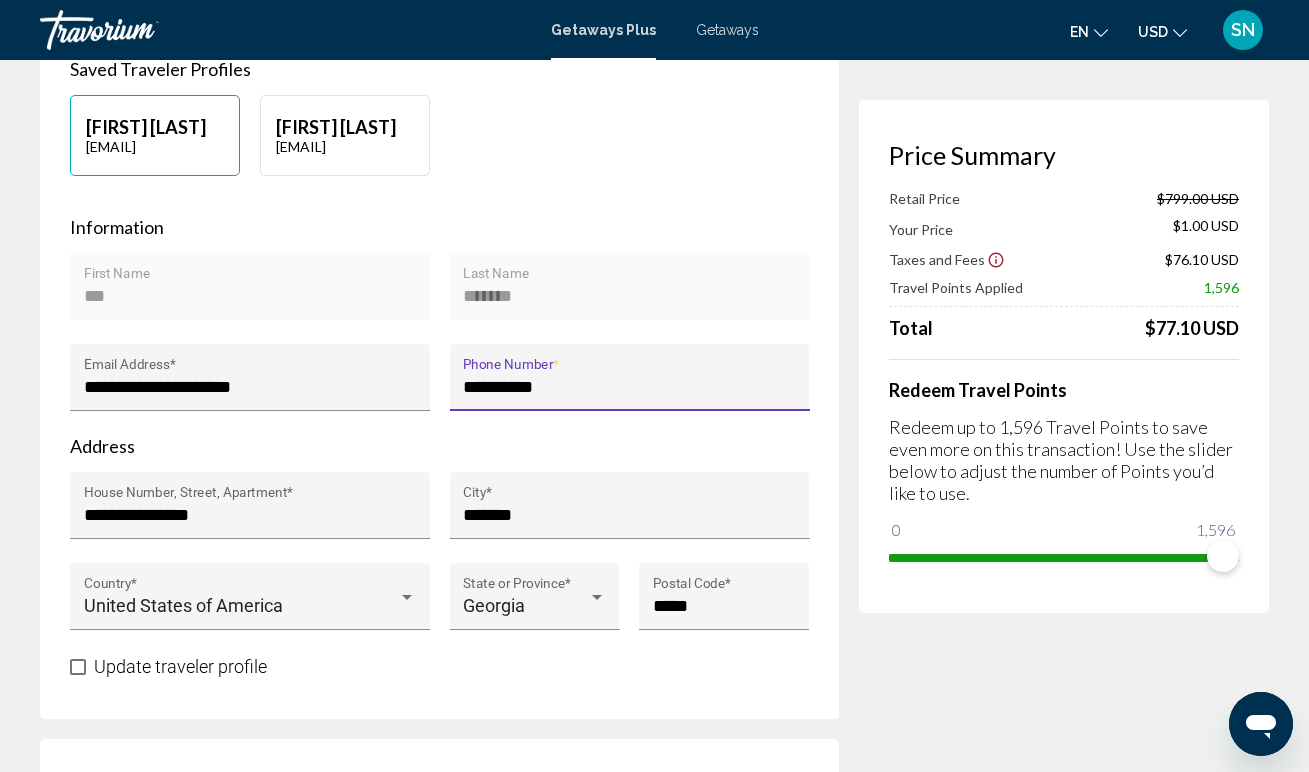 type on "**********" 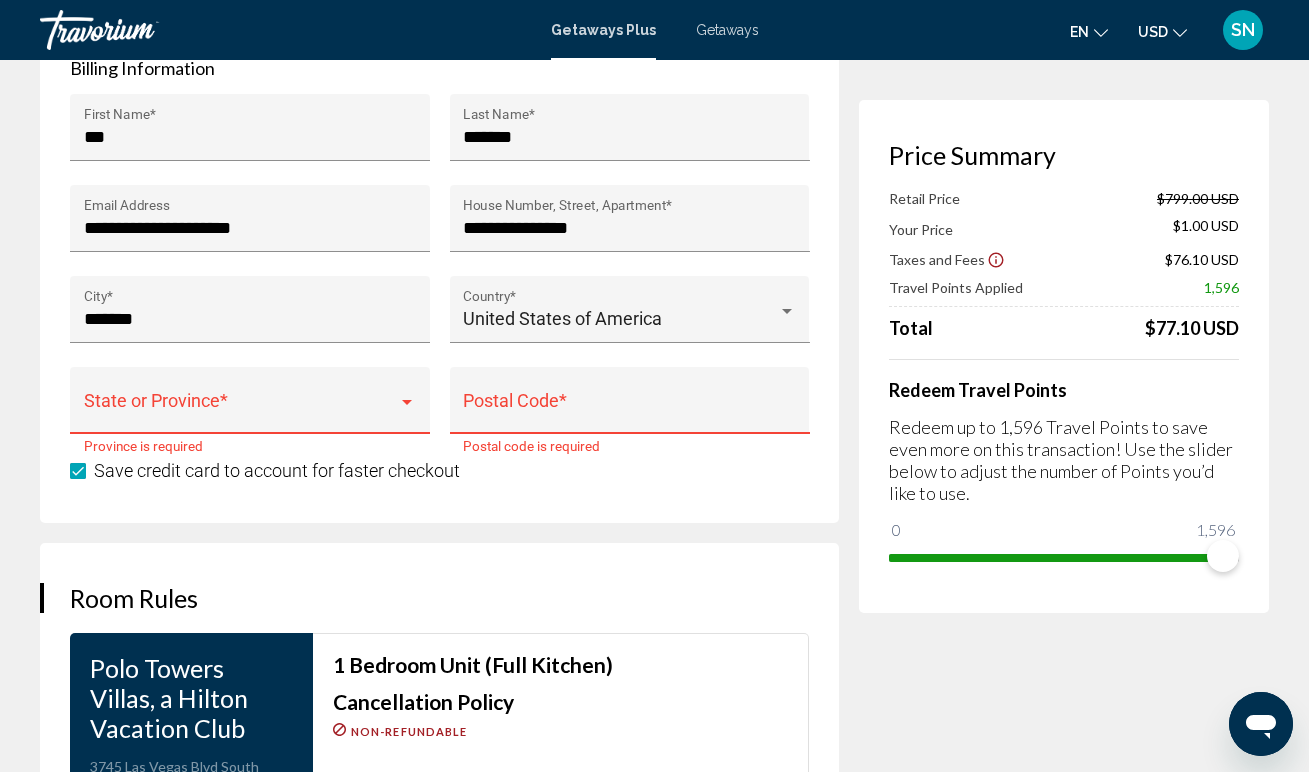 scroll, scrollTop: 2133, scrollLeft: 0, axis: vertical 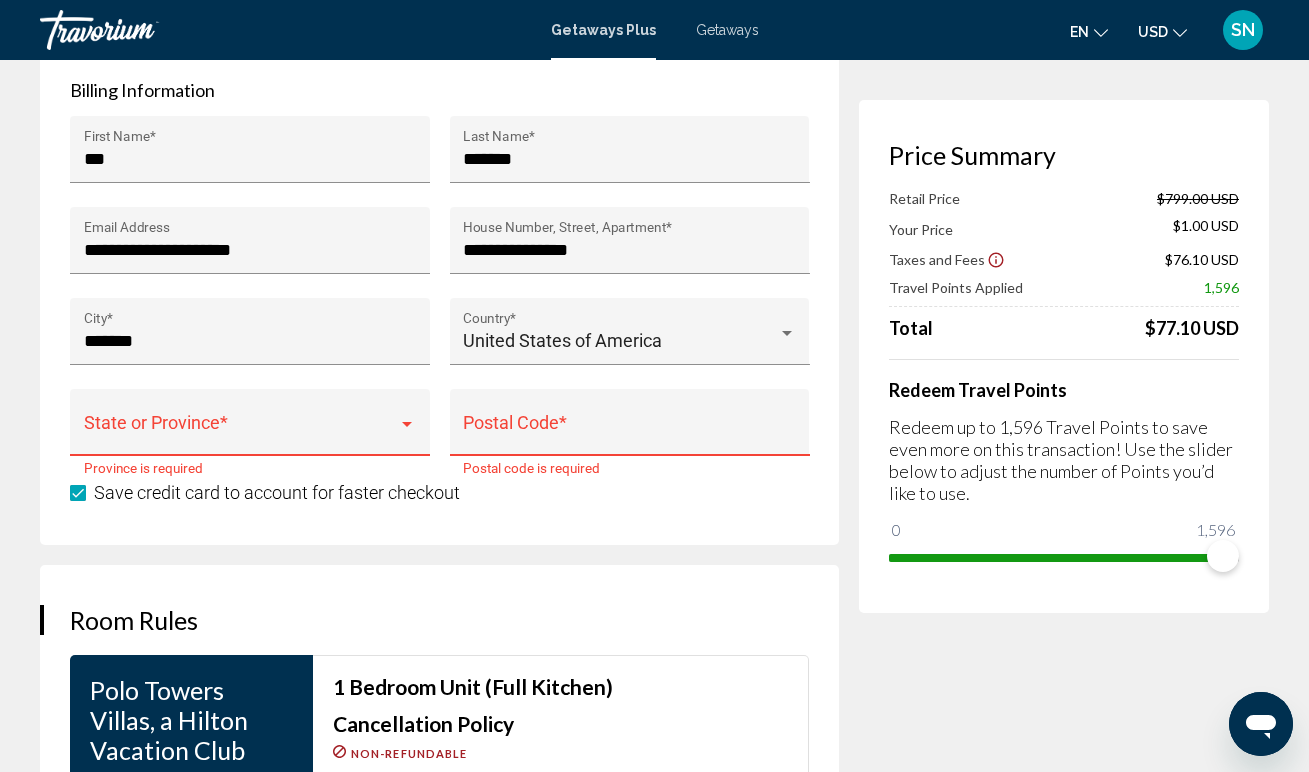 click at bounding box center [241, 432] 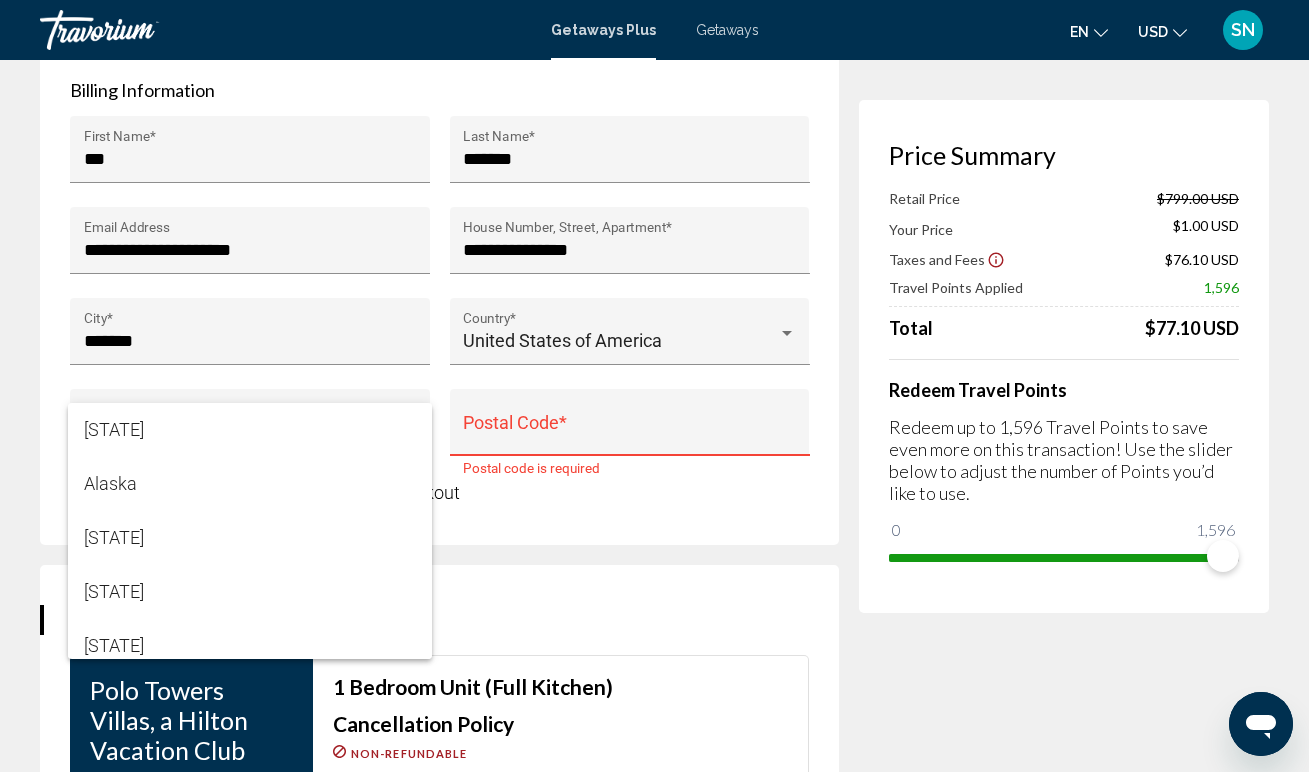 scroll, scrollTop: 338, scrollLeft: 0, axis: vertical 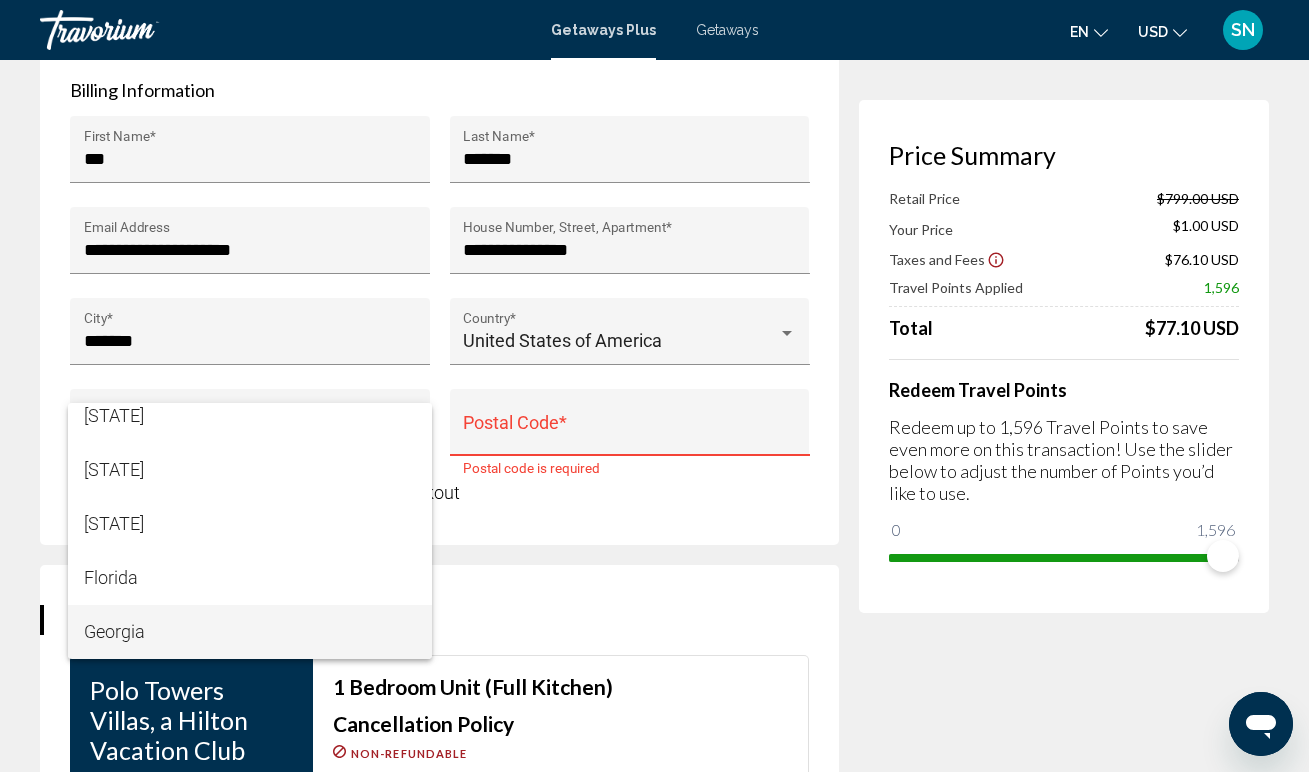 click on "Georgia" at bounding box center [250, 632] 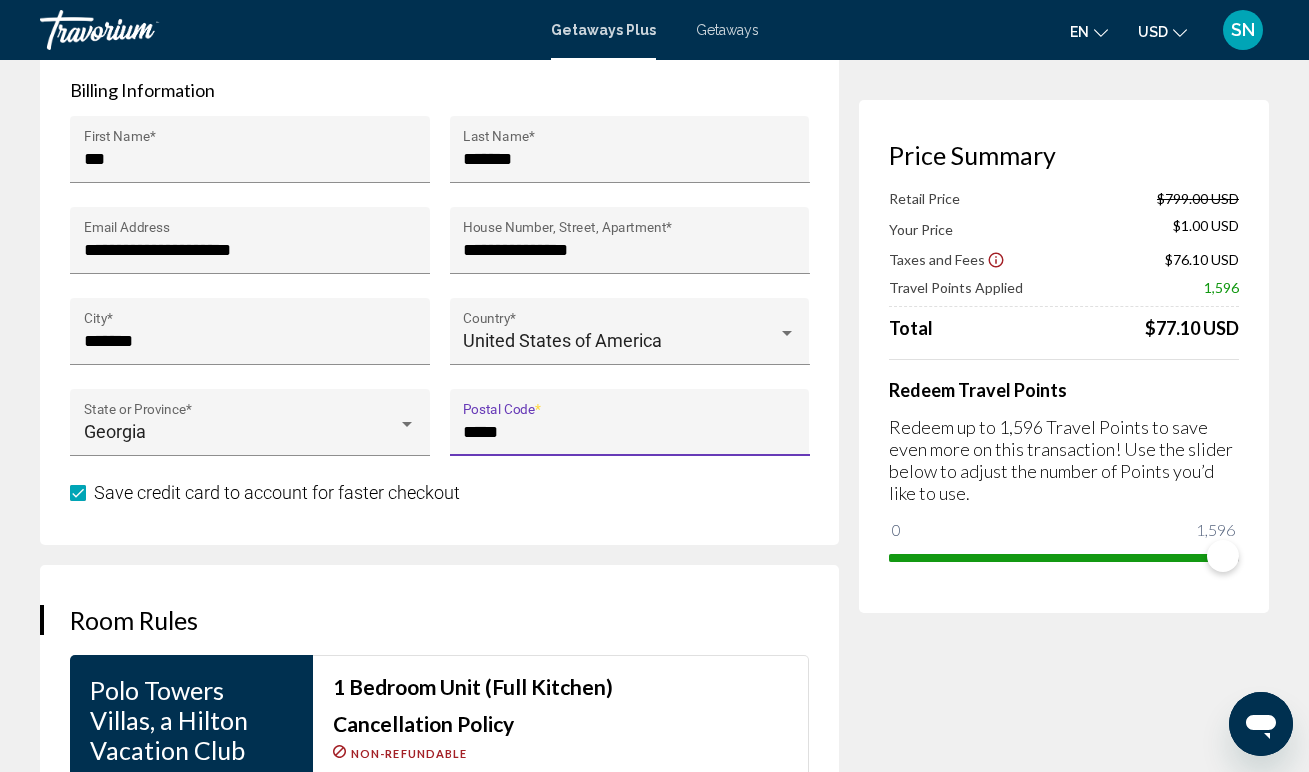 type on "*****" 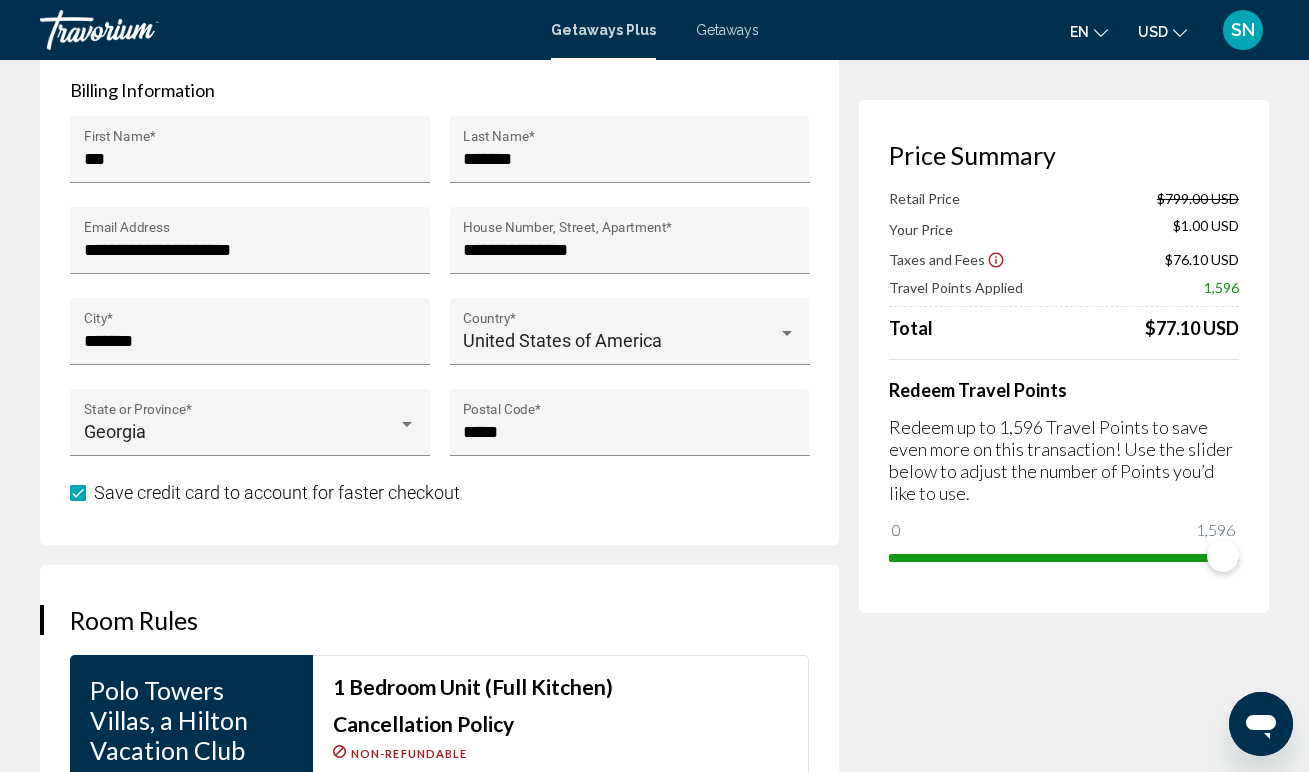 click on "Save credit card to account for faster checkout" at bounding box center (439, 492) 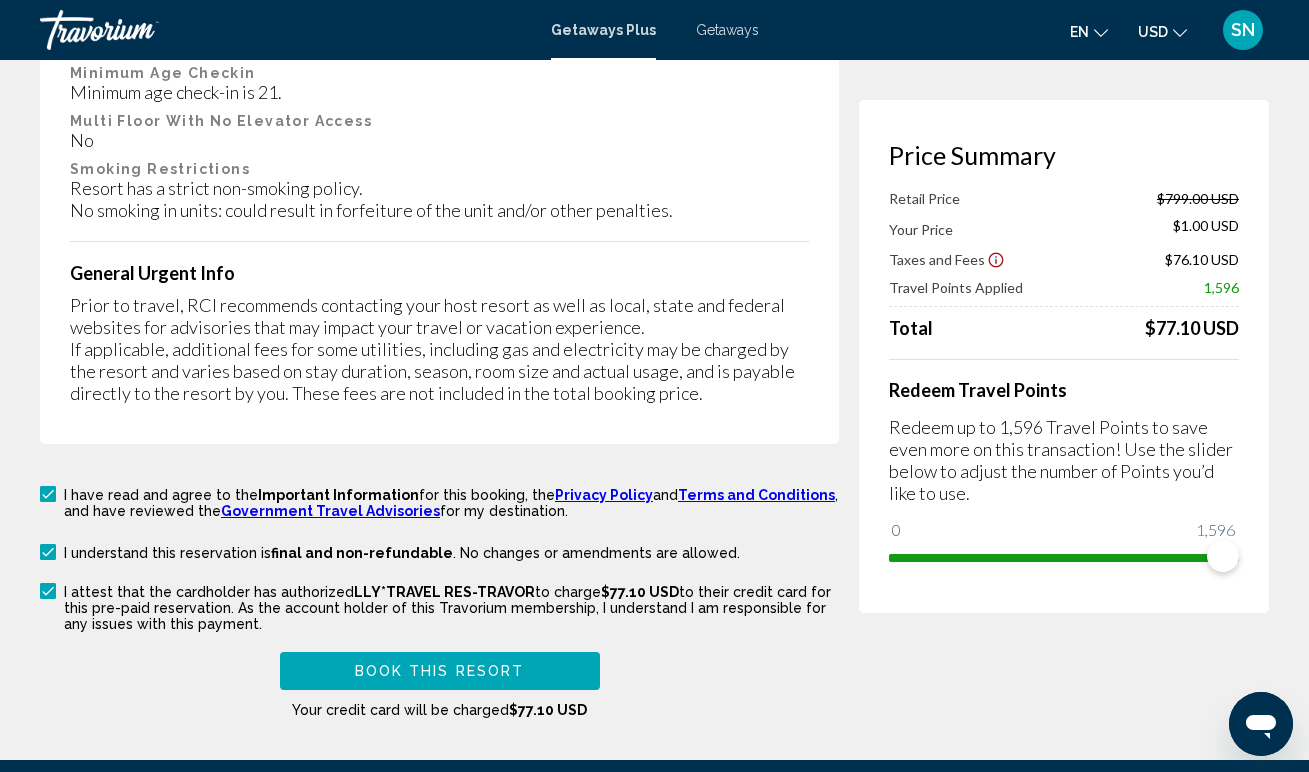 scroll, scrollTop: 3796, scrollLeft: 0, axis: vertical 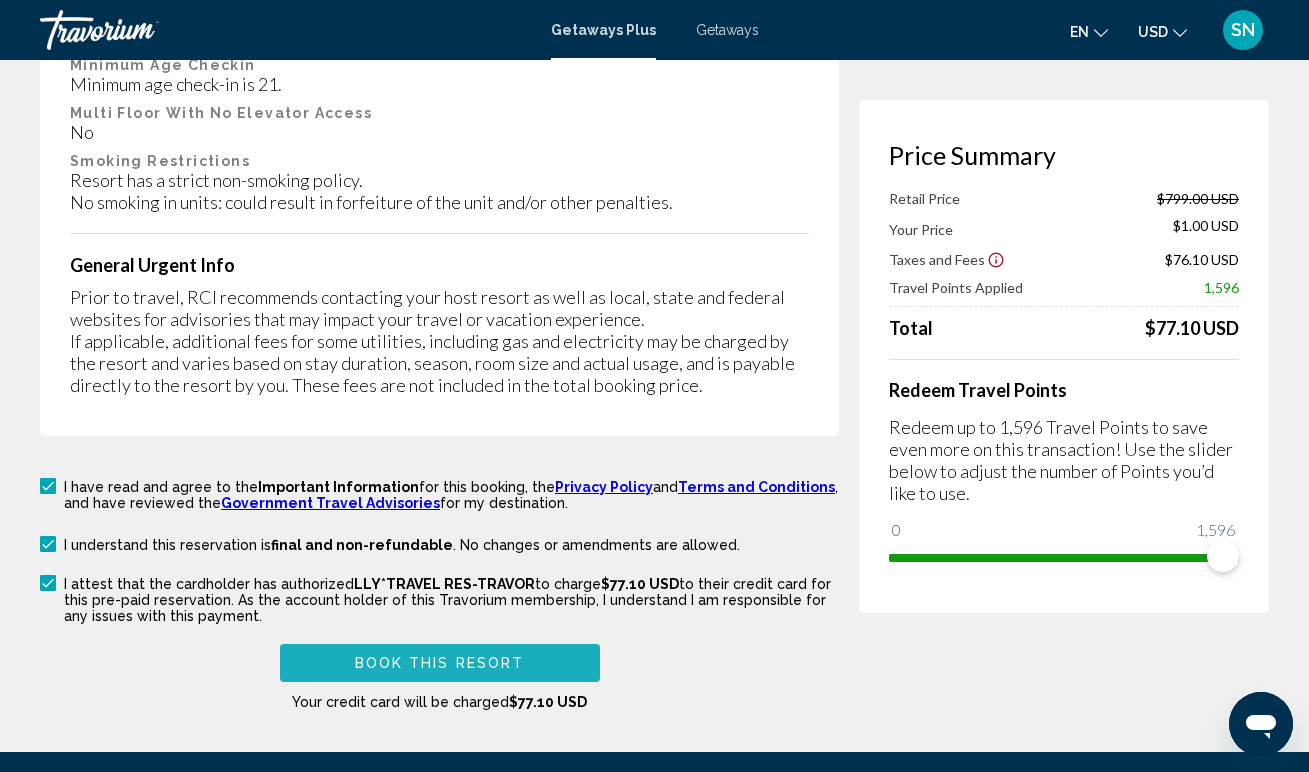 click on "Book this Resort" at bounding box center [440, 664] 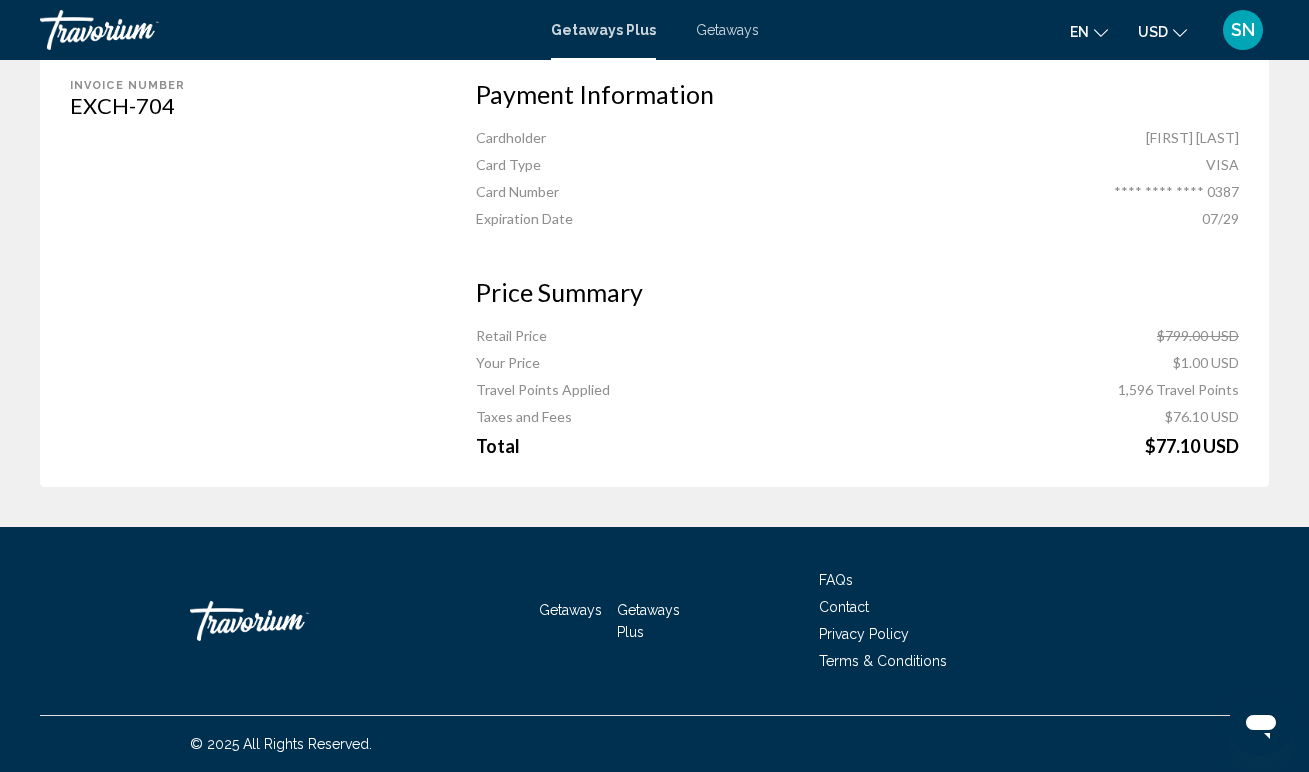 scroll, scrollTop: 0, scrollLeft: 0, axis: both 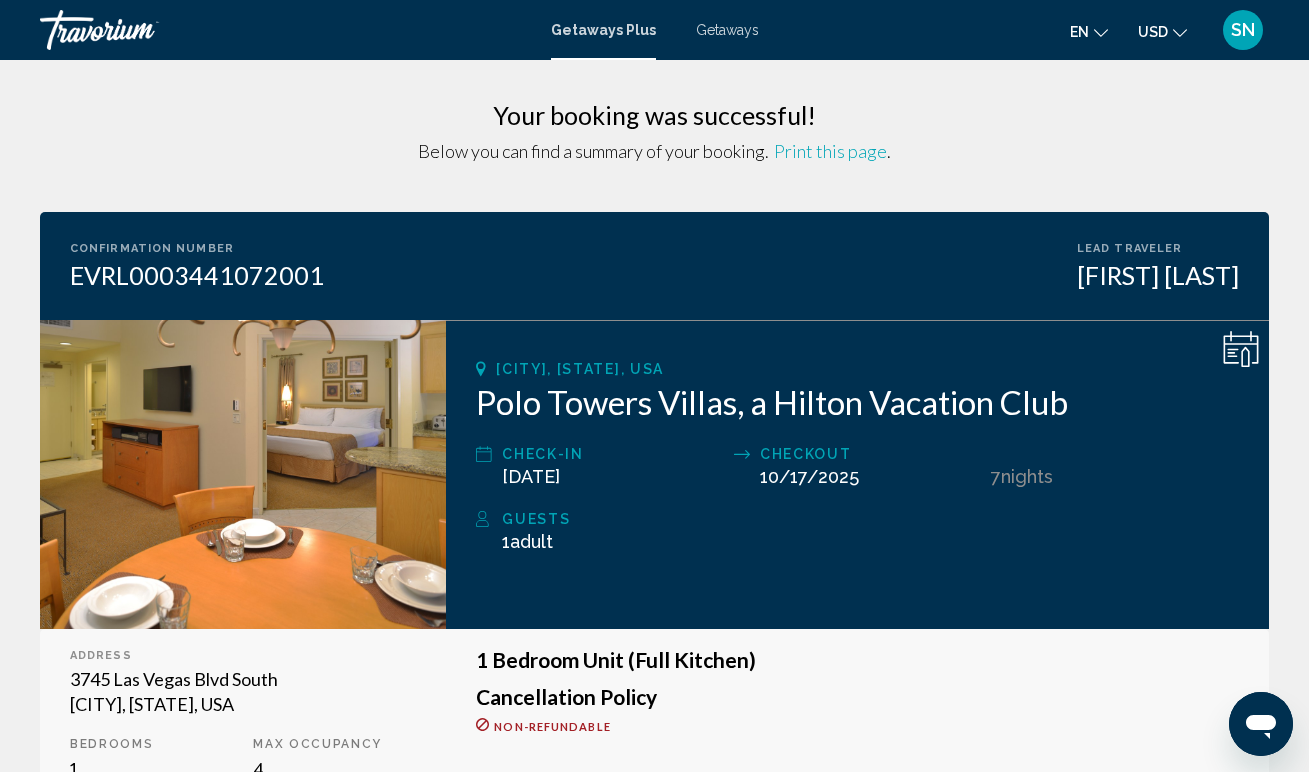 click on "Getaways" at bounding box center (727, 30) 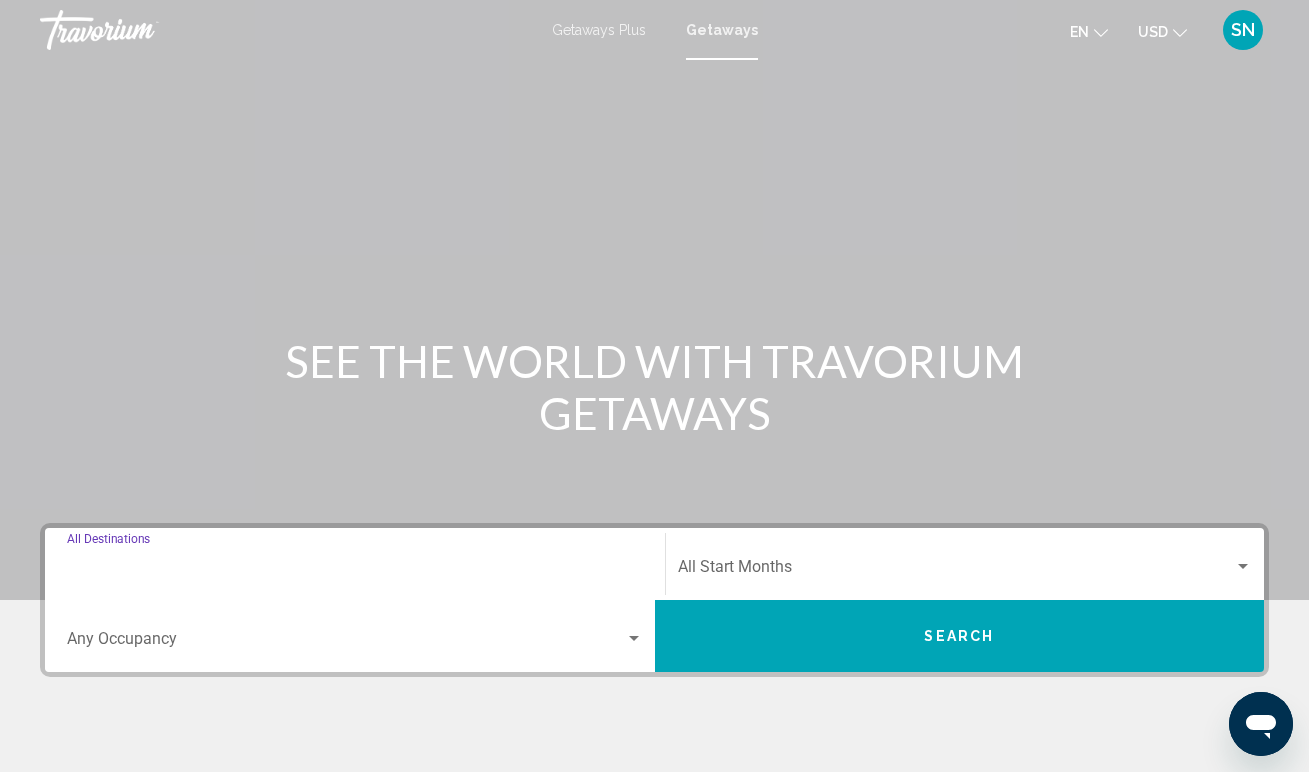 click on "Destination All Destinations" at bounding box center [355, 571] 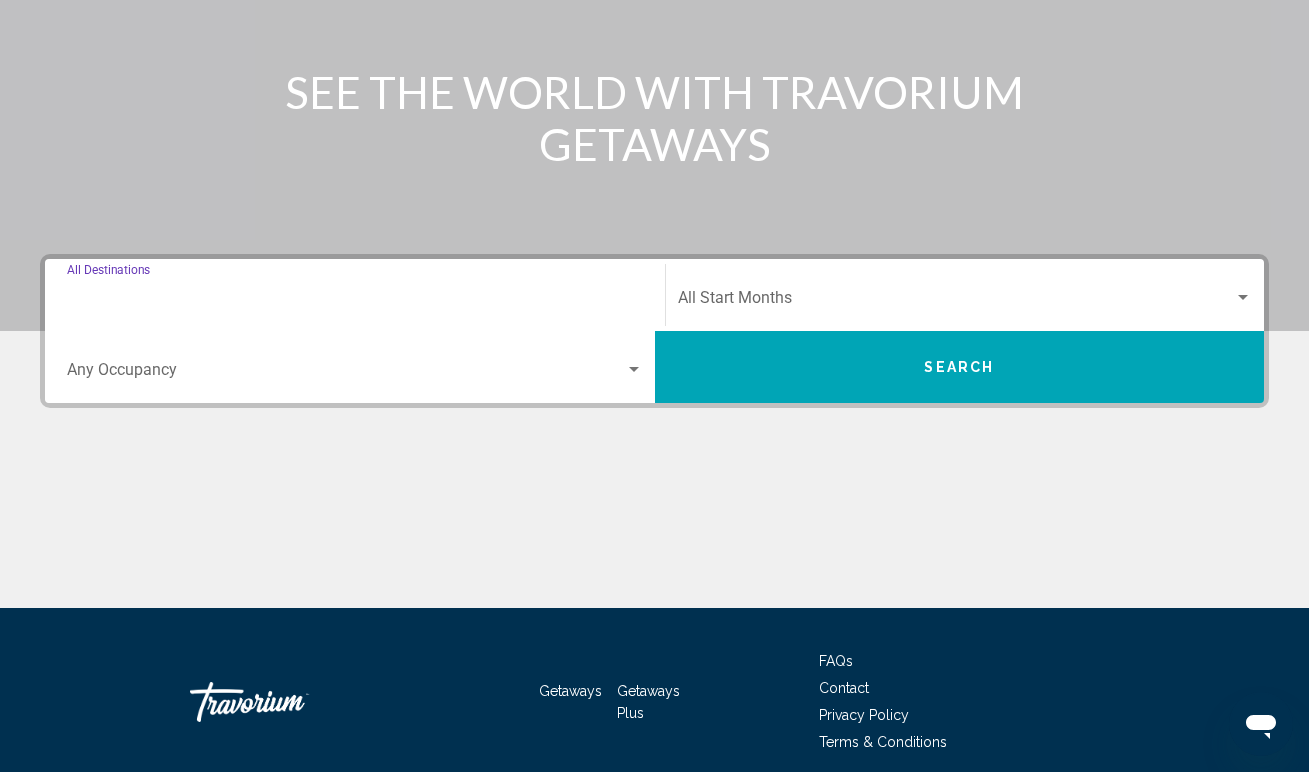 scroll, scrollTop: 350, scrollLeft: 0, axis: vertical 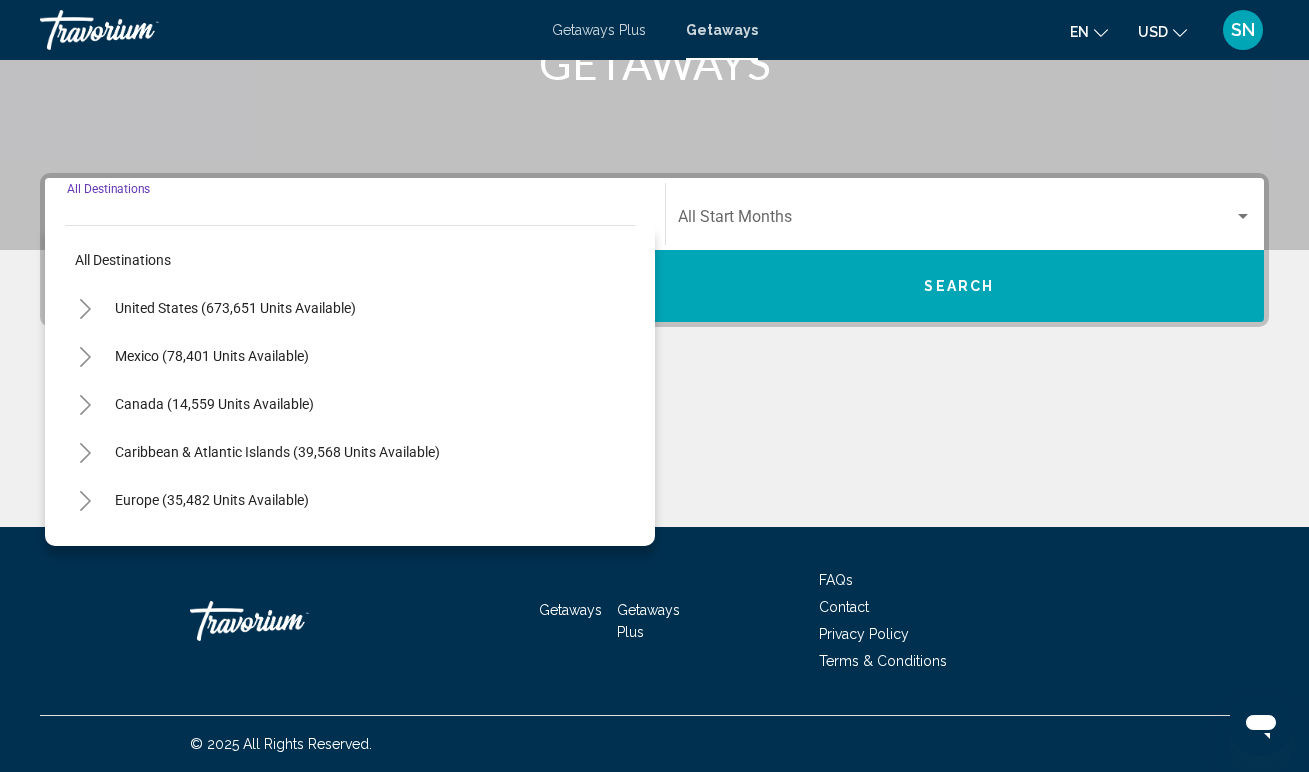 click 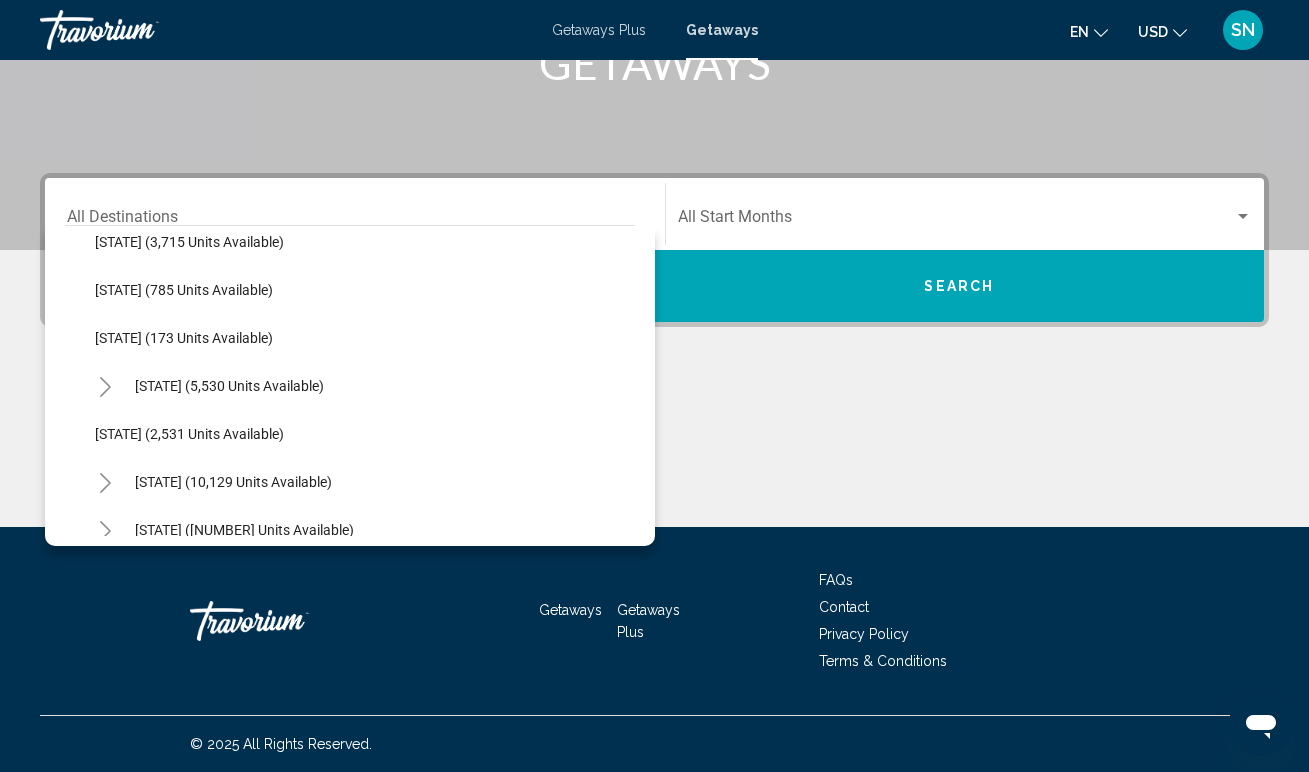 scroll, scrollTop: 1128, scrollLeft: 0, axis: vertical 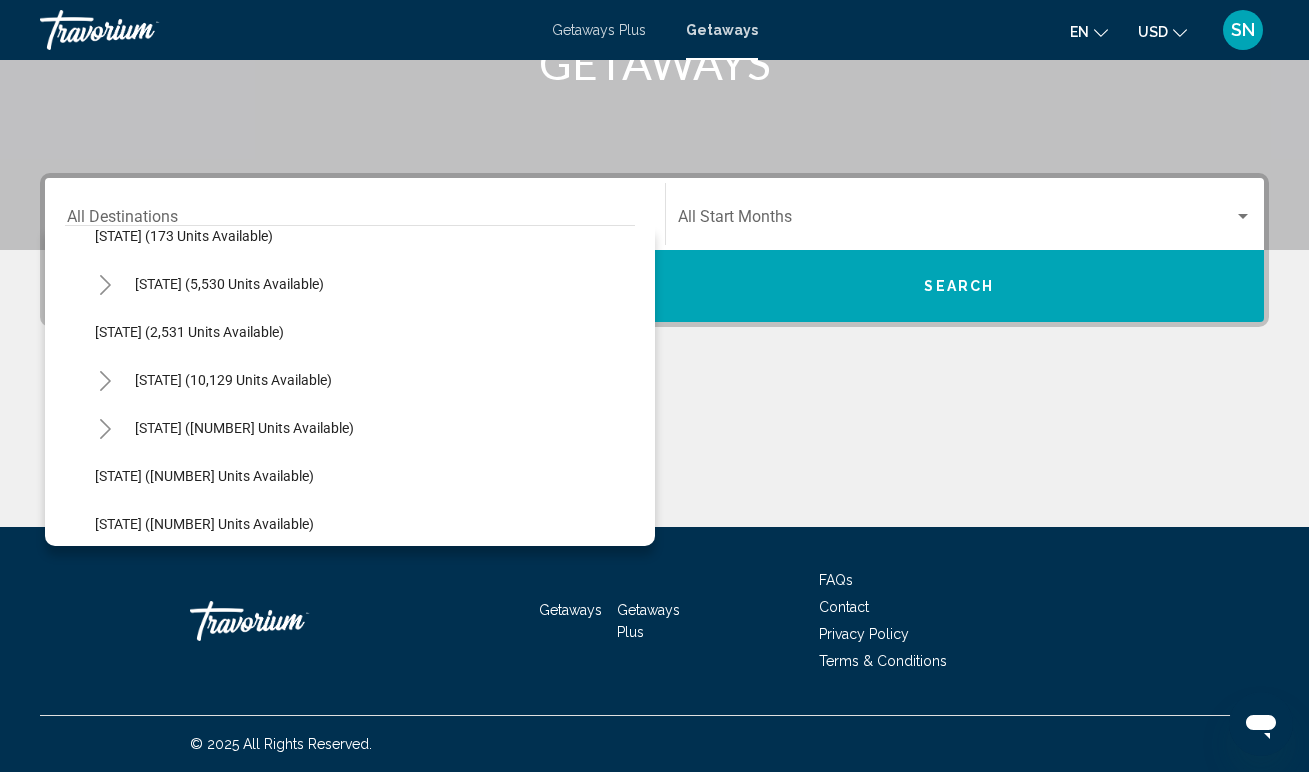 click 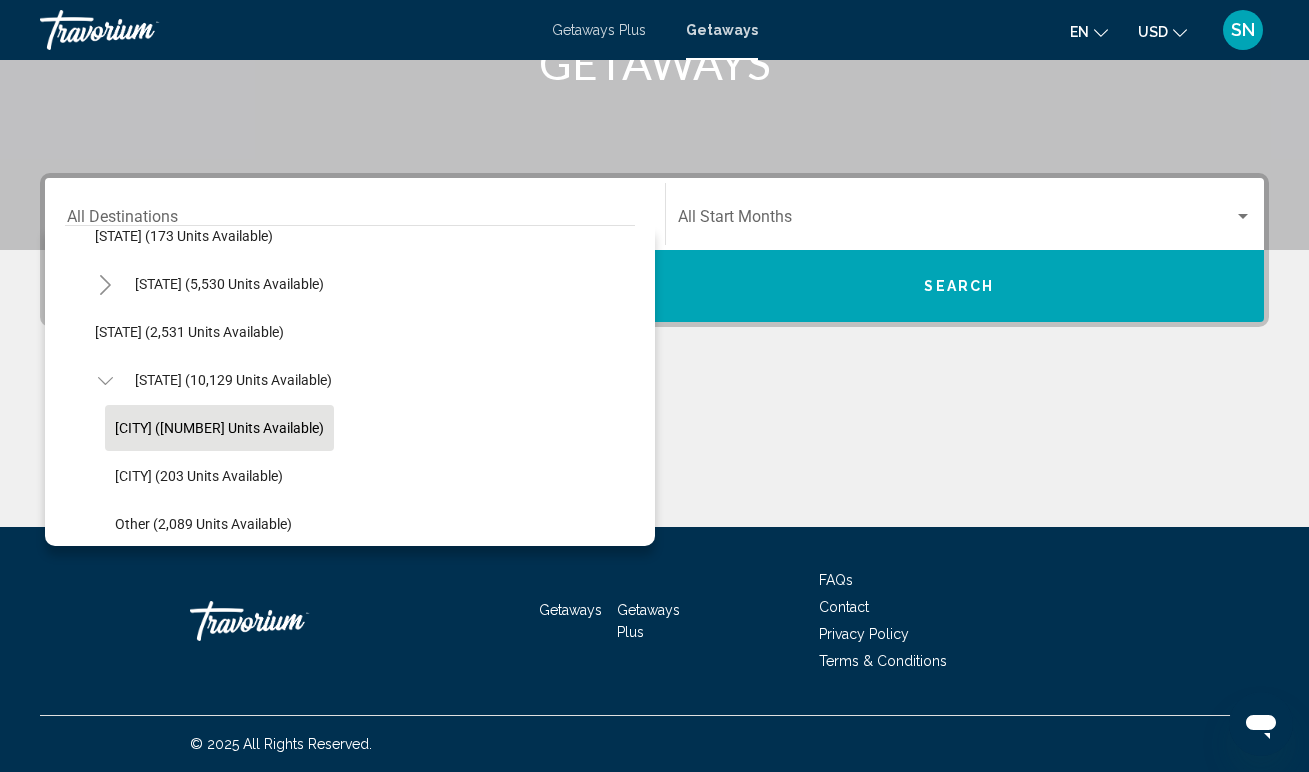 click on "Las Vegas (7,703 units available)" 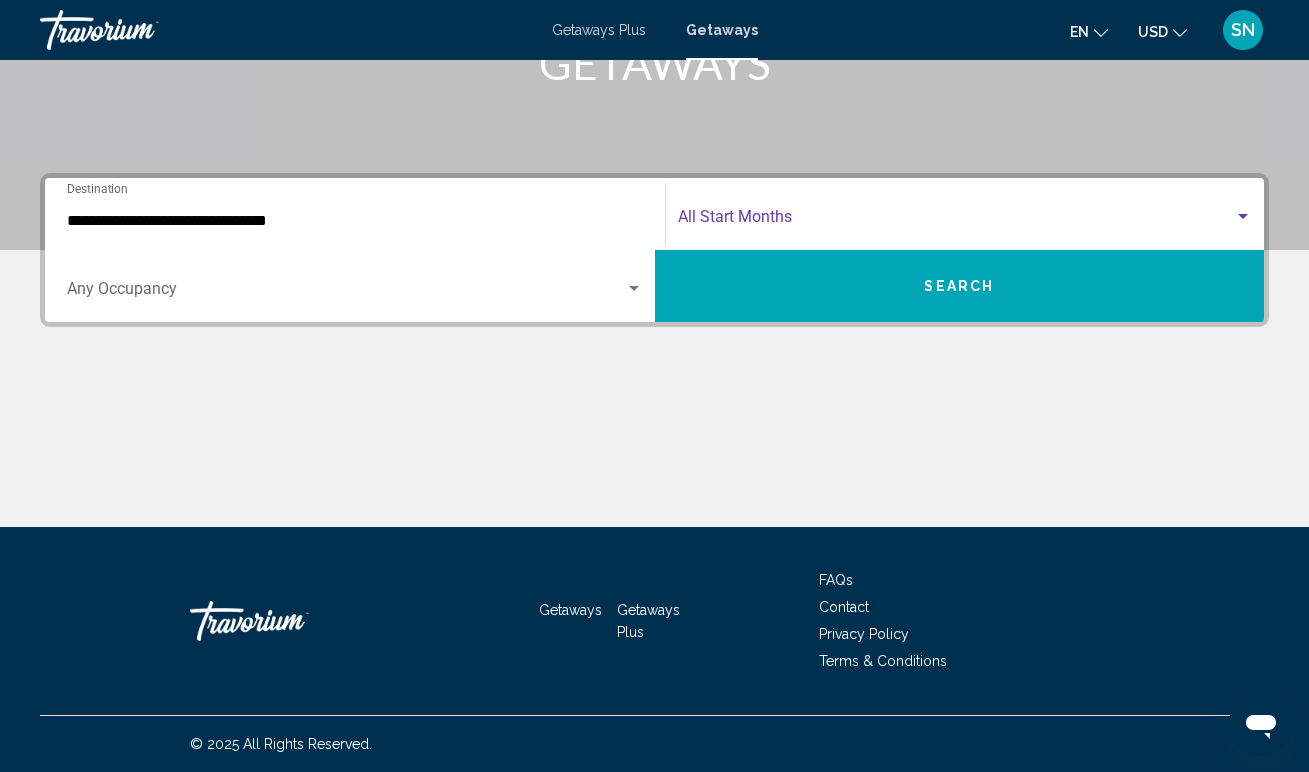 click at bounding box center [956, 221] 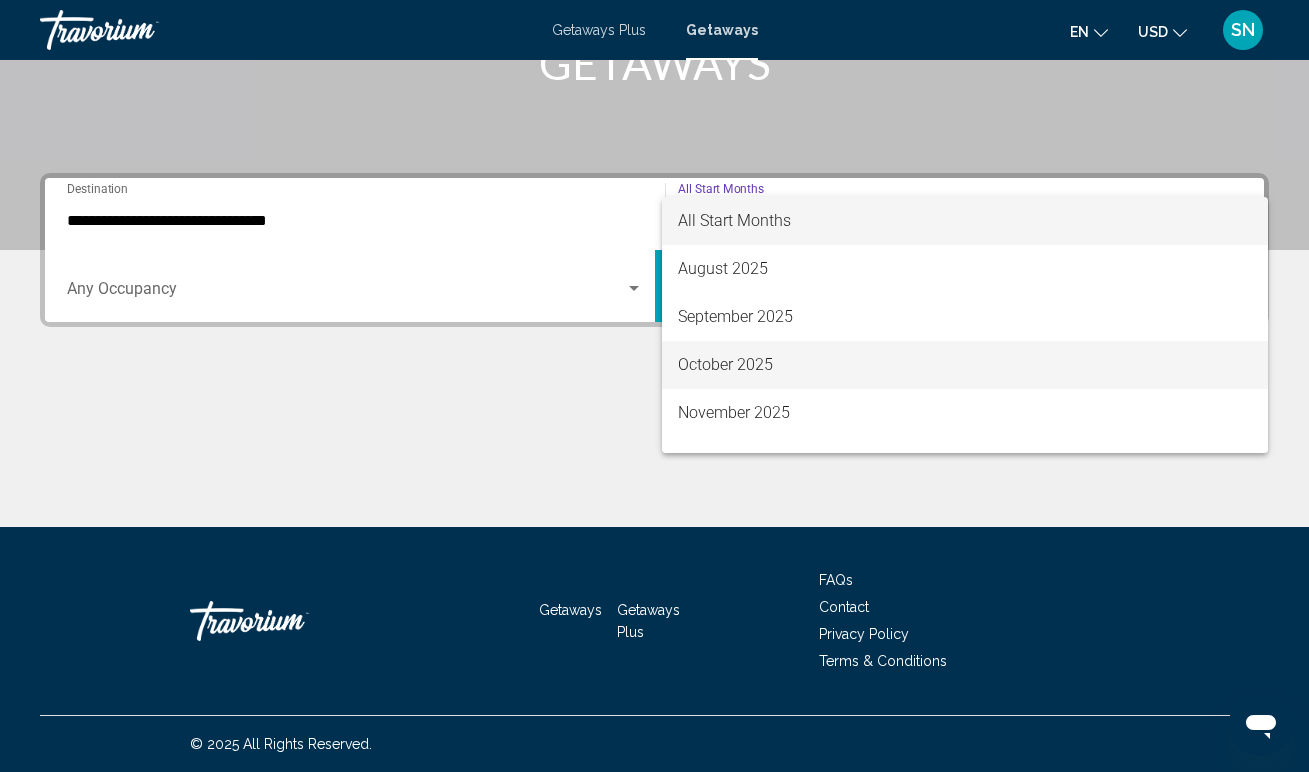 click on "October 2025" at bounding box center [965, 365] 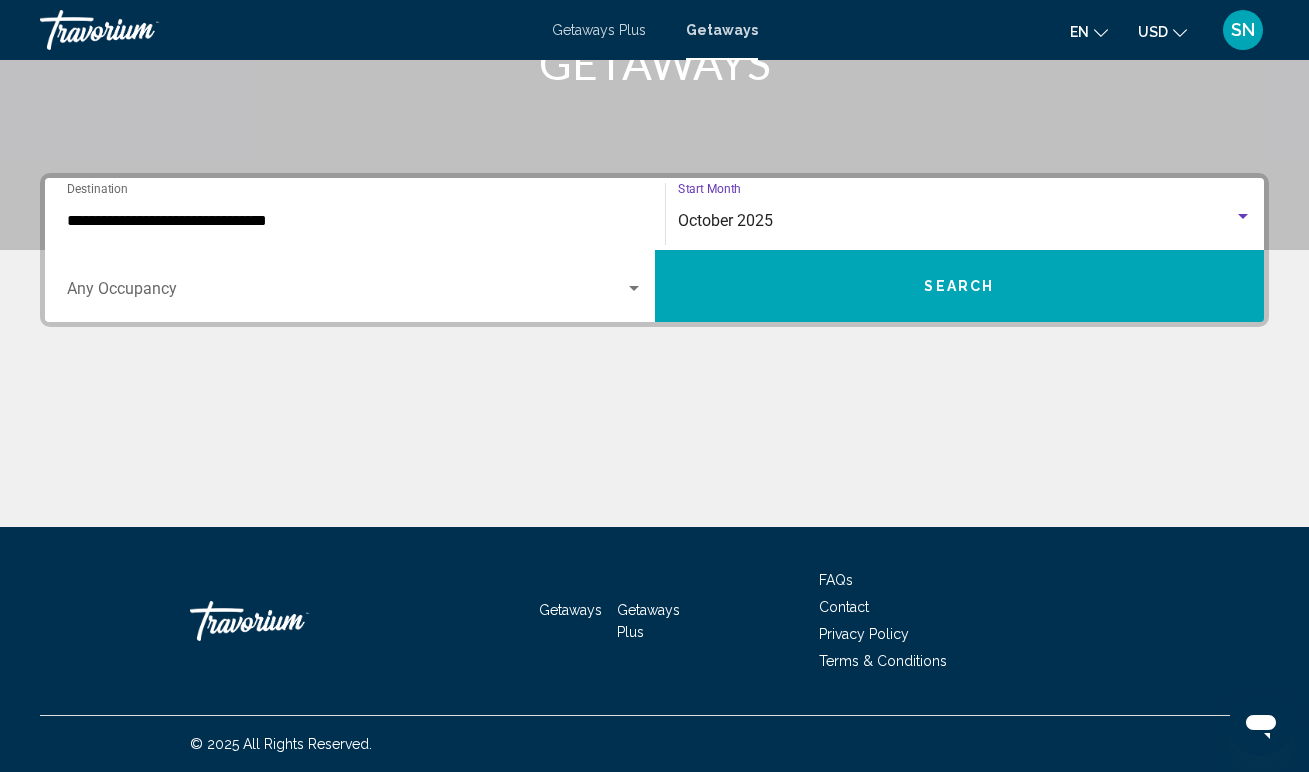 click at bounding box center [634, 288] 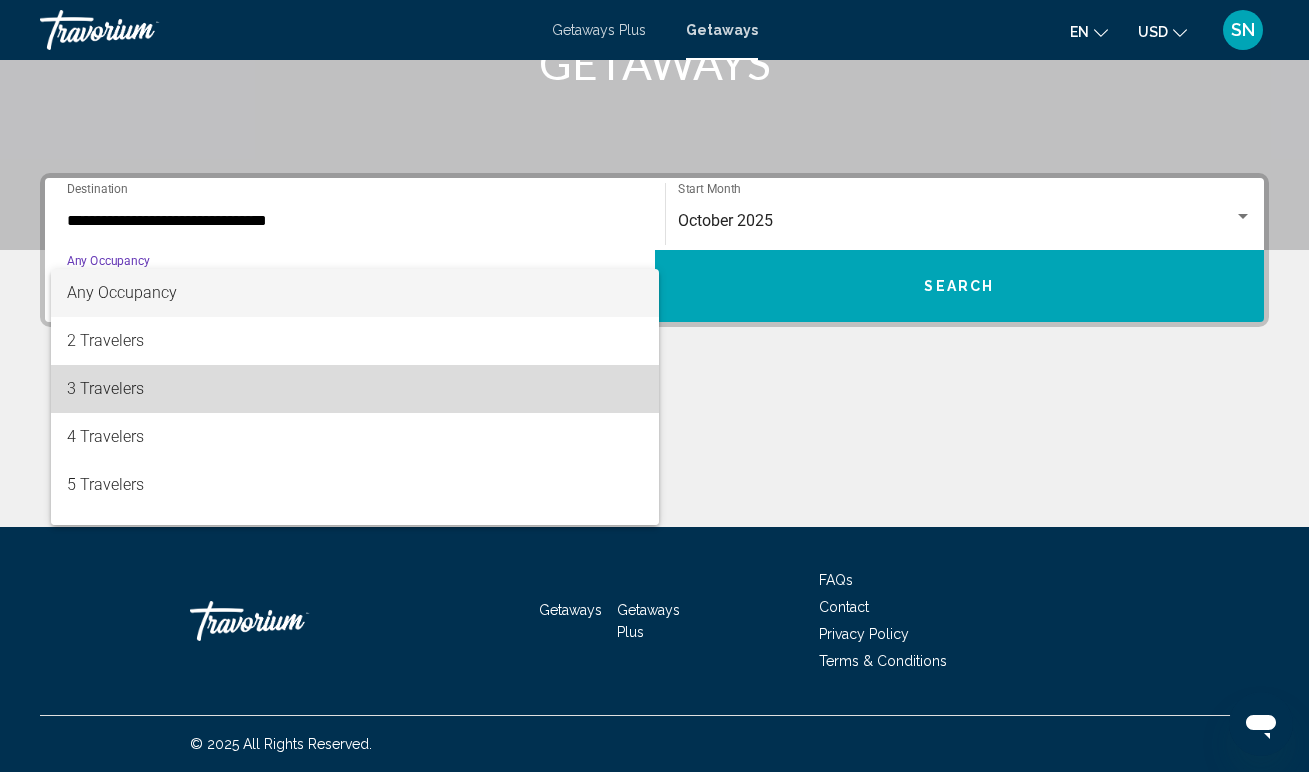 click on "3 Travelers" at bounding box center (355, 389) 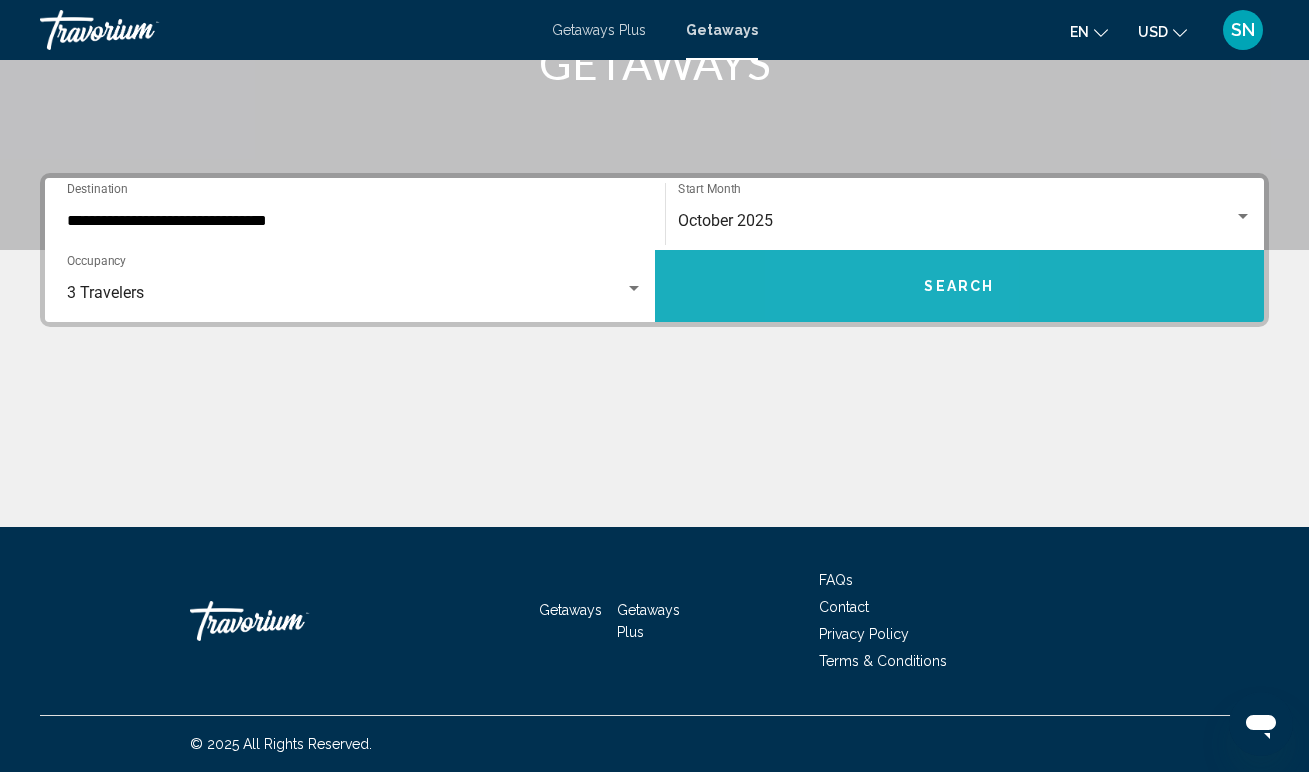 click on "Search" at bounding box center [960, 286] 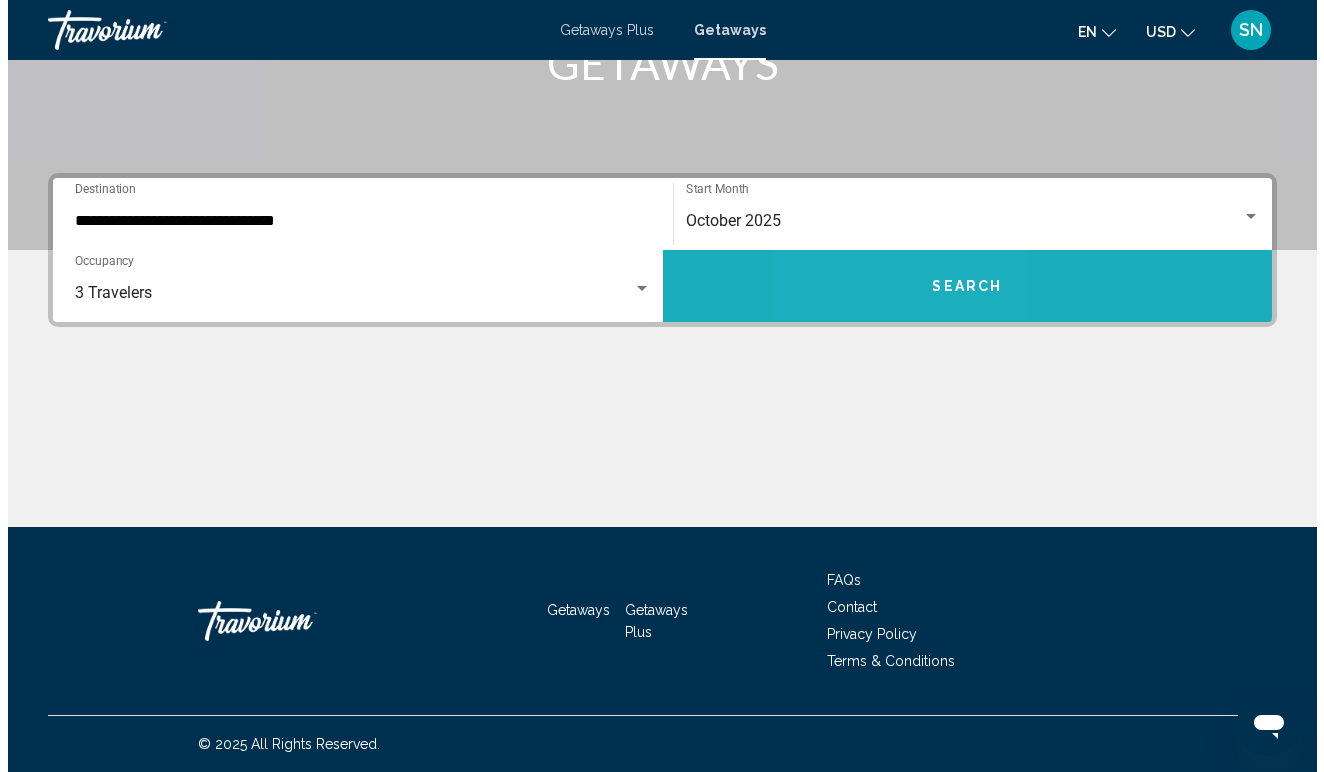scroll, scrollTop: 0, scrollLeft: 0, axis: both 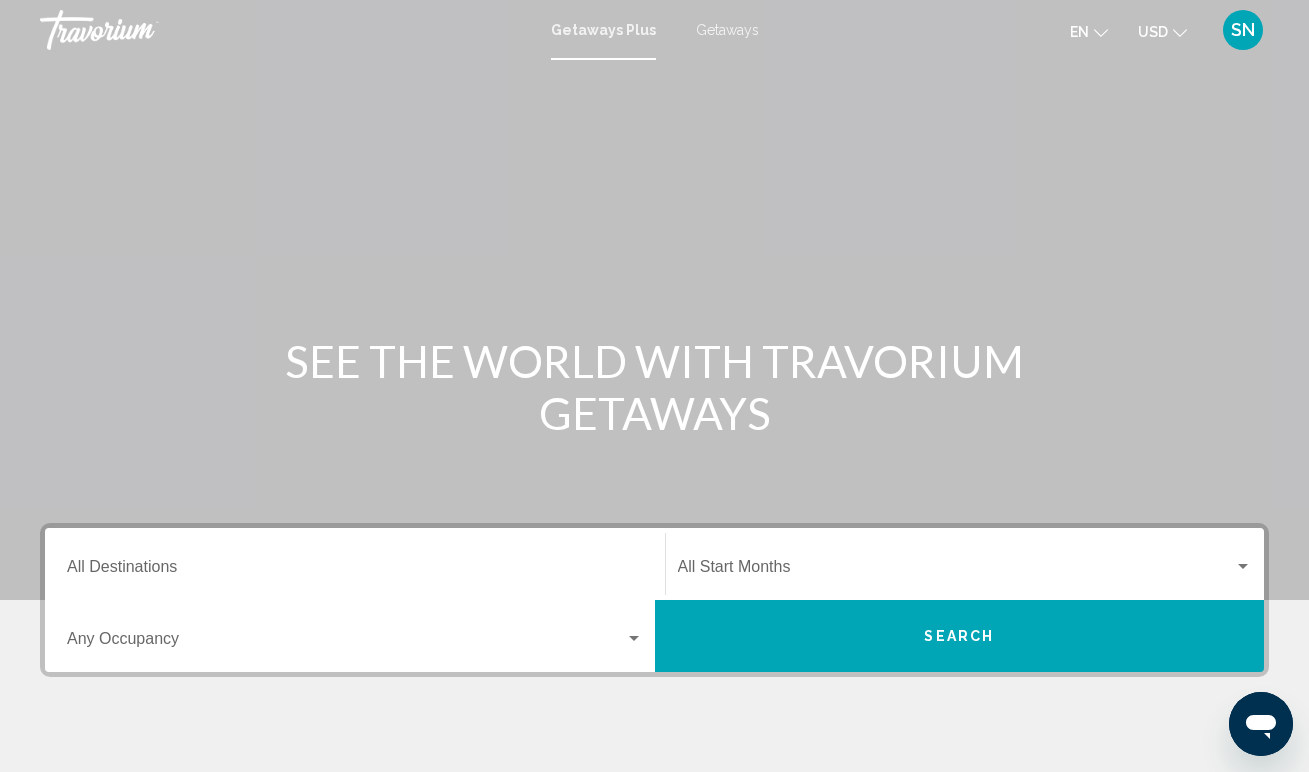 click on "Getaways" at bounding box center [727, 30] 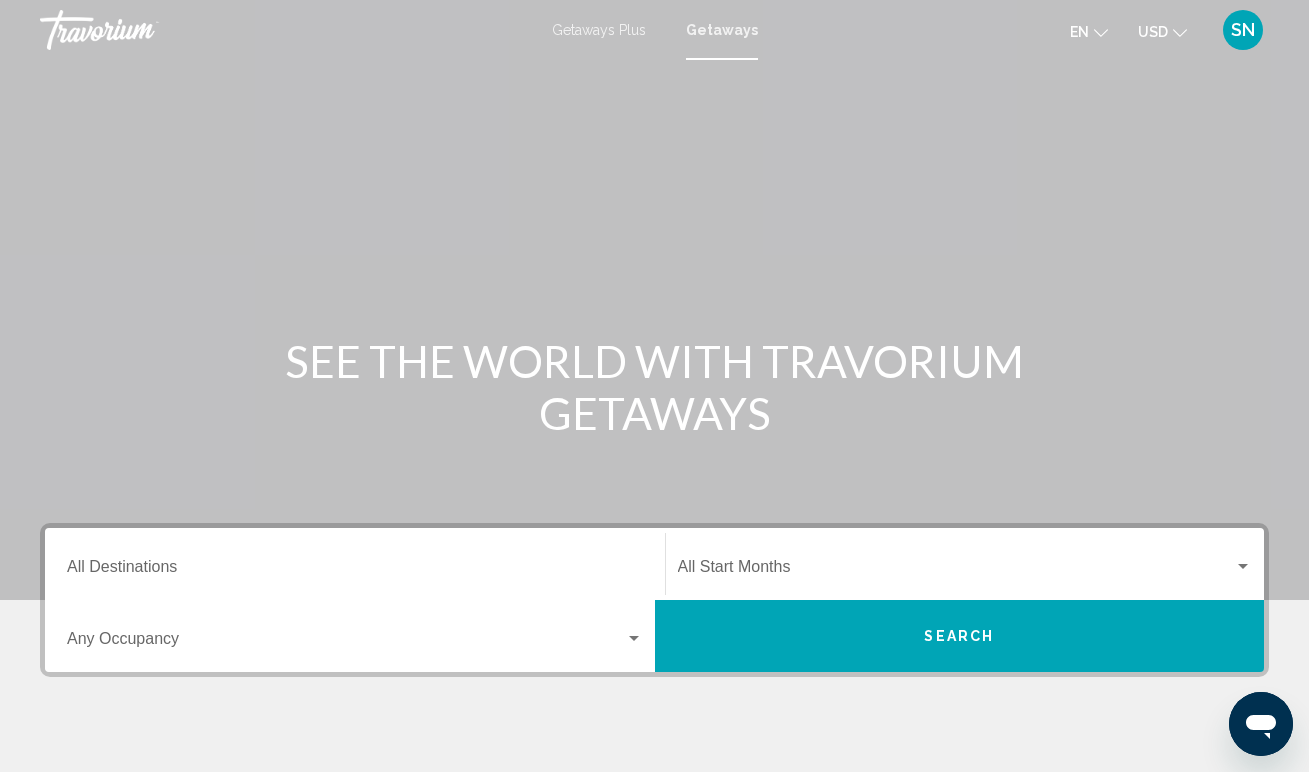 click on "Destination All Destinations" at bounding box center (355, 564) 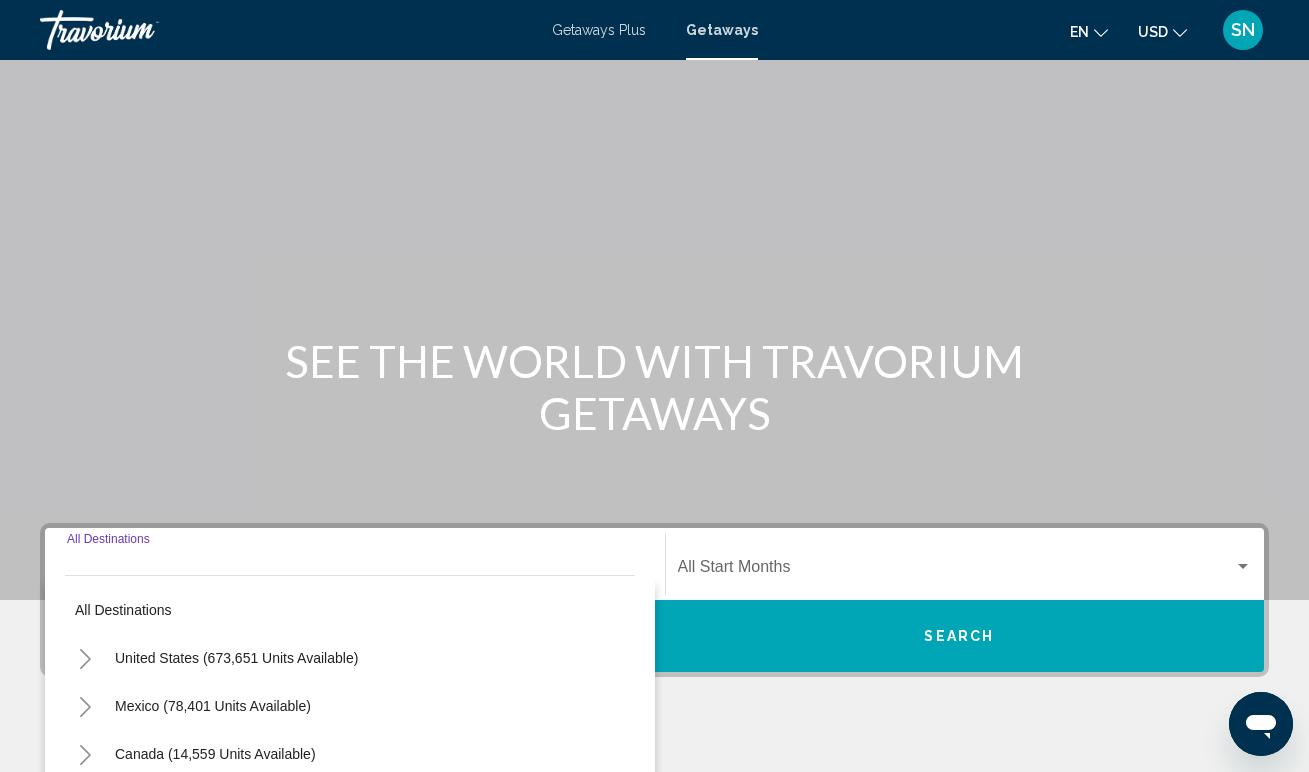 scroll, scrollTop: 350, scrollLeft: 0, axis: vertical 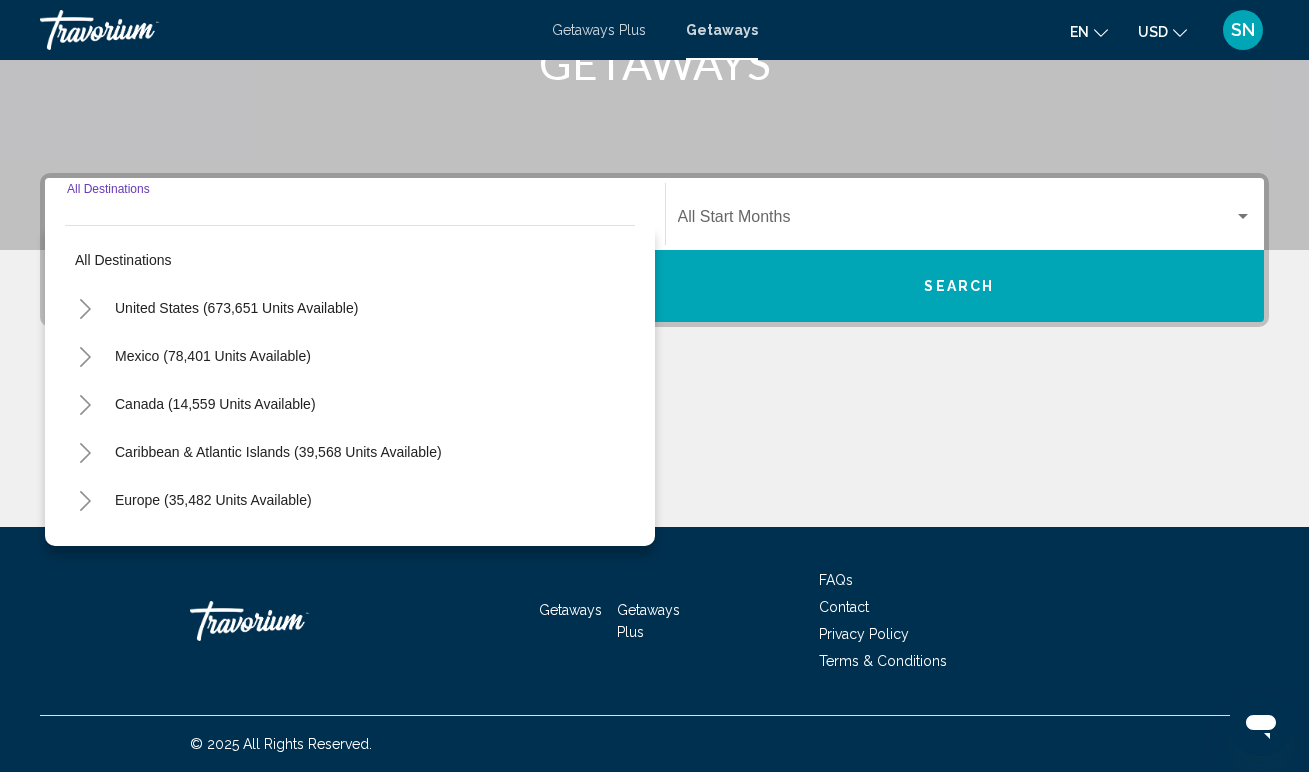click 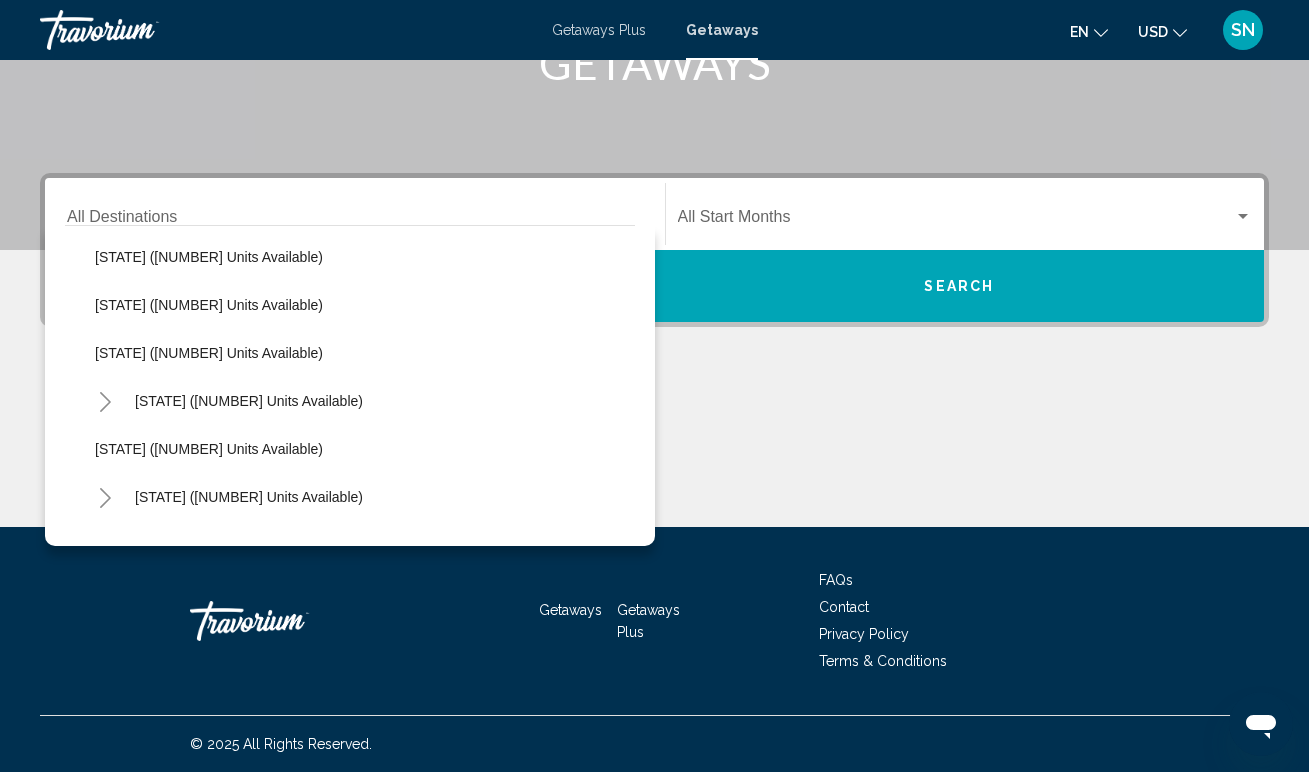 scroll, scrollTop: 1084, scrollLeft: 0, axis: vertical 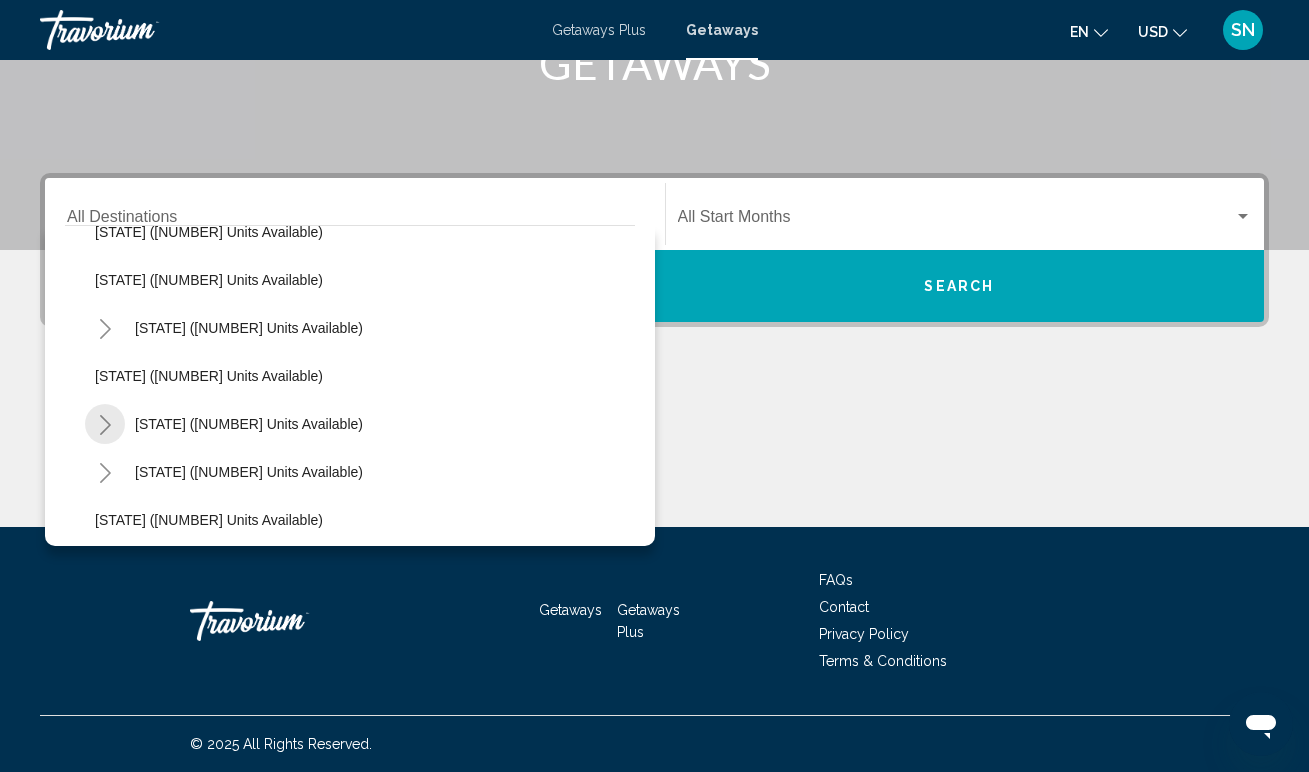 click 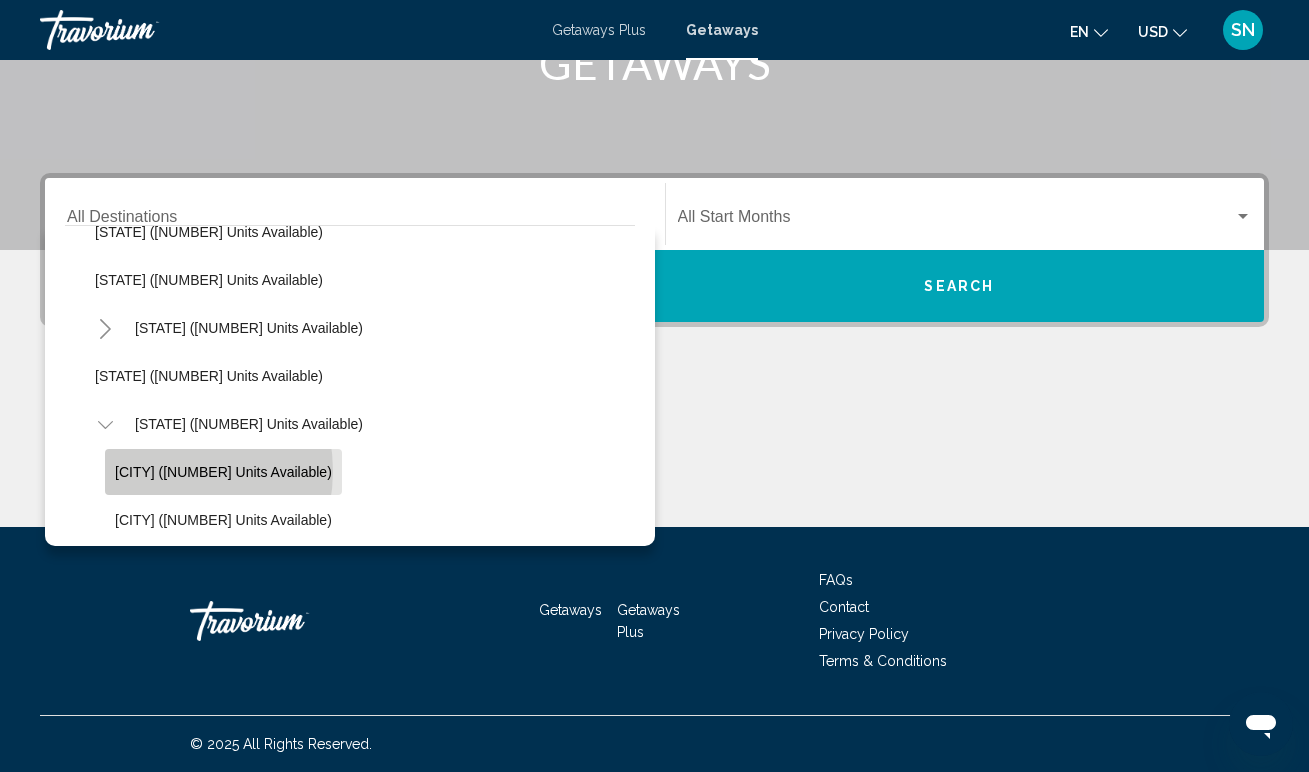 click on "Las Vegas (7,703 units available)" 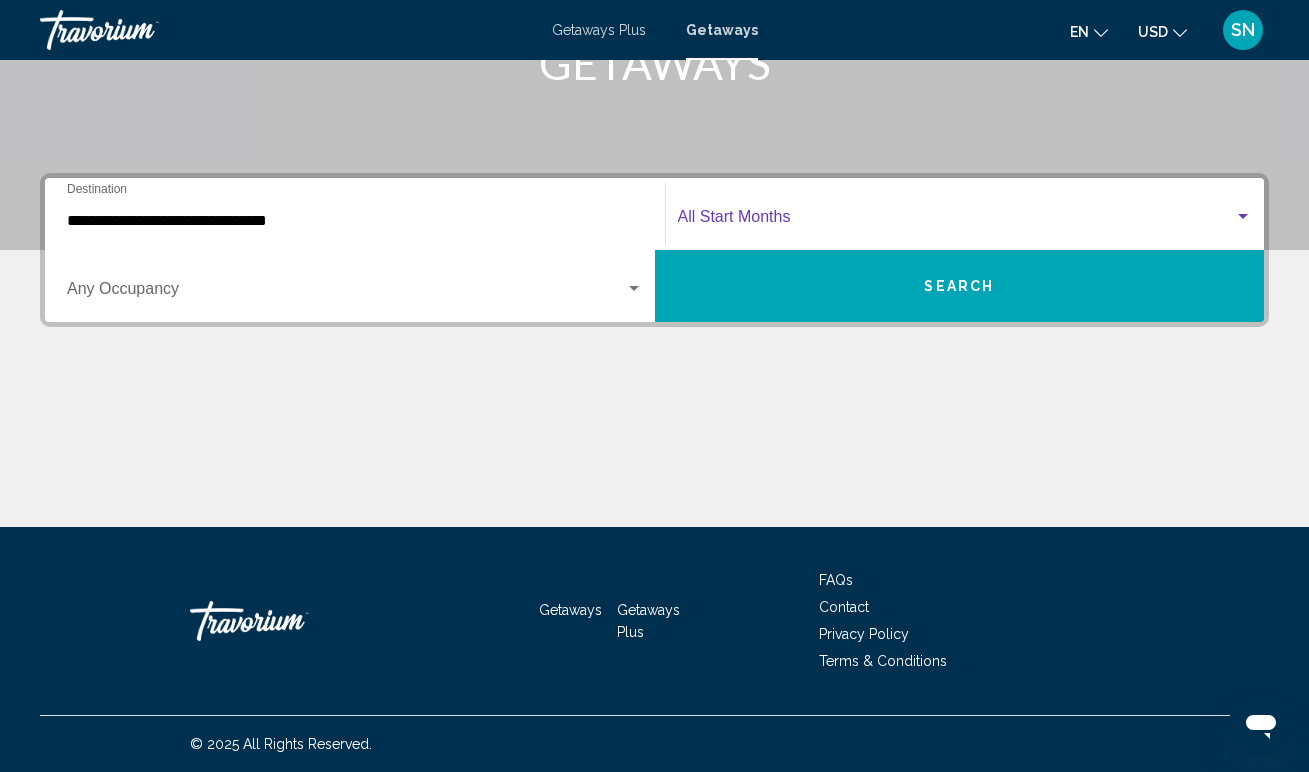 click at bounding box center [1243, 216] 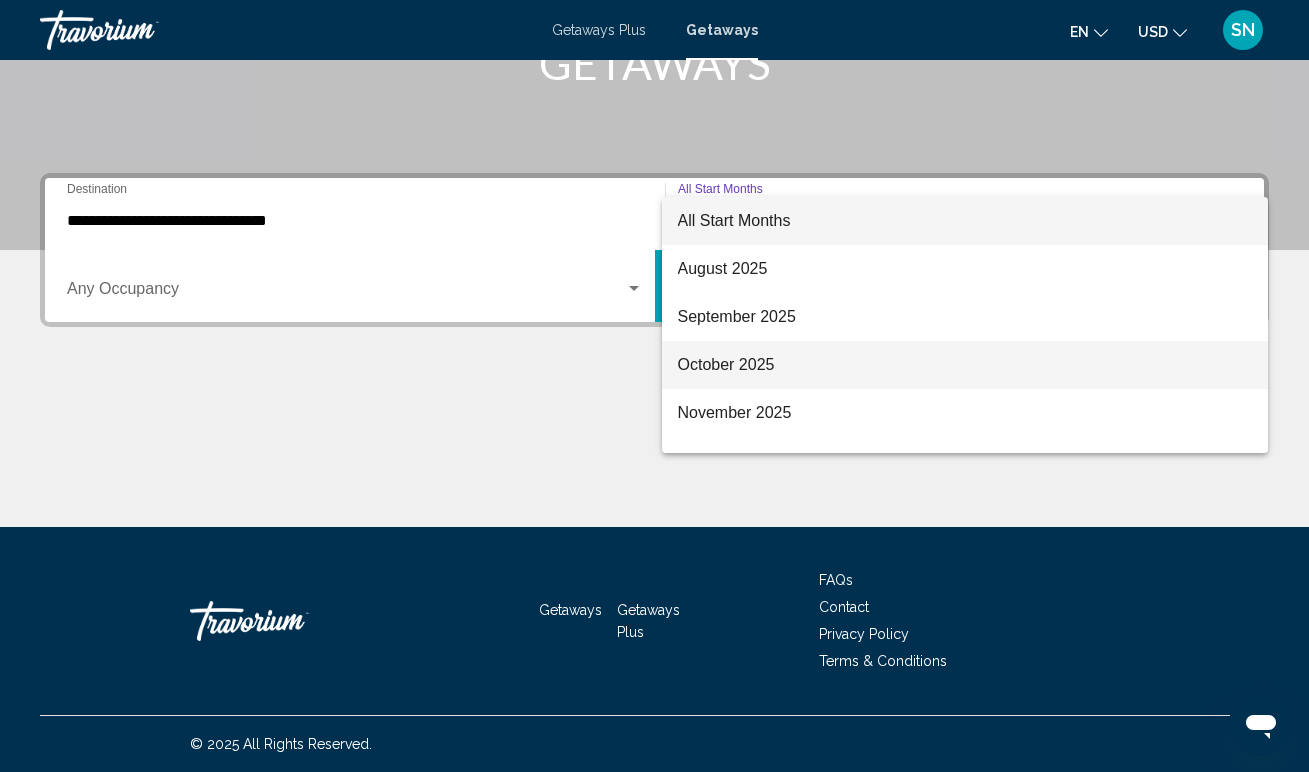 click on "October 2025" at bounding box center (965, 365) 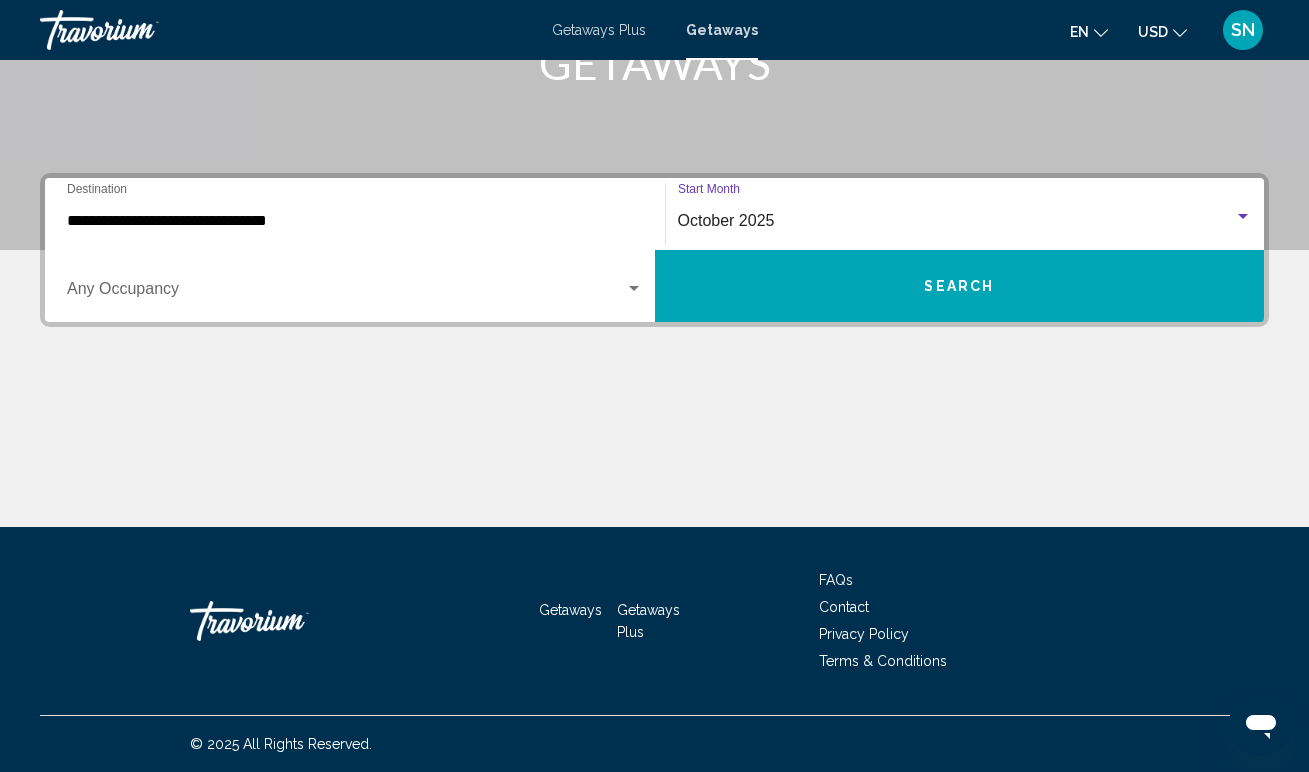 click at bounding box center [634, 288] 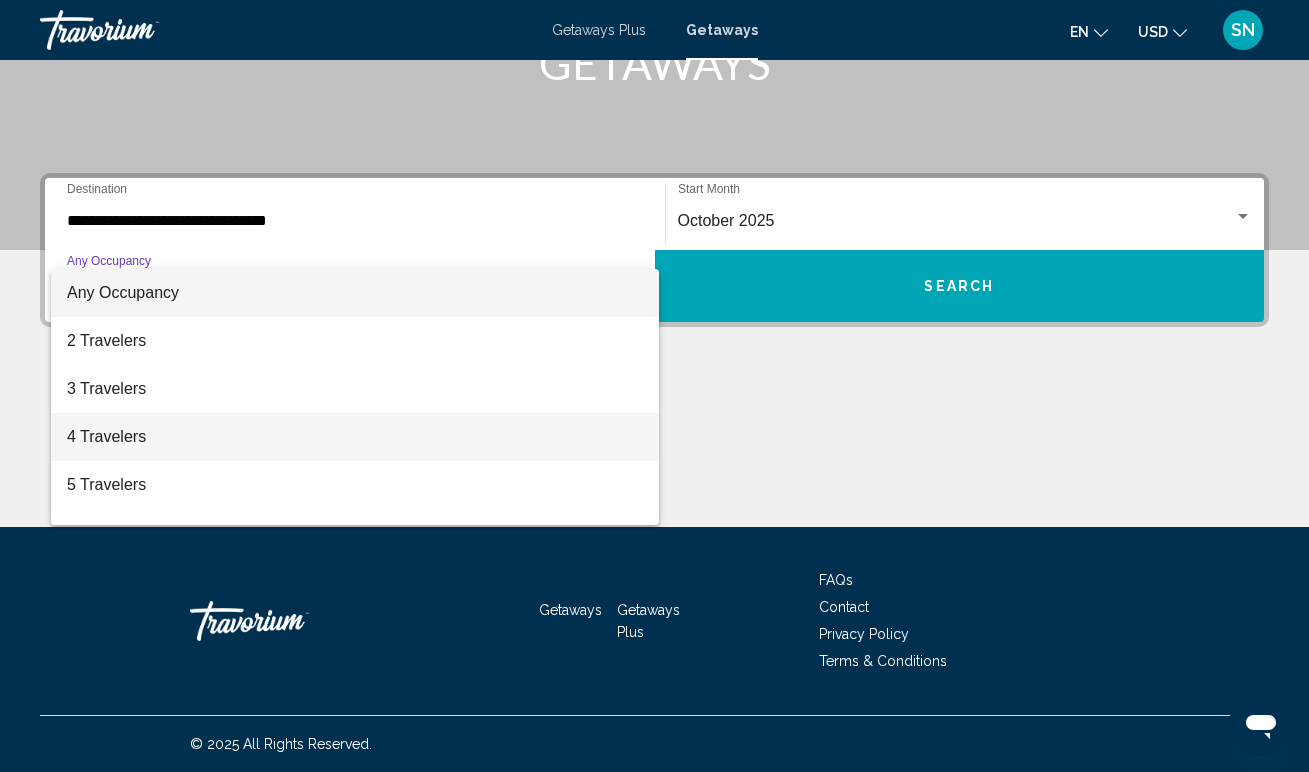 click on "4 Travelers" at bounding box center (355, 437) 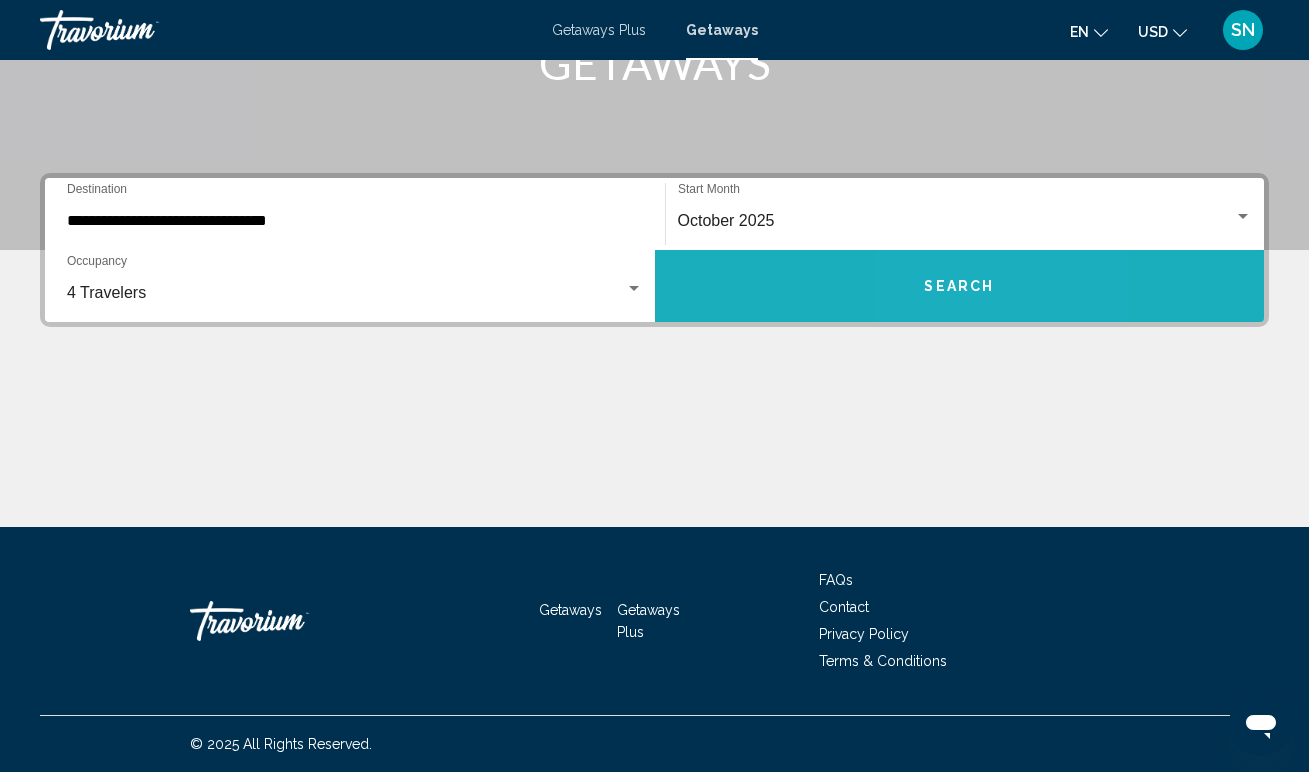 click on "Search" at bounding box center [959, 287] 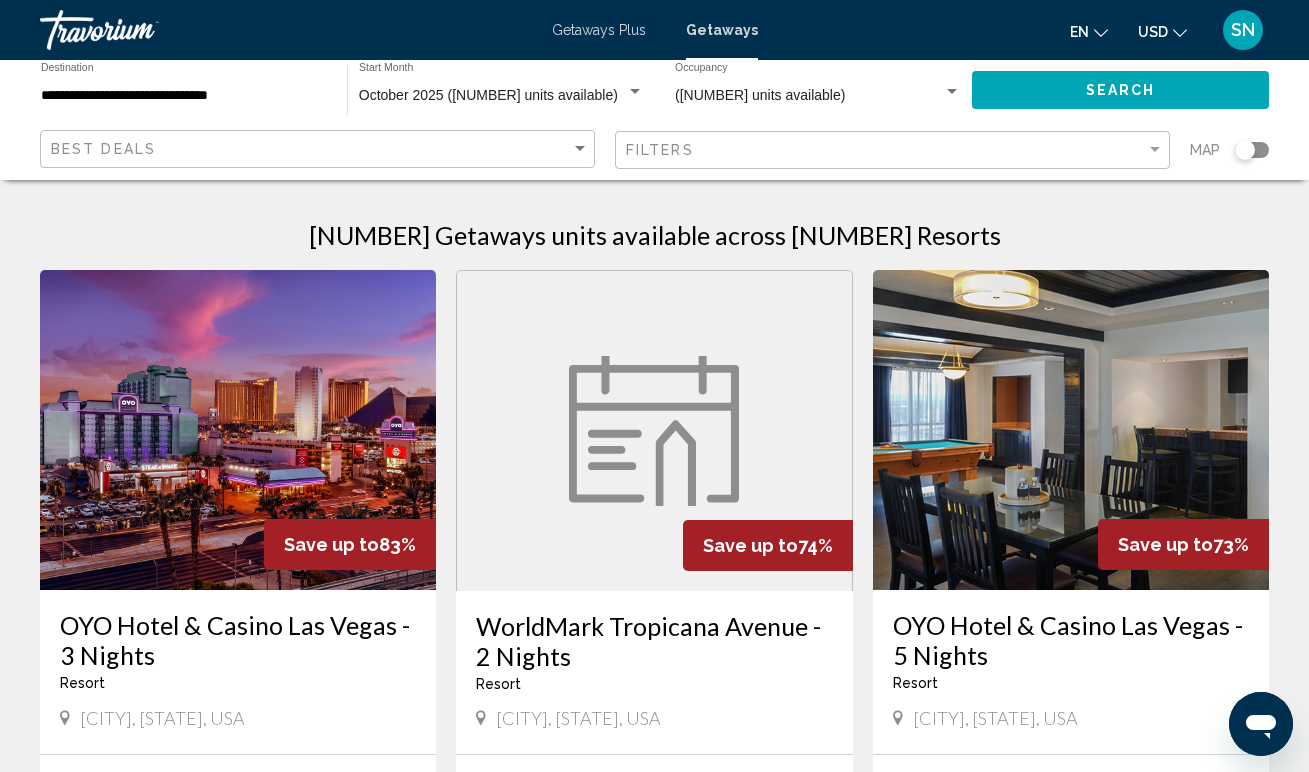 scroll, scrollTop: 0, scrollLeft: 0, axis: both 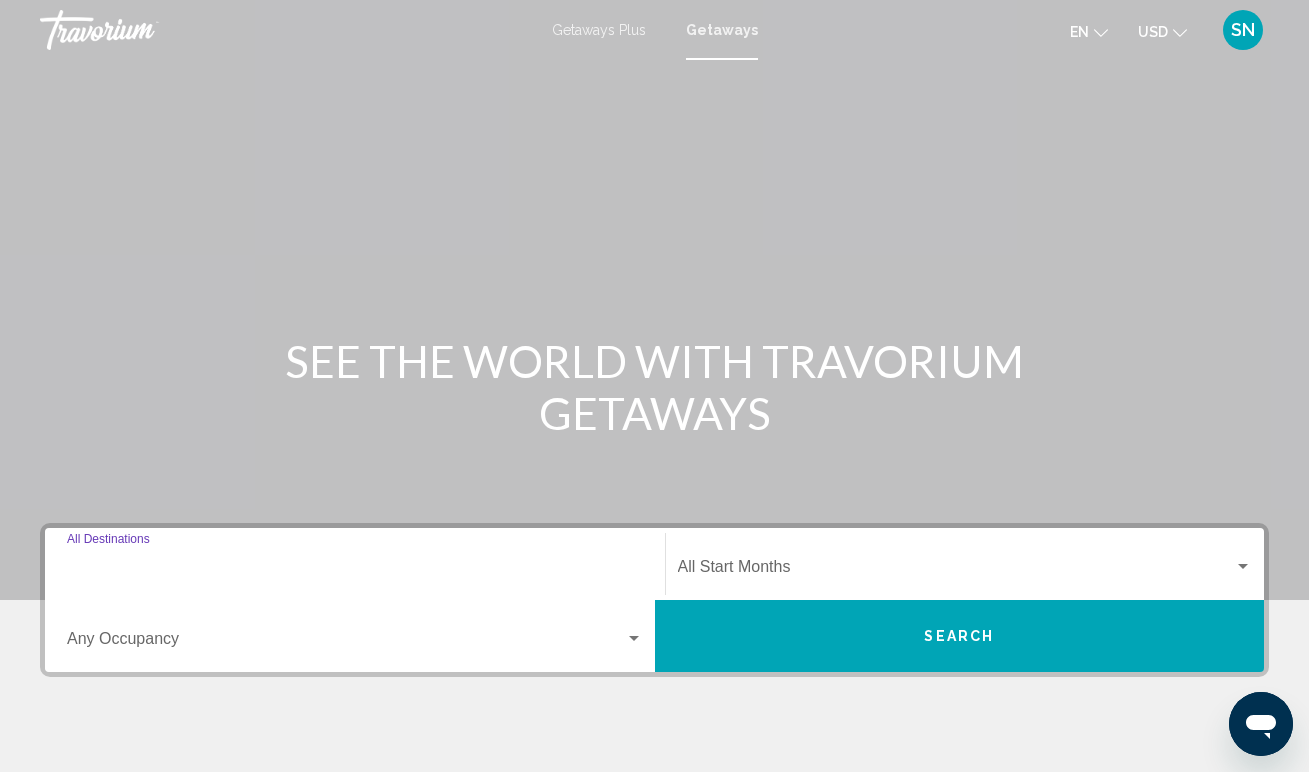 click on "Destination All Destinations" at bounding box center [355, 571] 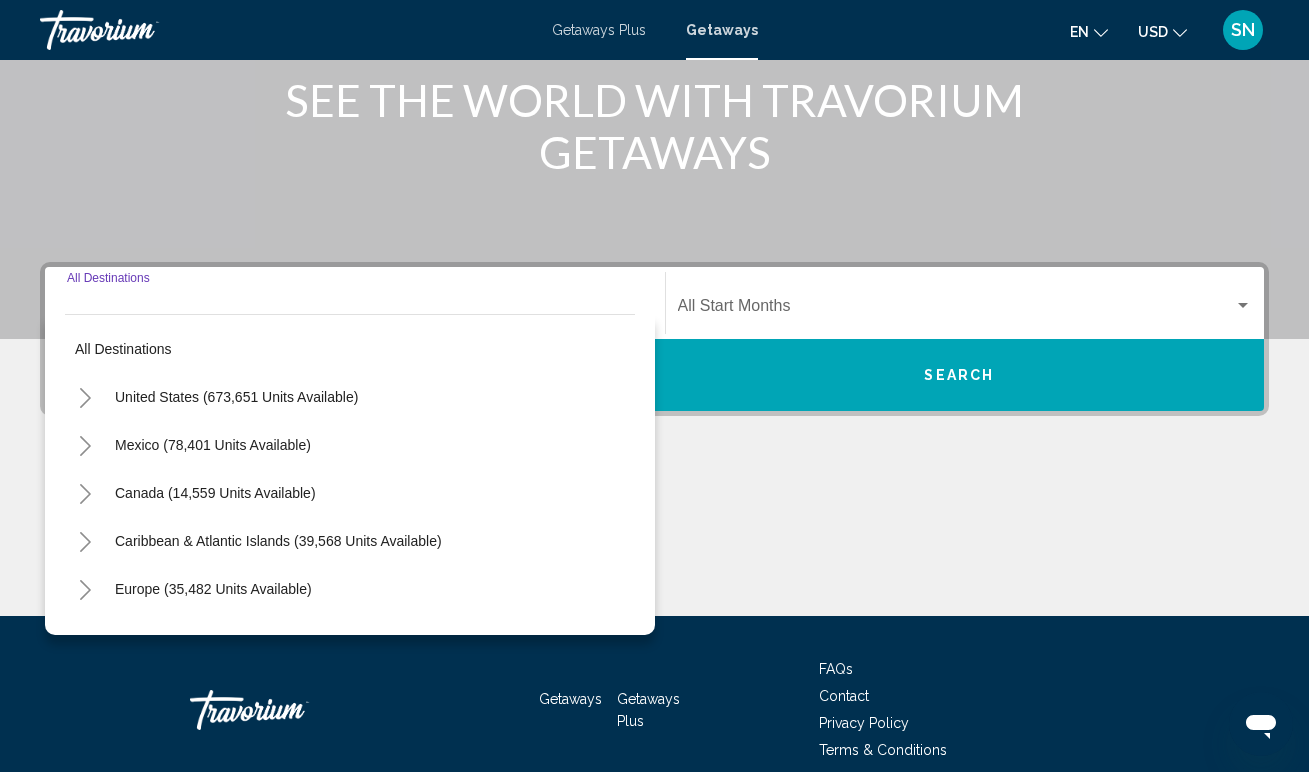 scroll, scrollTop: 350, scrollLeft: 0, axis: vertical 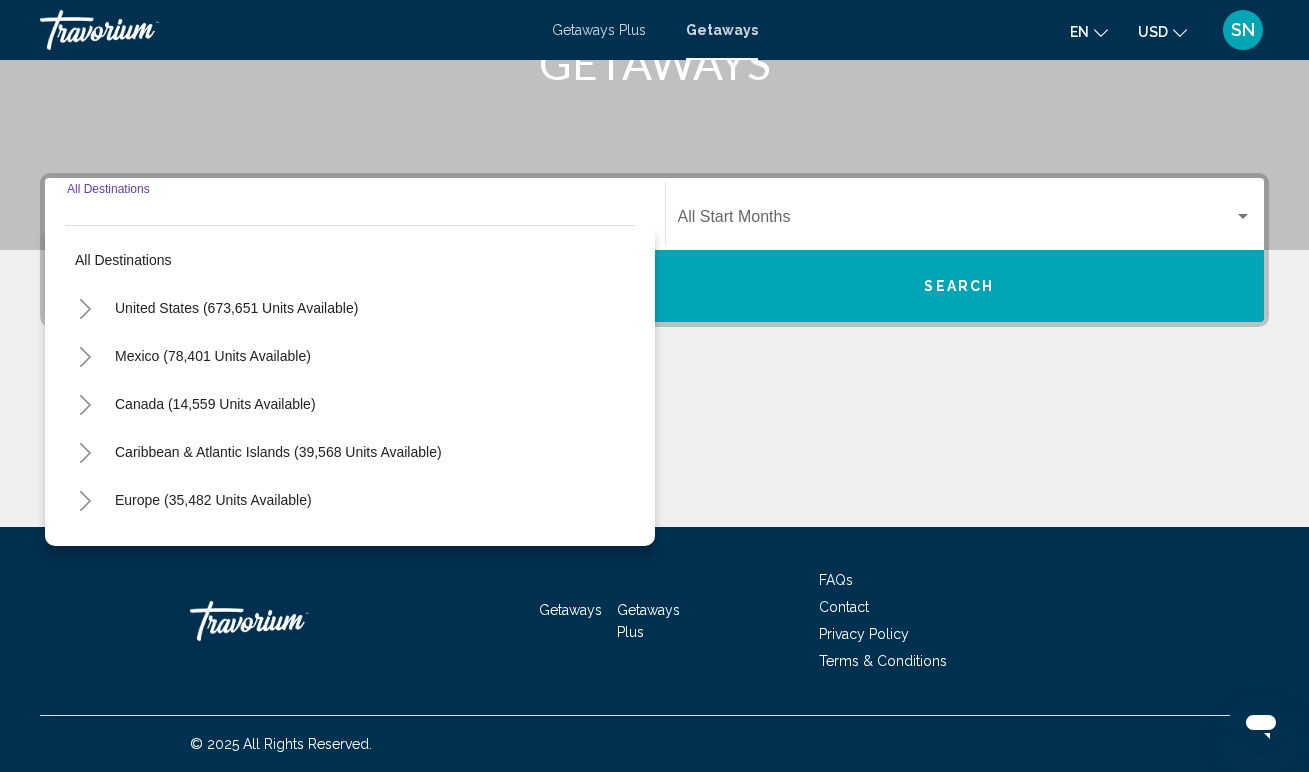 click 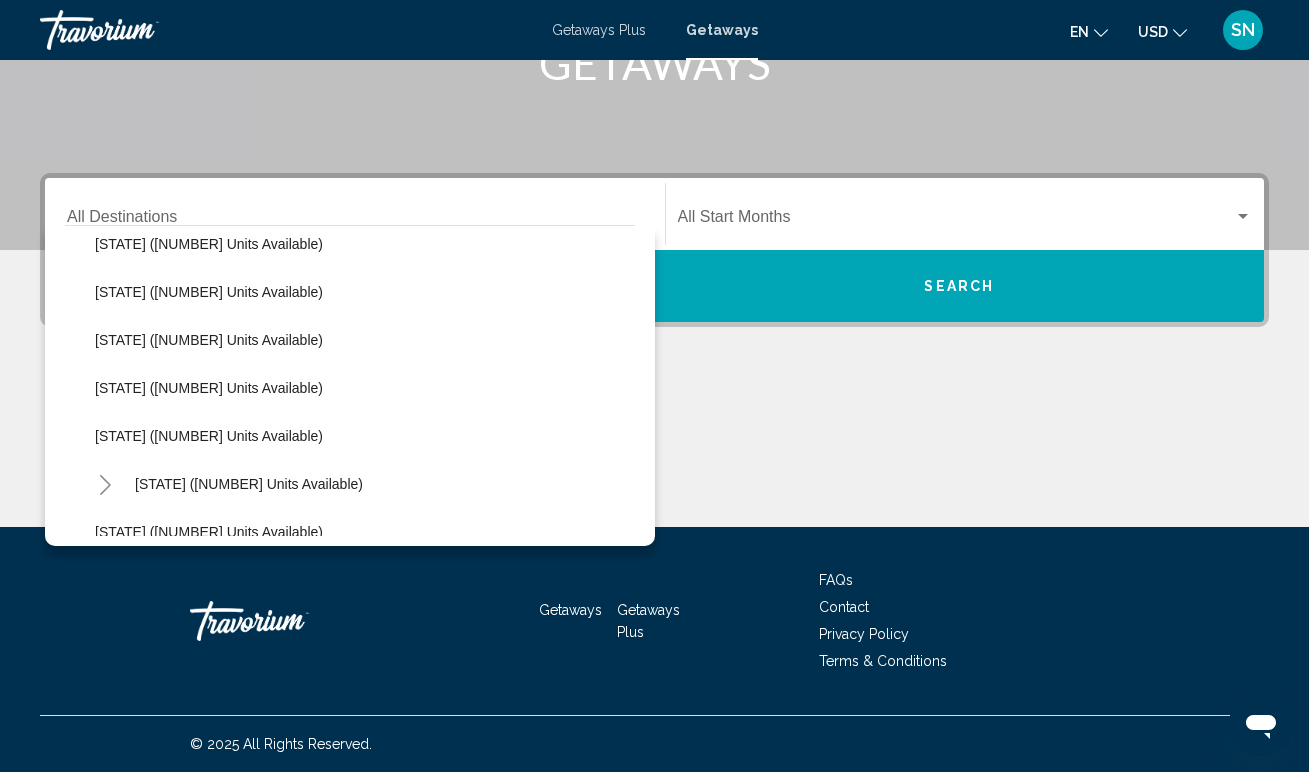 scroll, scrollTop: 1210, scrollLeft: 0, axis: vertical 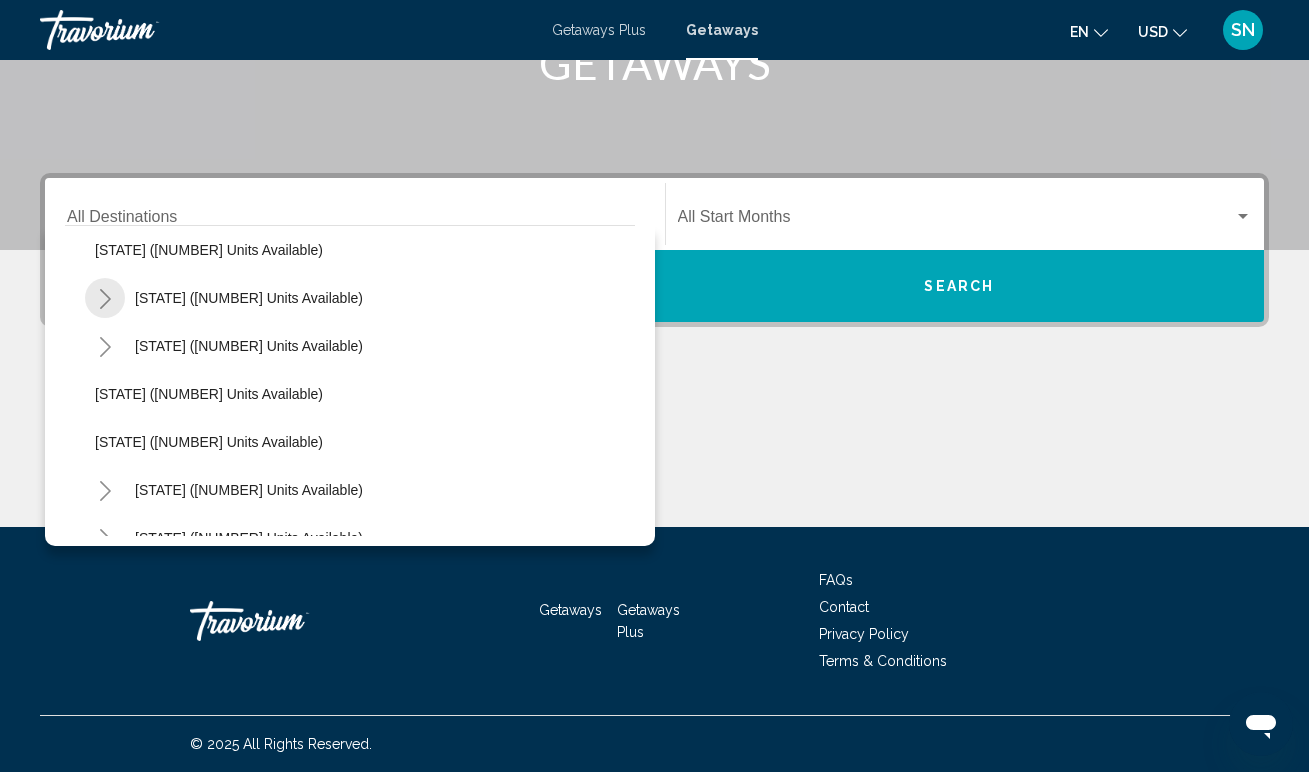 click 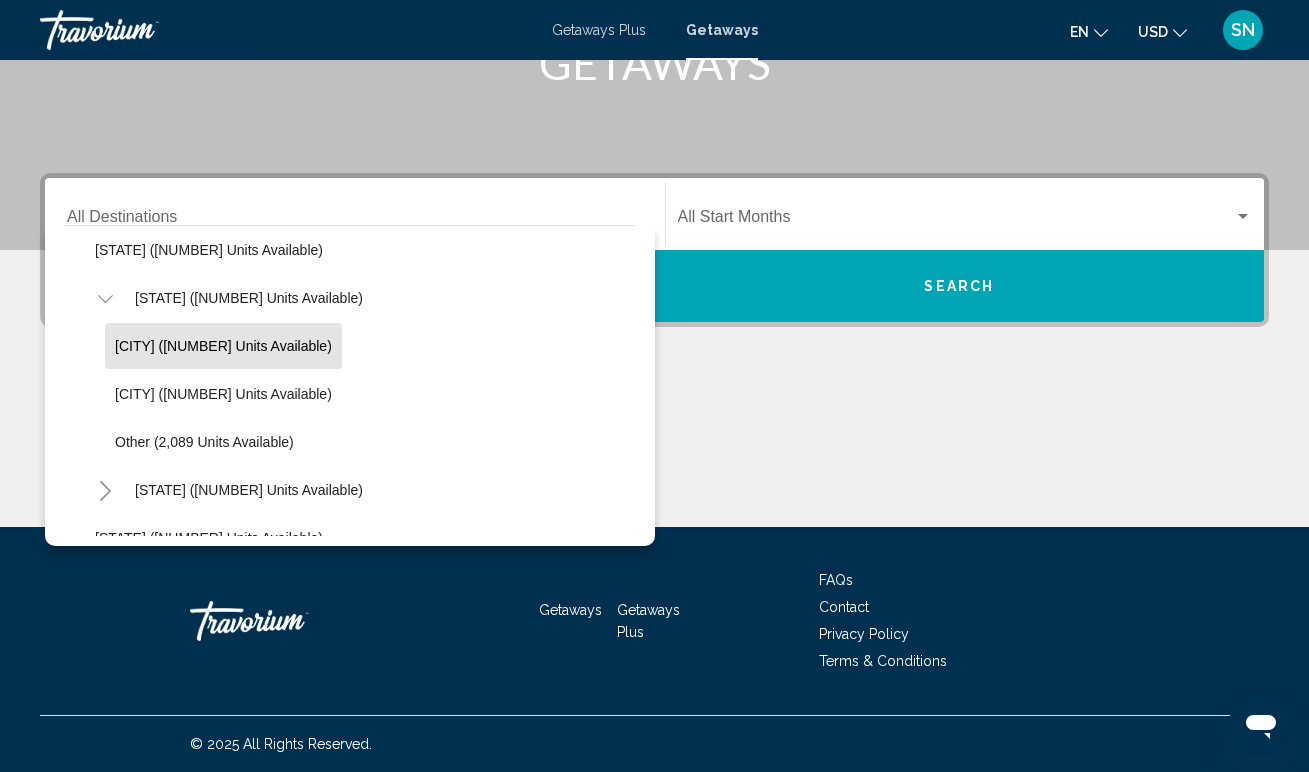 click on "[CITY] ([NUMBER] units available)" 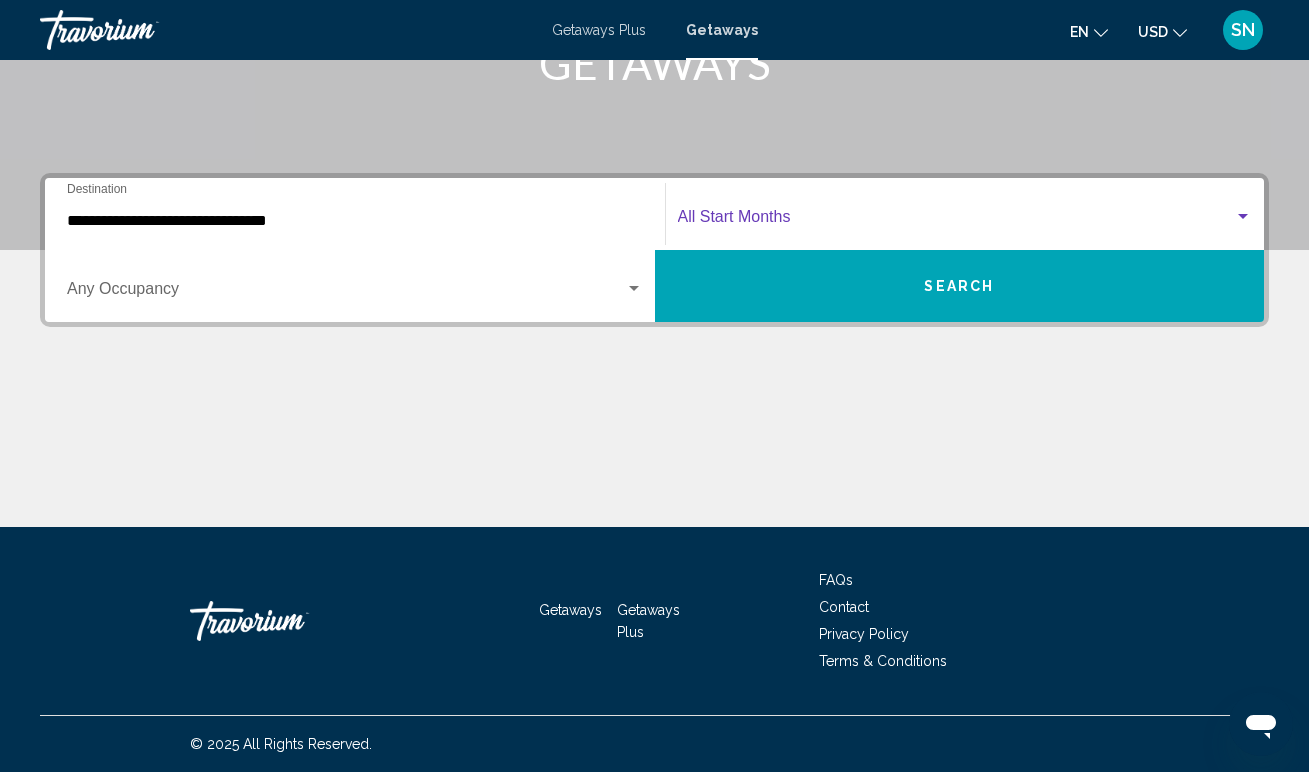 click at bounding box center (956, 221) 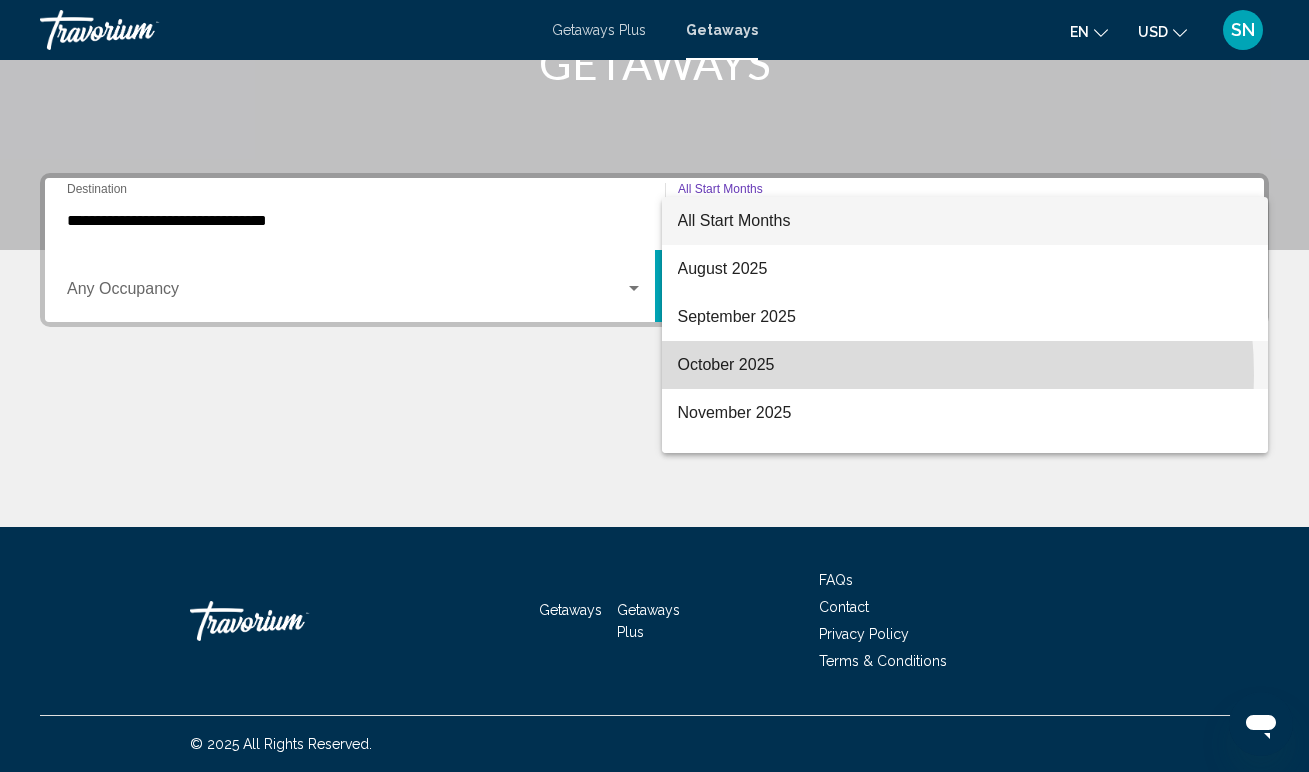 click on "October 2025" at bounding box center [965, 365] 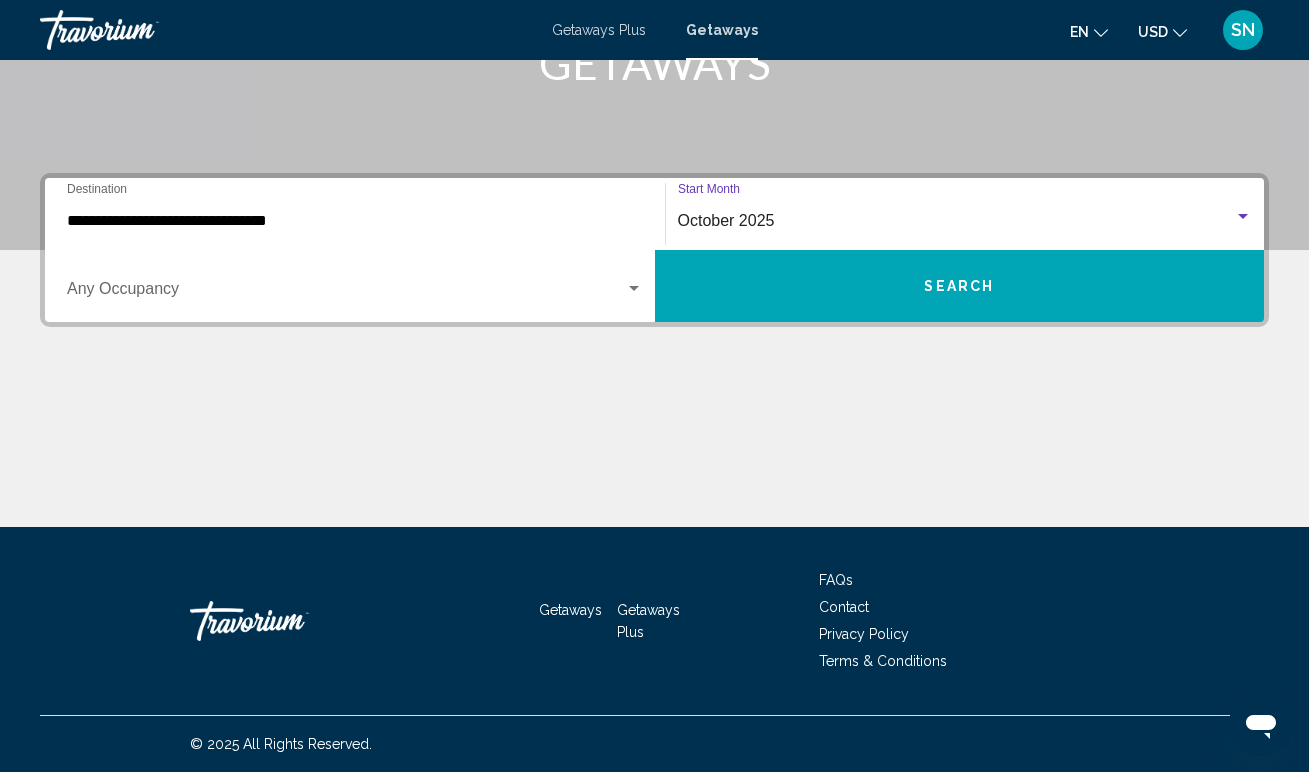click on "Search" at bounding box center [959, 287] 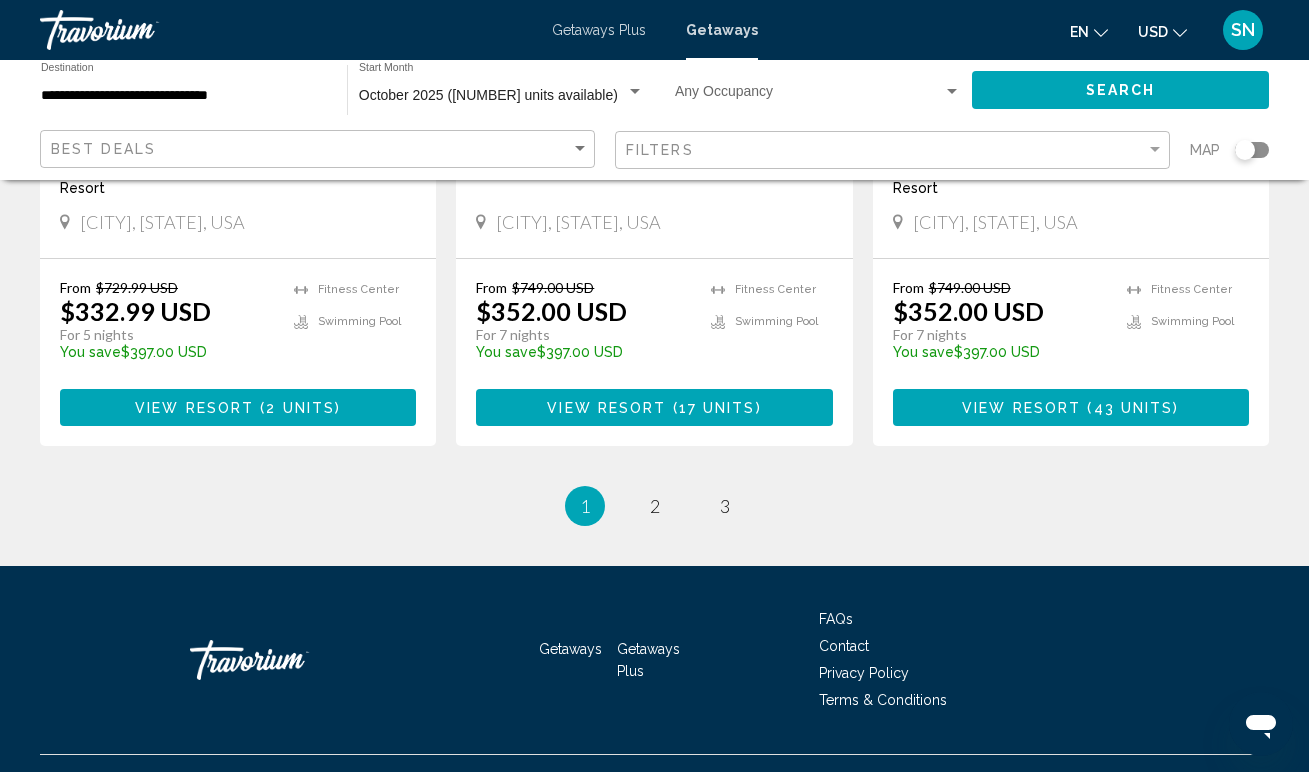 scroll, scrollTop: 2643, scrollLeft: 0, axis: vertical 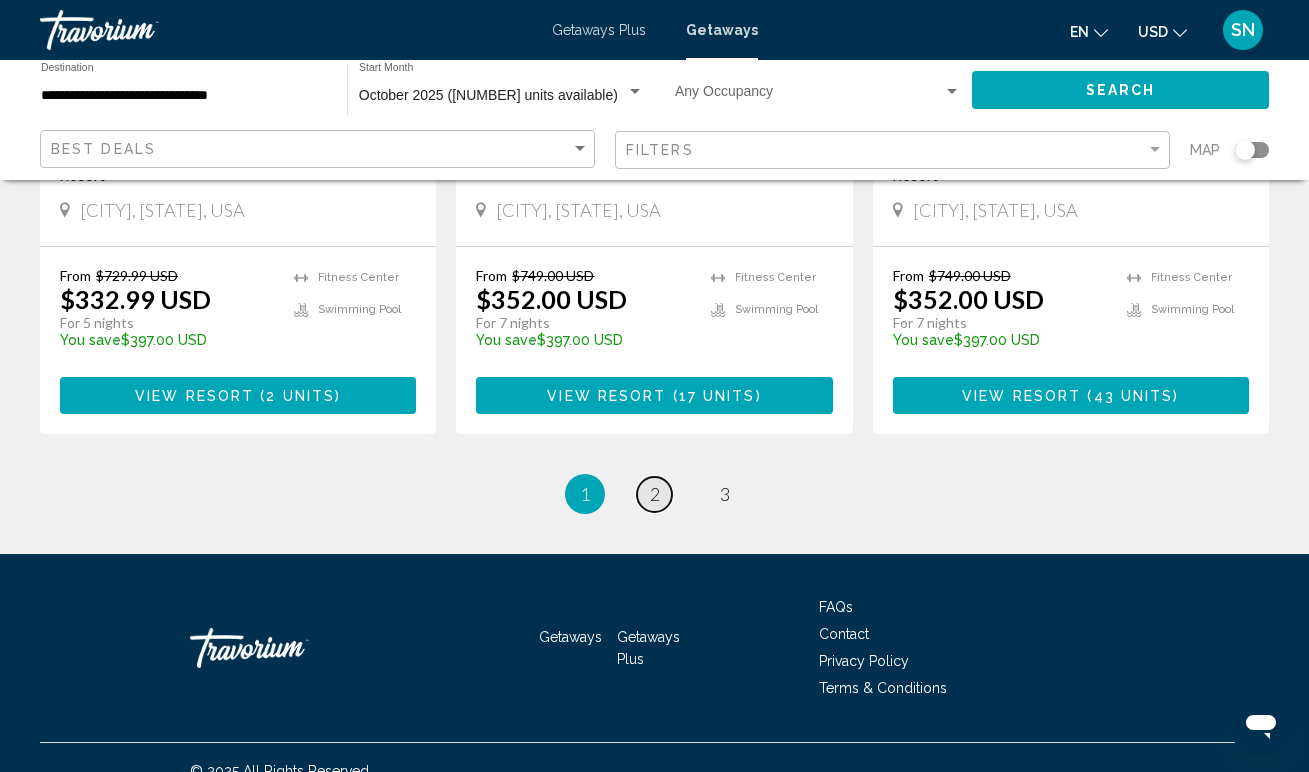 click on "2" at bounding box center (655, 494) 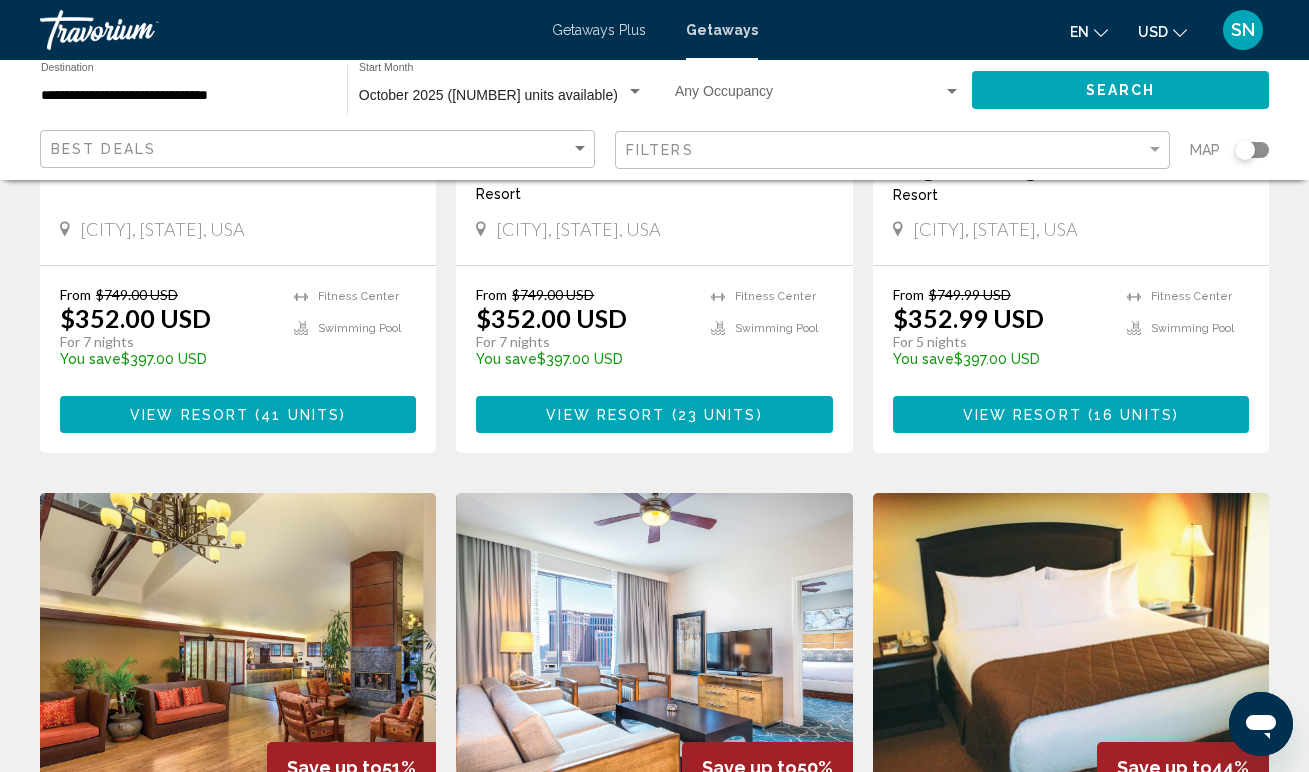 scroll, scrollTop: 1928, scrollLeft: 0, axis: vertical 